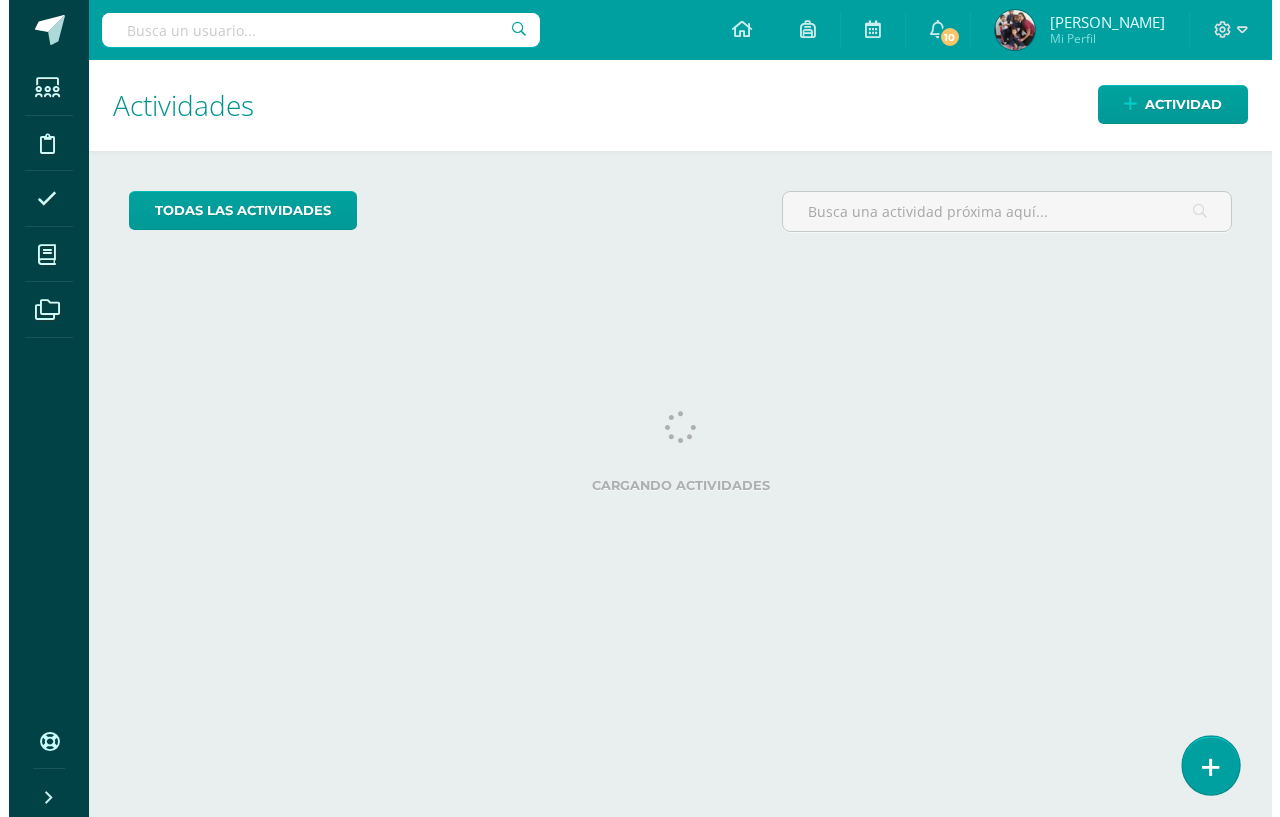 scroll, scrollTop: 0, scrollLeft: 0, axis: both 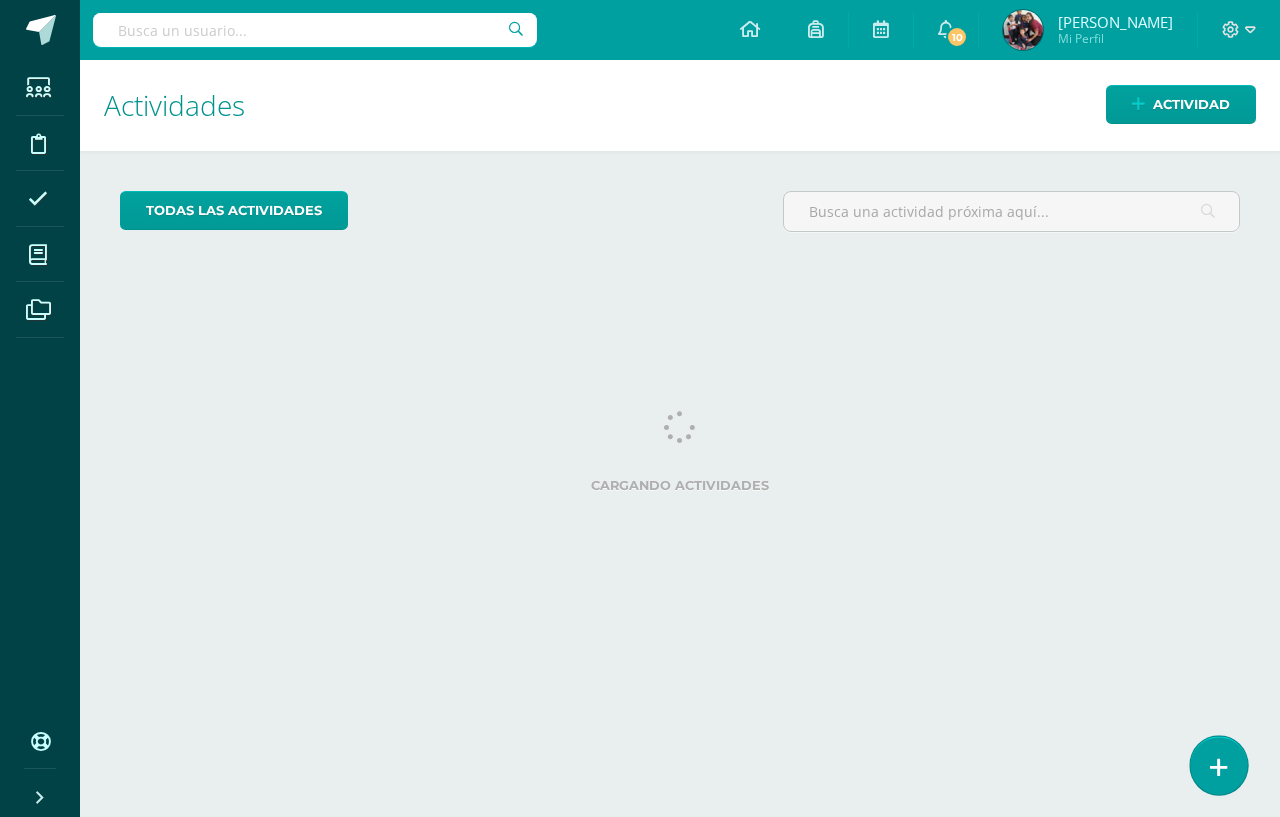click on "Actividades Actividad
todas las Actividades
No tienes actividades
Échale un vistazo a los demás períodos o  sal y disfruta del sol Cargando actividades No hay más resultados" at bounding box center [680, 438] 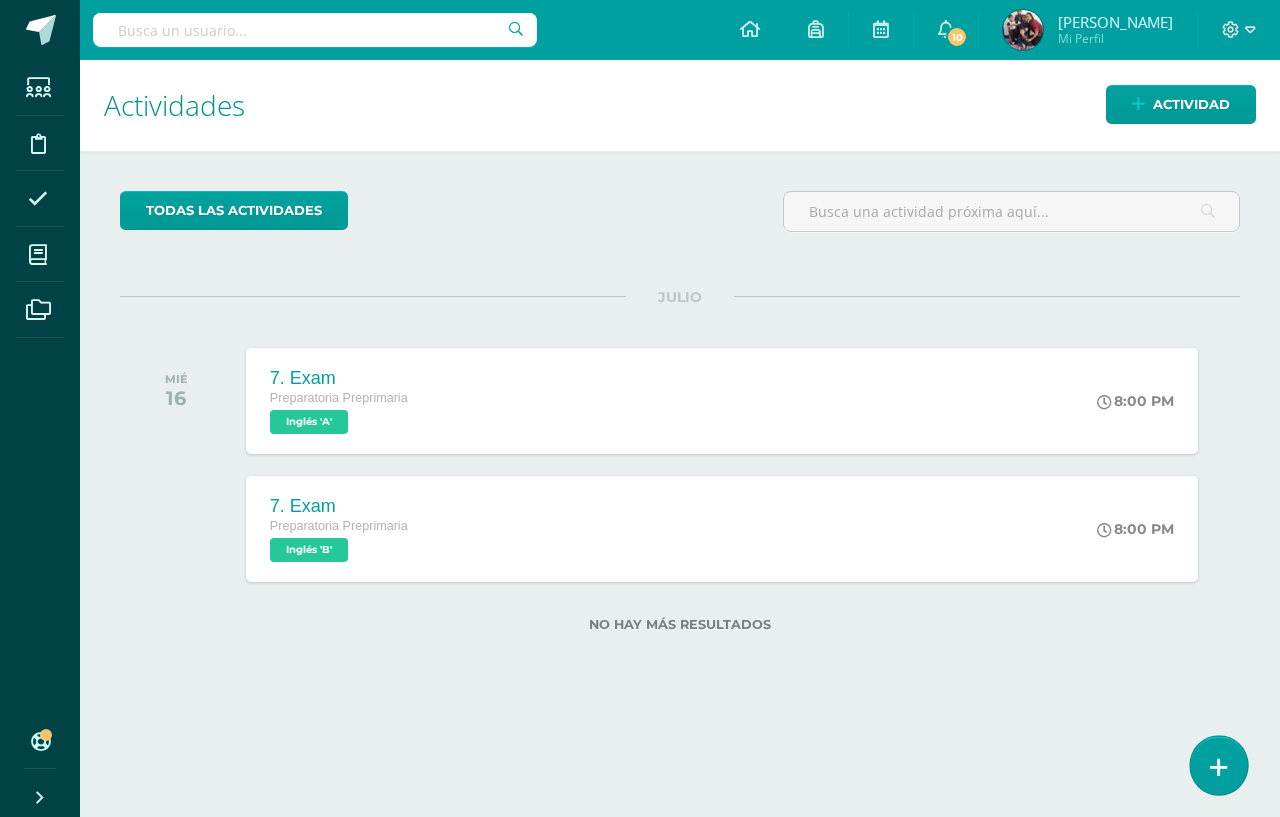 click at bounding box center (1218, 765) 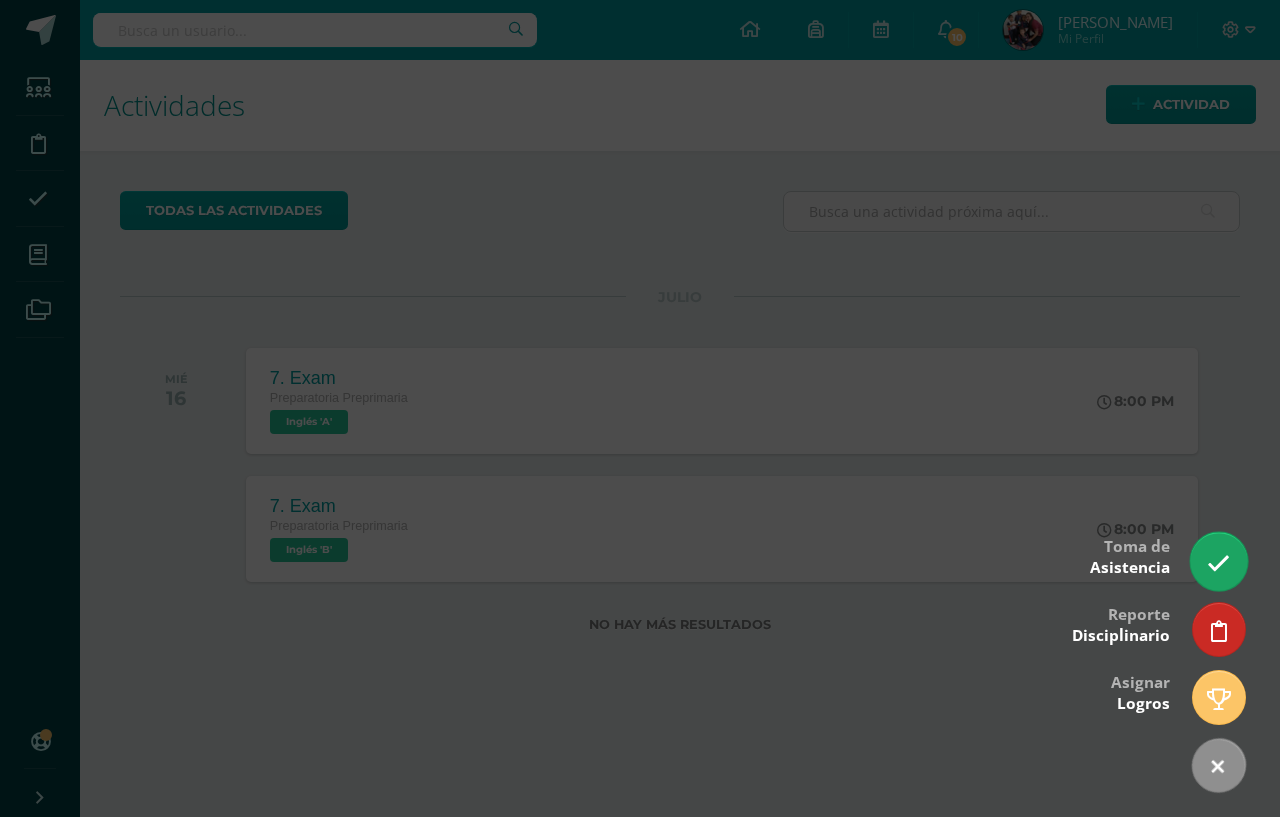 click at bounding box center (1218, 563) 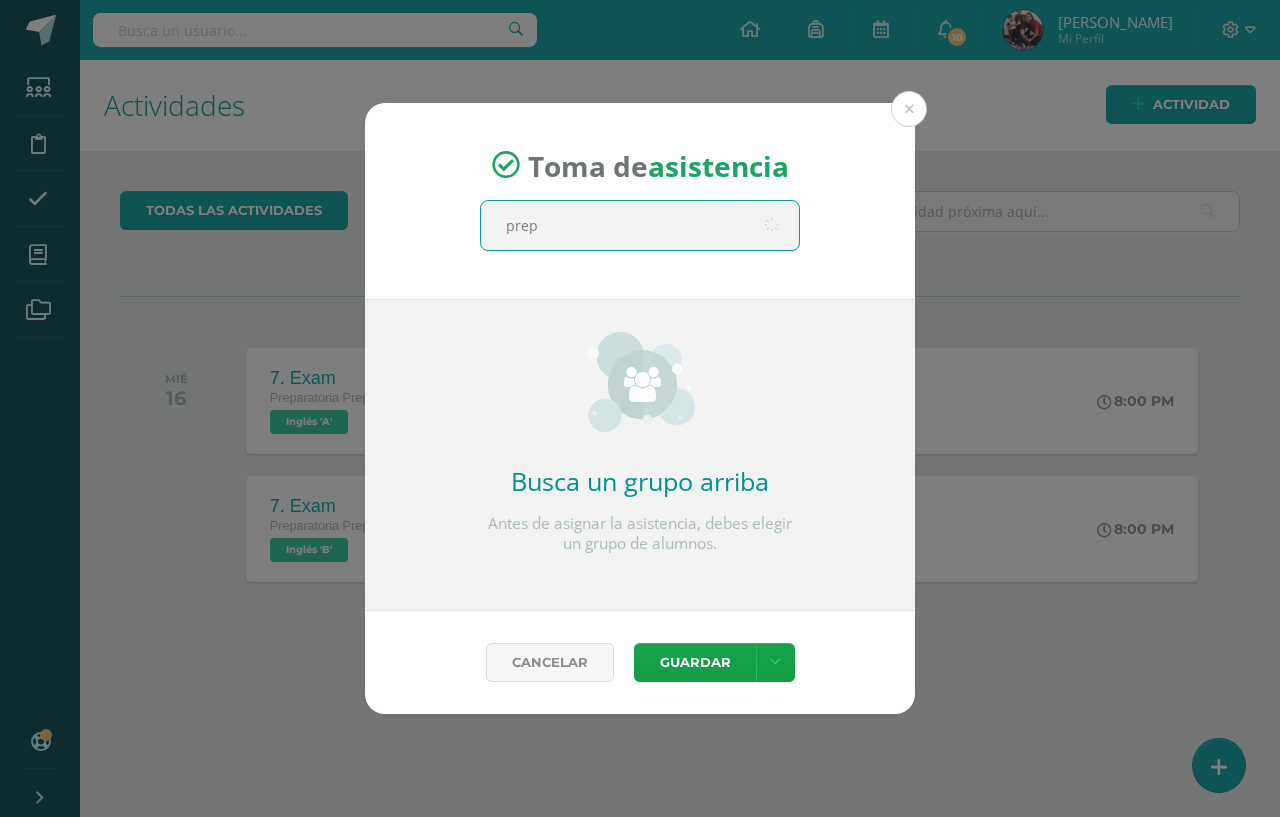 type on "prepa" 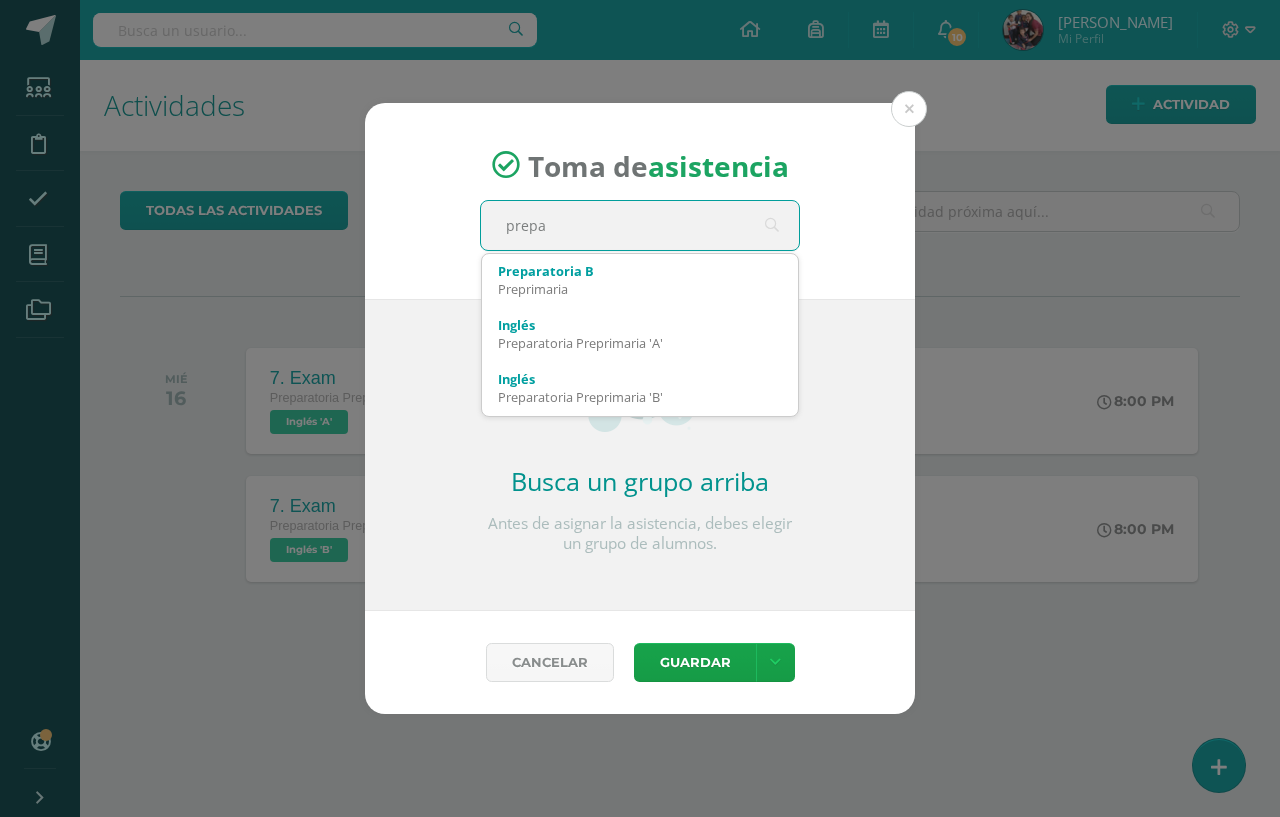 type 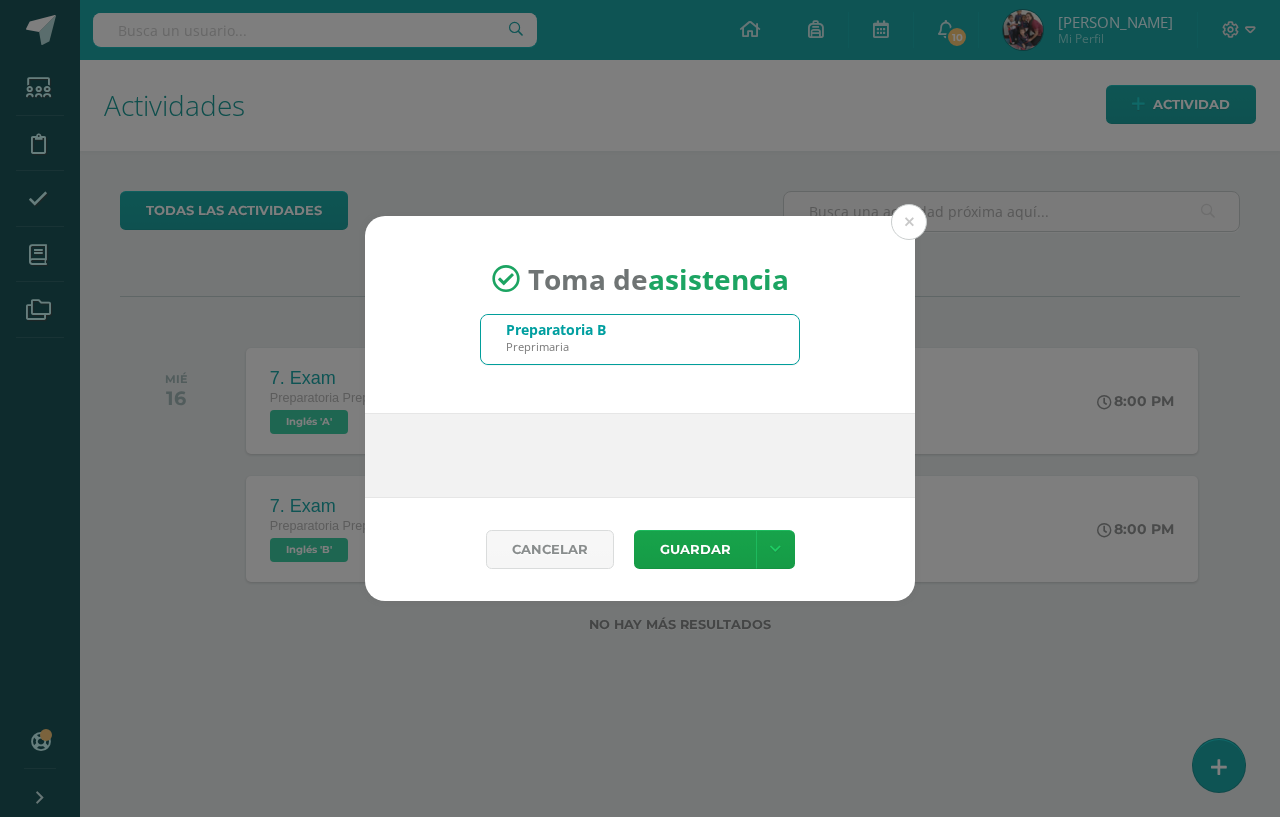 click on "Toma de  asistencia Preparatoria B Preprimaria prepa" at bounding box center (640, 314) 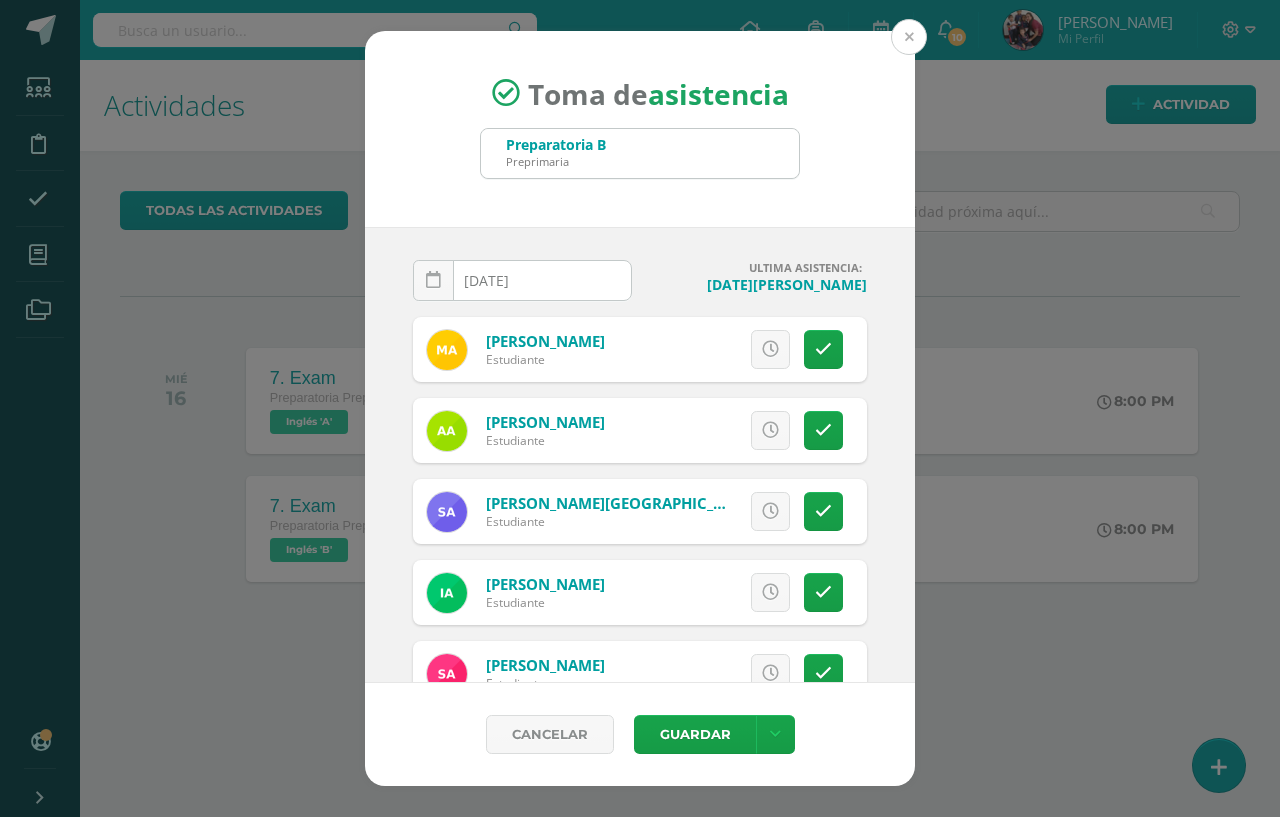 click at bounding box center (909, 37) 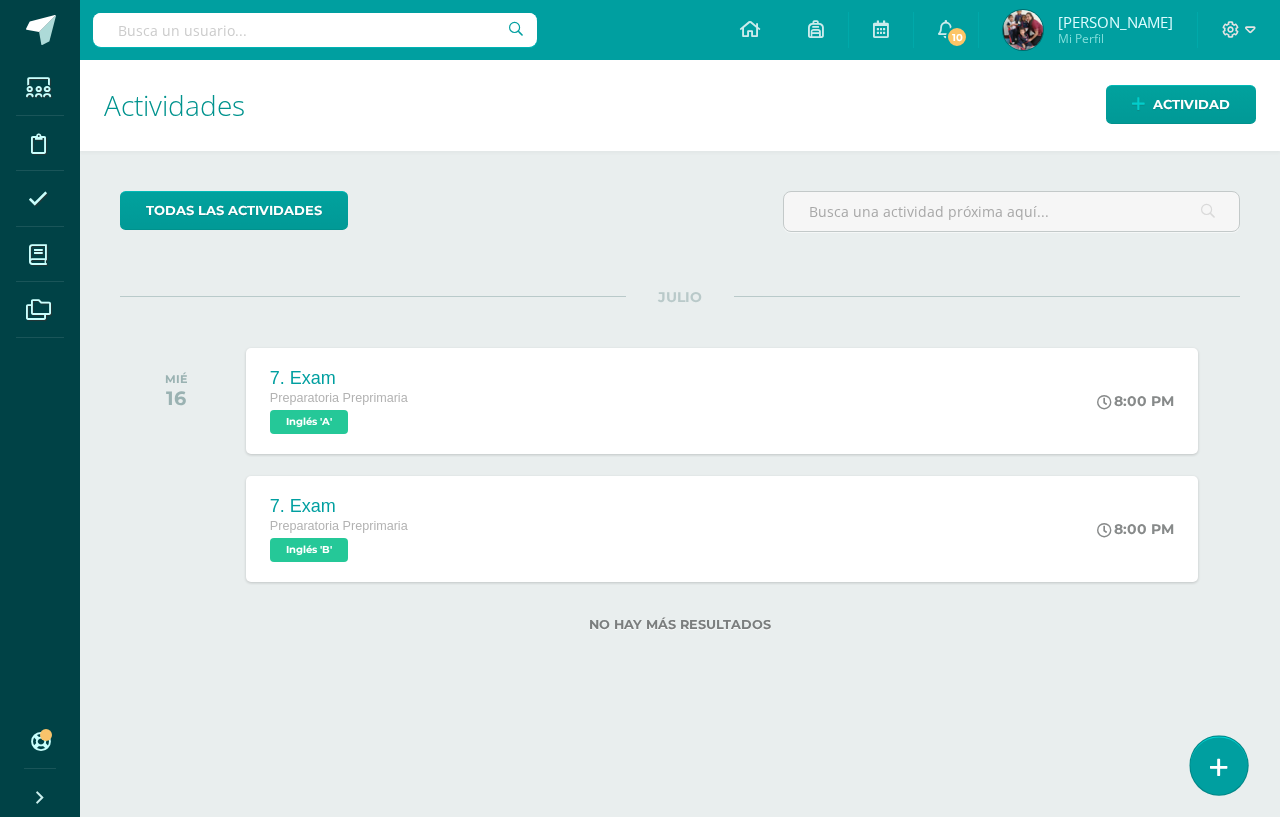 click at bounding box center (1219, 767) 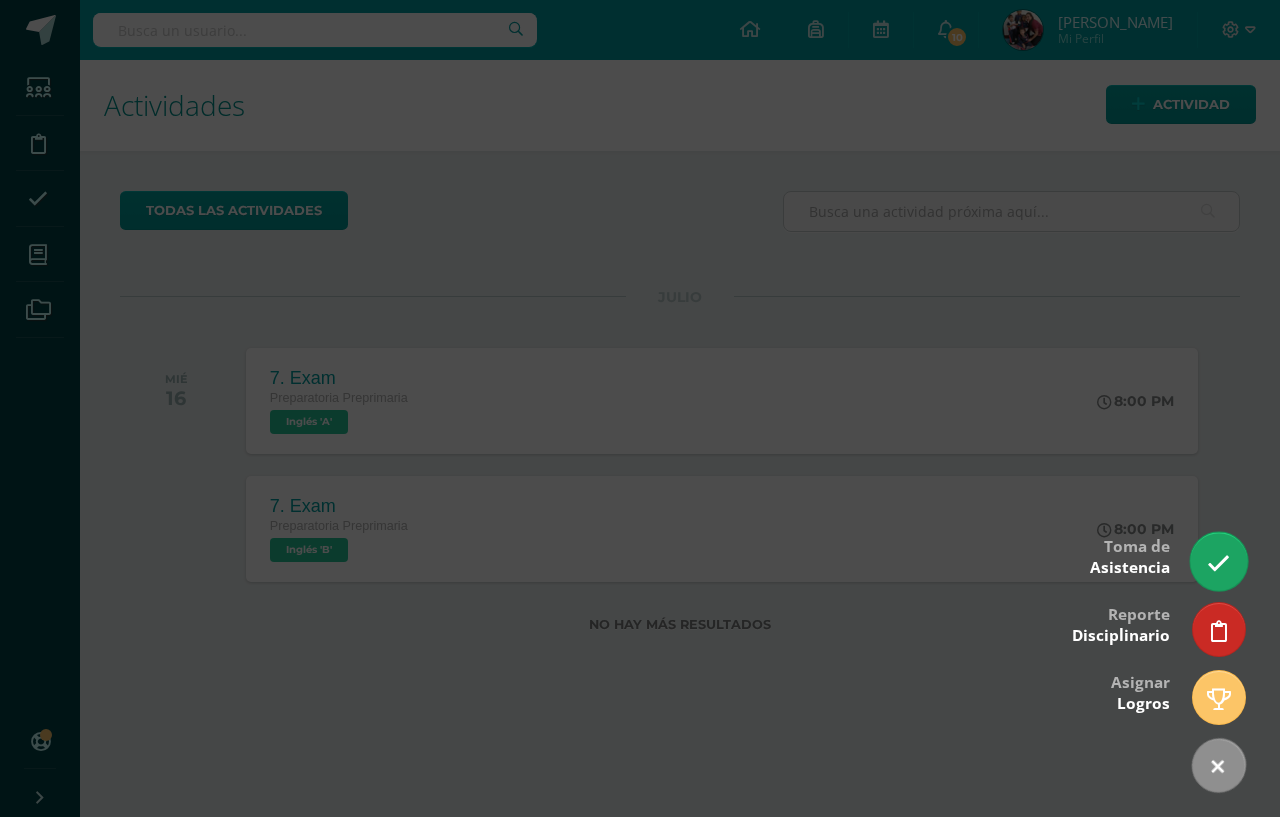 click at bounding box center [1218, 563] 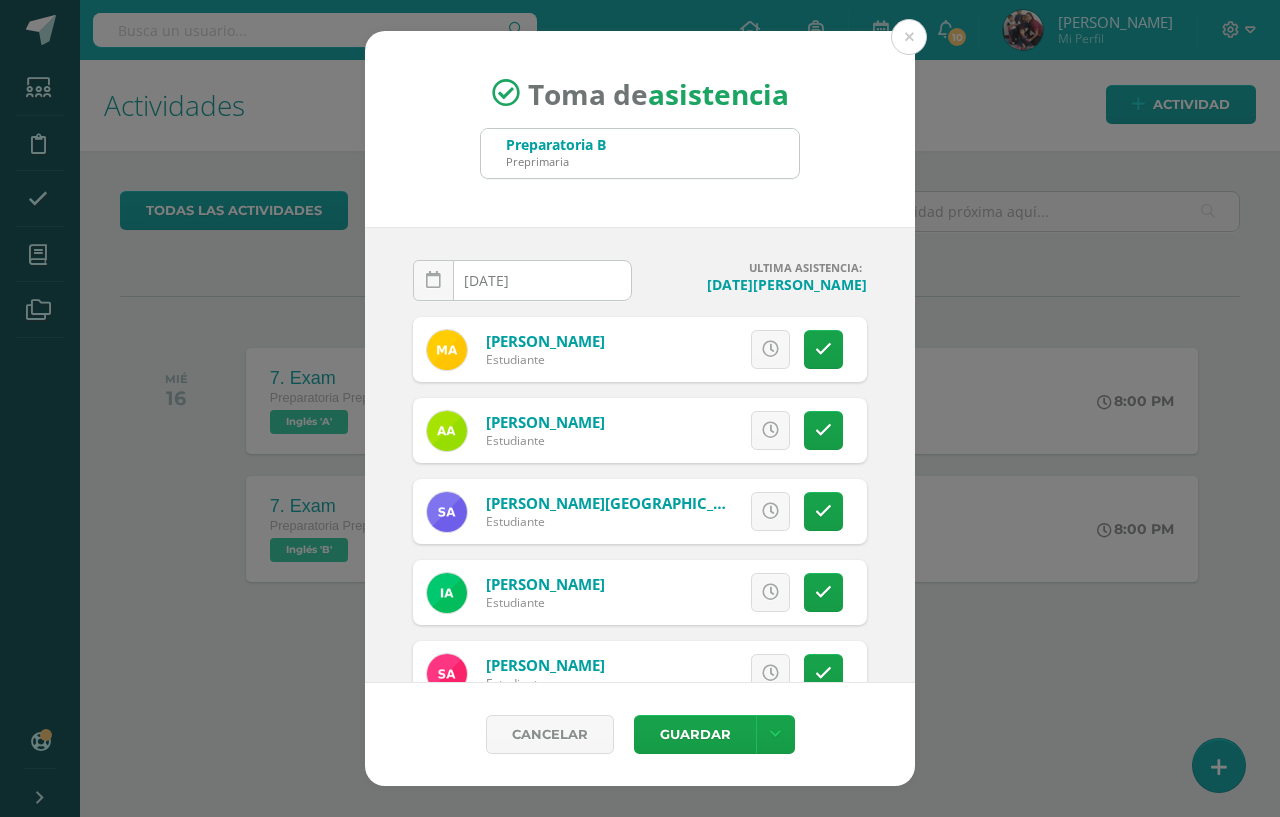 click on "Preparatoria B Preprimaria" at bounding box center (640, 153) 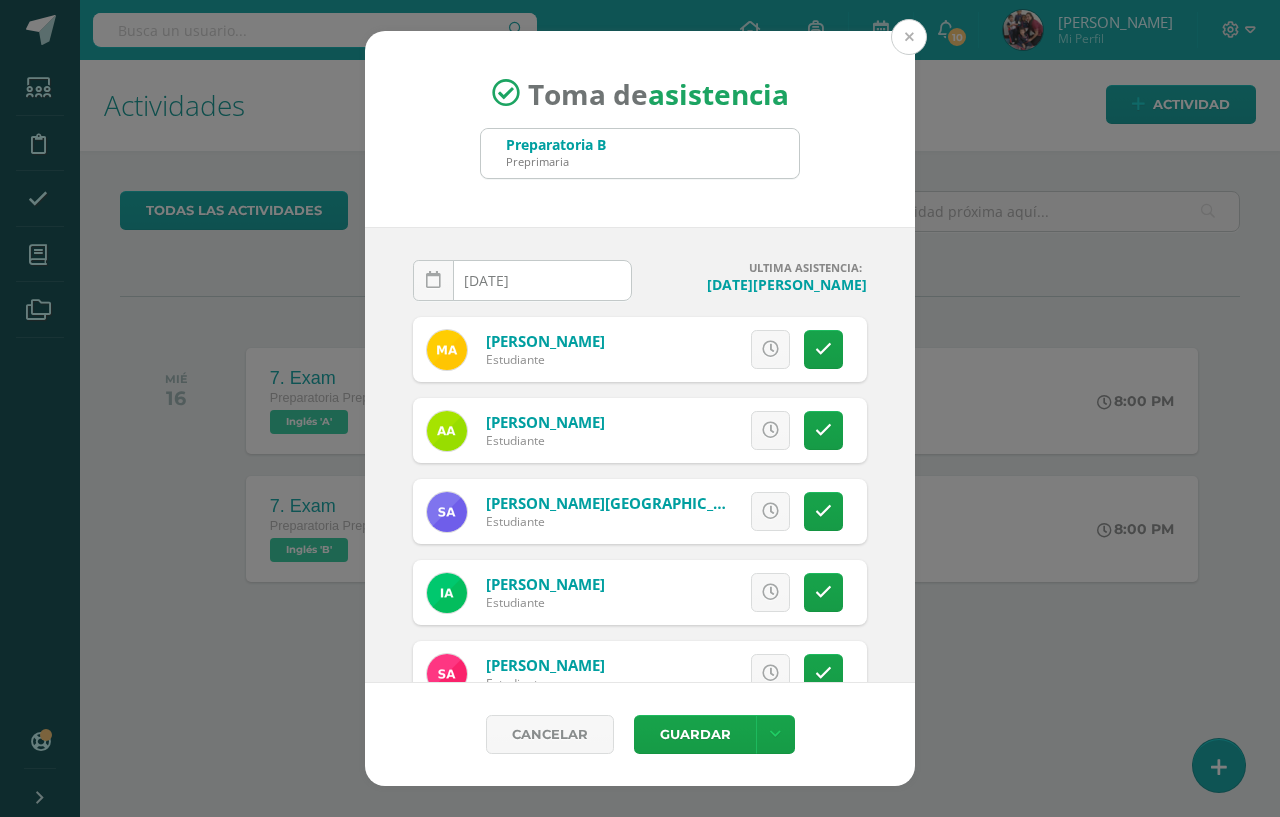 click at bounding box center (909, 37) 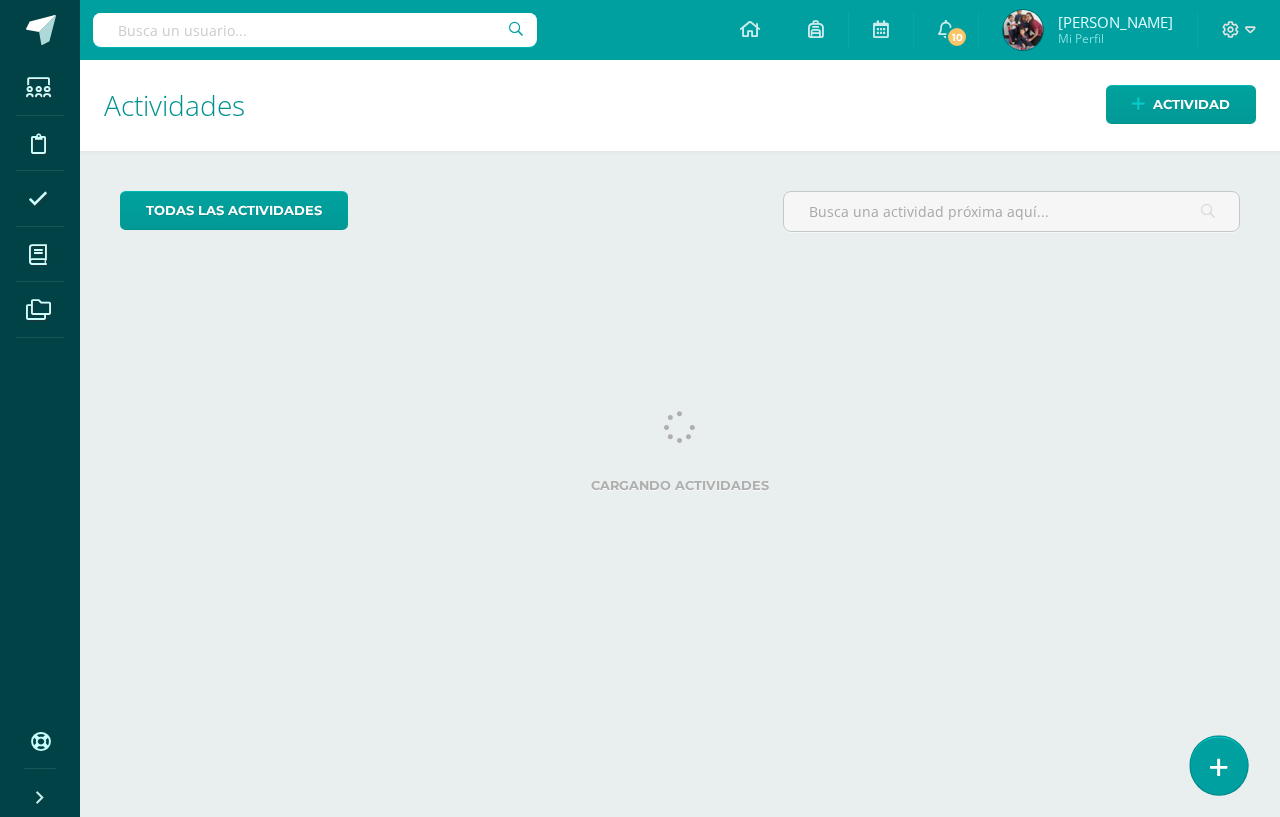 scroll, scrollTop: 0, scrollLeft: 0, axis: both 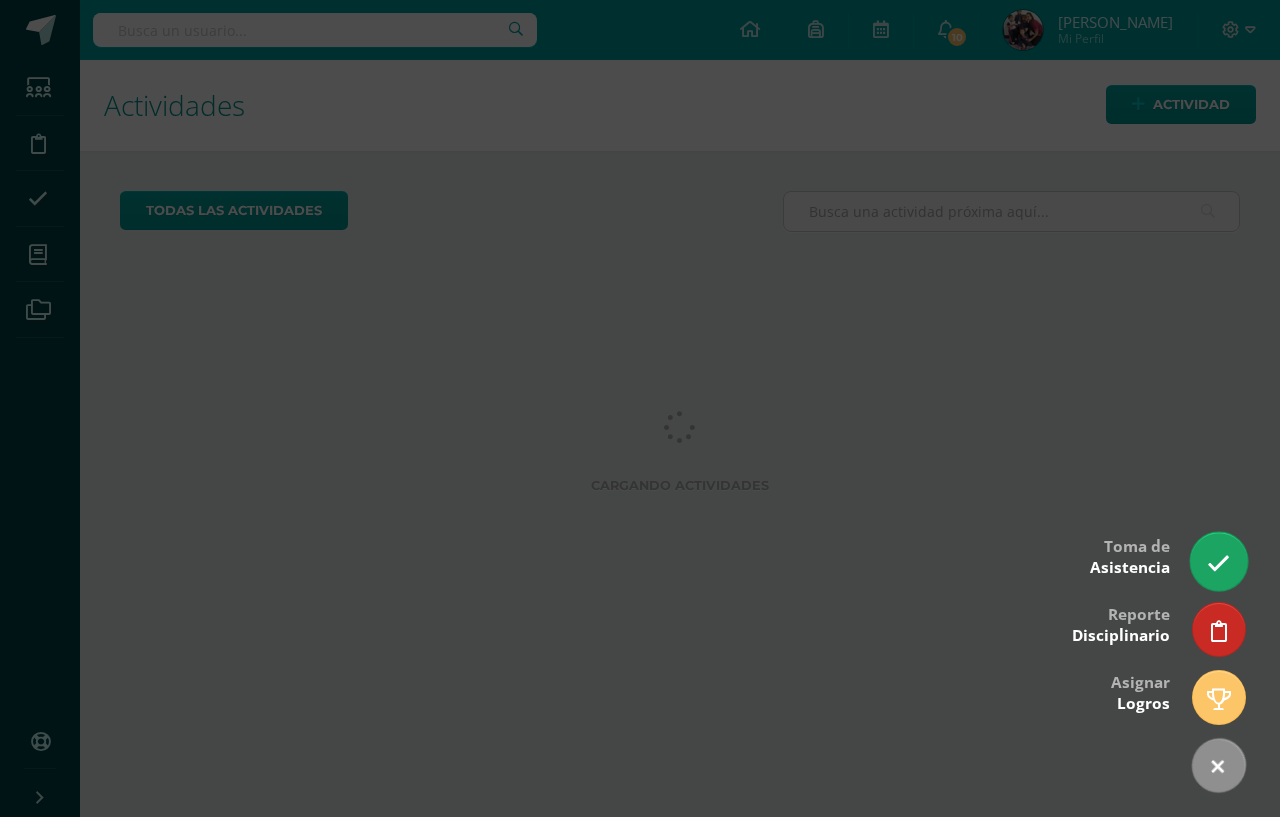 click at bounding box center (1218, 561) 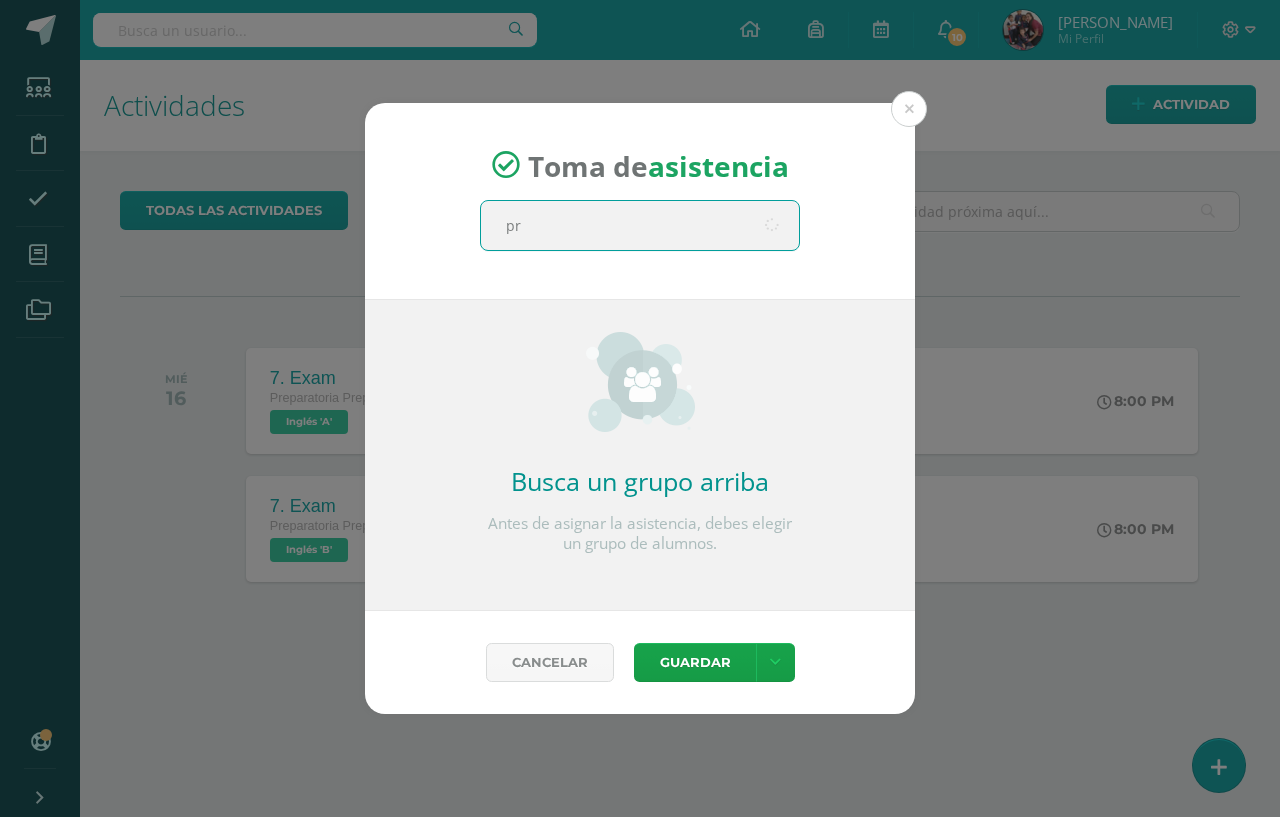 type on "pre" 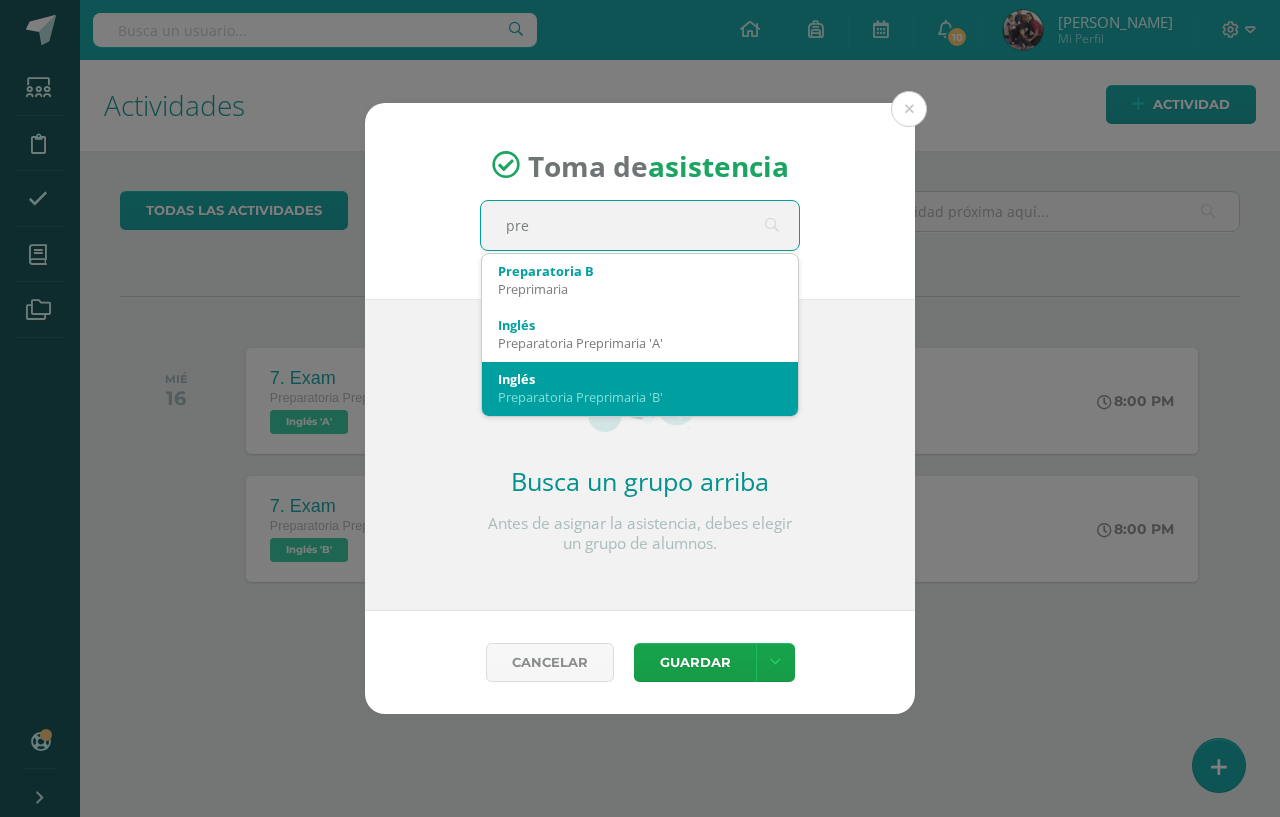 click on "Preparatoria Preprimaria 'B'" at bounding box center (640, 397) 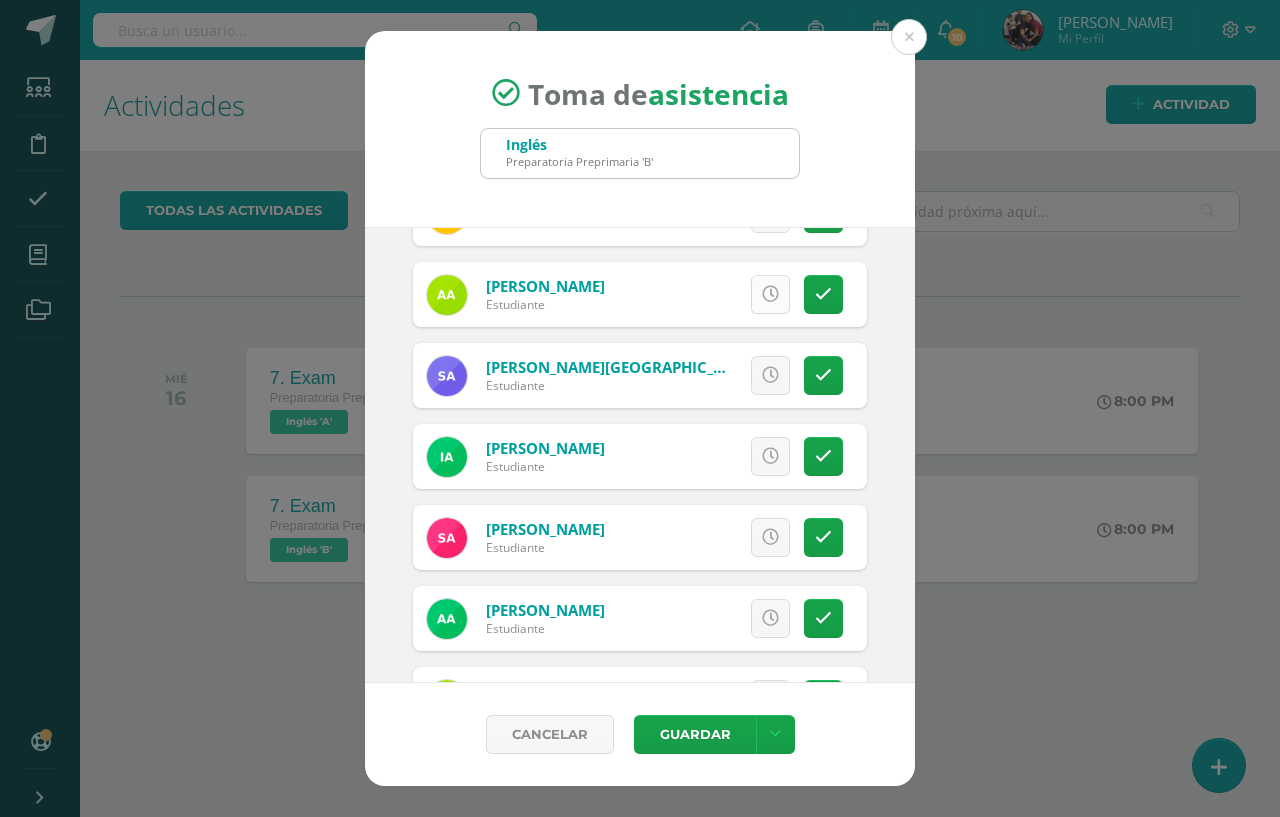 scroll, scrollTop: 100, scrollLeft: 0, axis: vertical 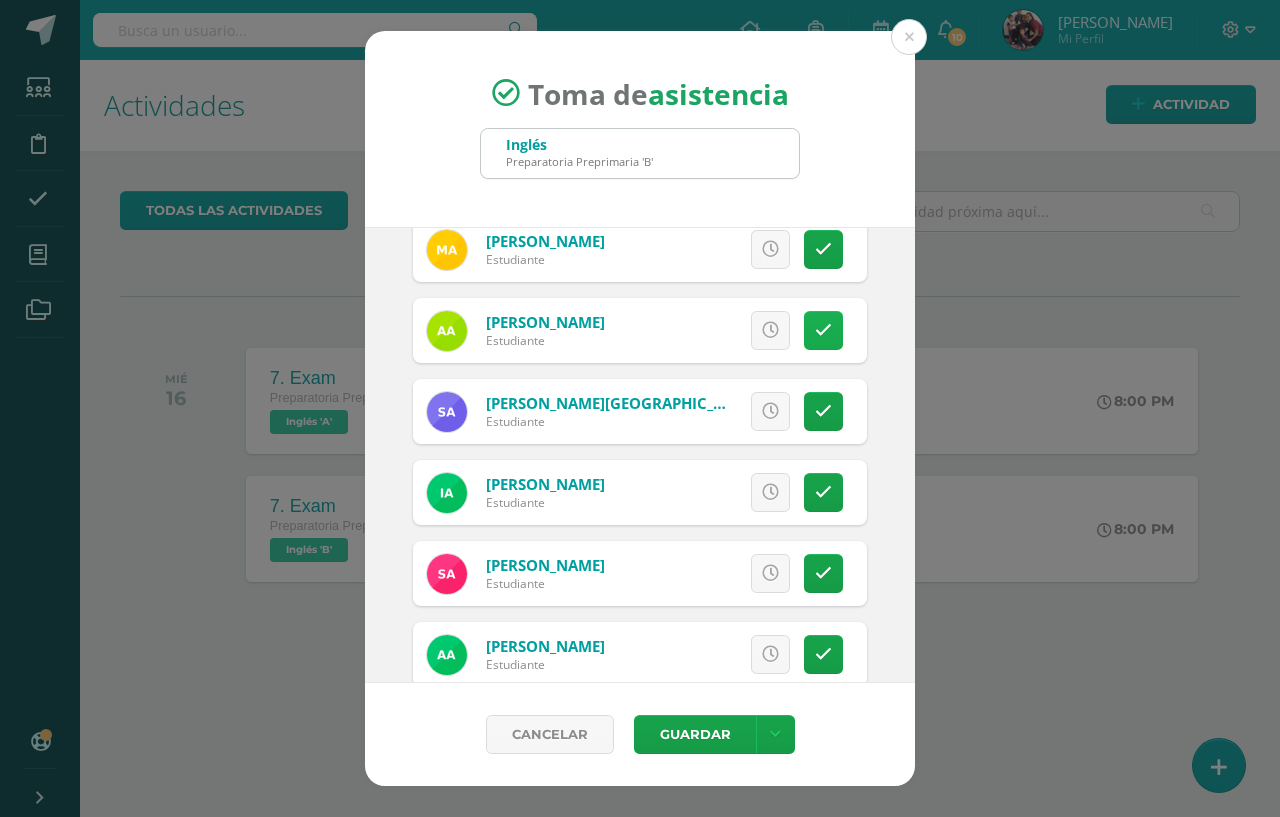 click at bounding box center (823, 330) 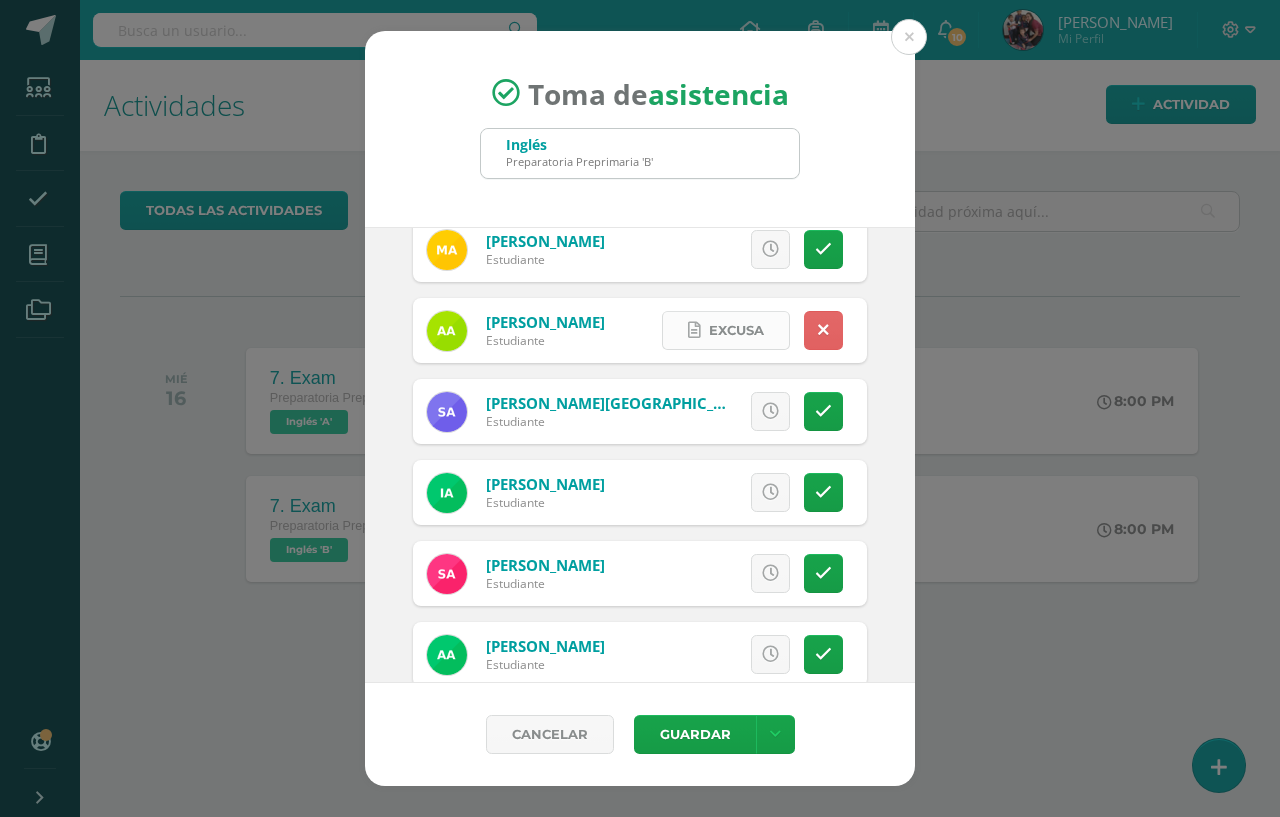 click on "Excusa" at bounding box center [736, 330] 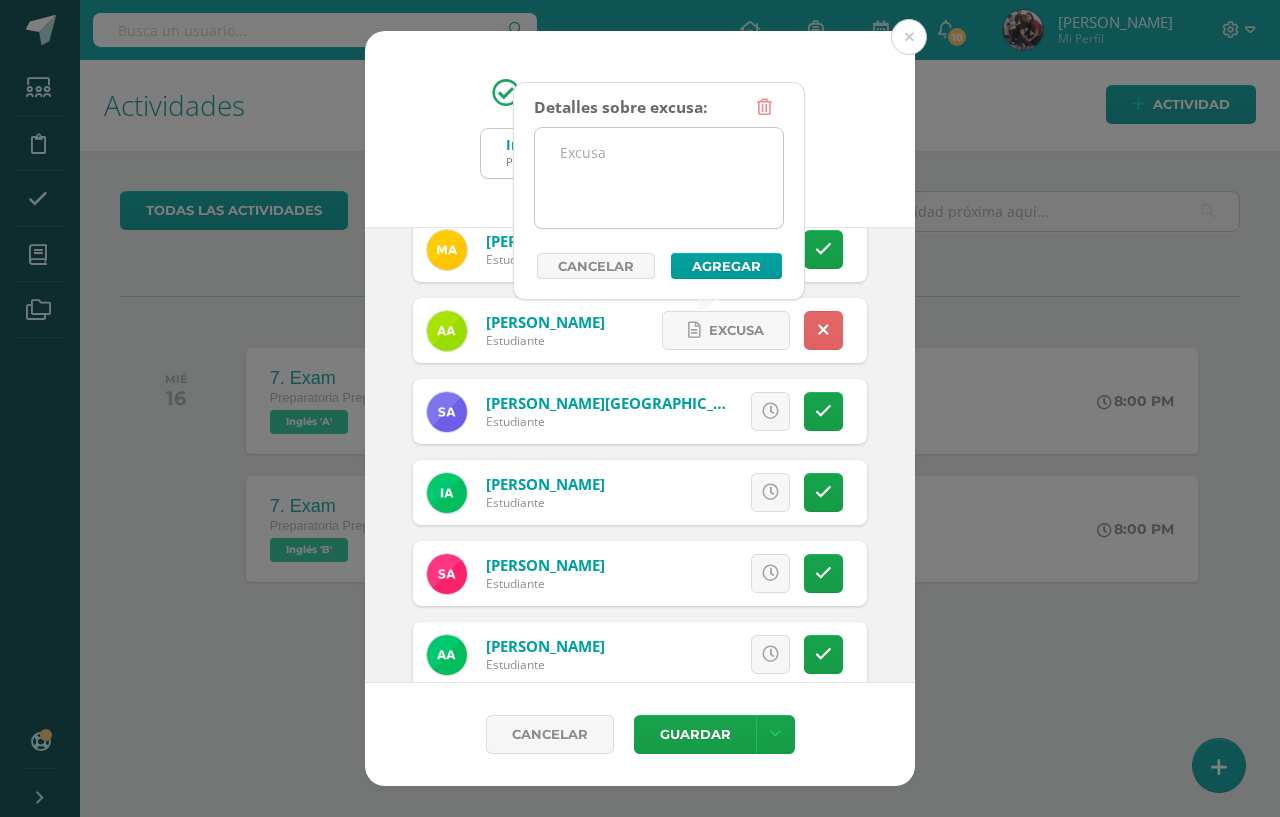 click at bounding box center (659, 178) 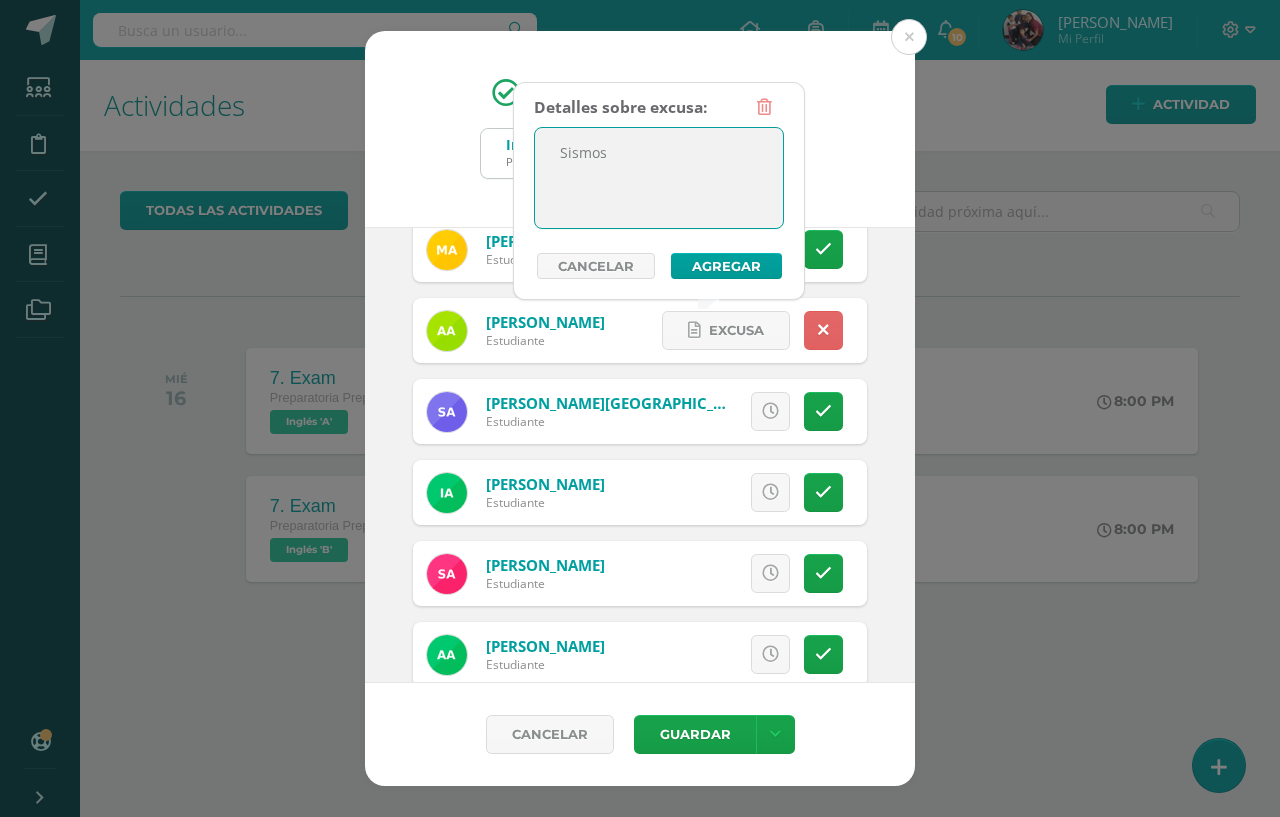 drag, startPoint x: 612, startPoint y: 151, endPoint x: 554, endPoint y: 160, distance: 58.694122 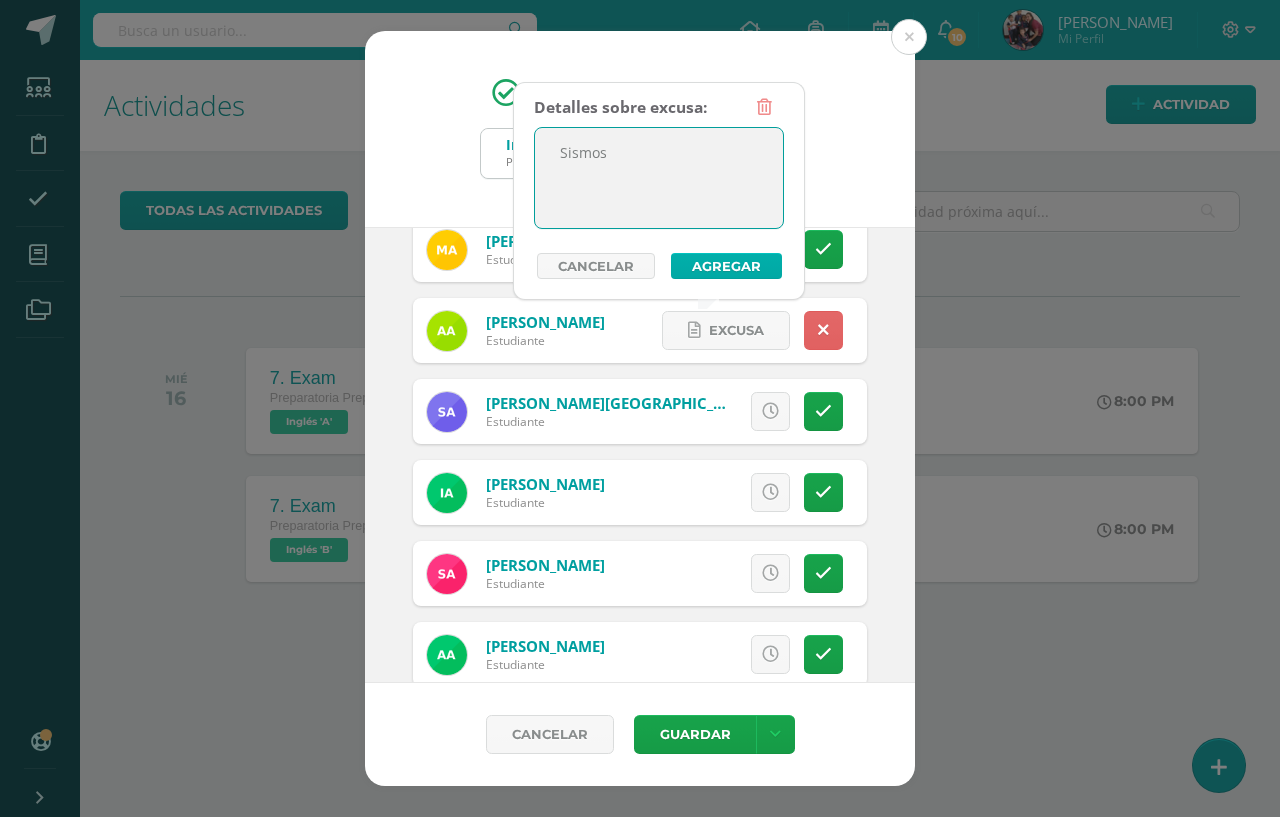 type on "Sismos" 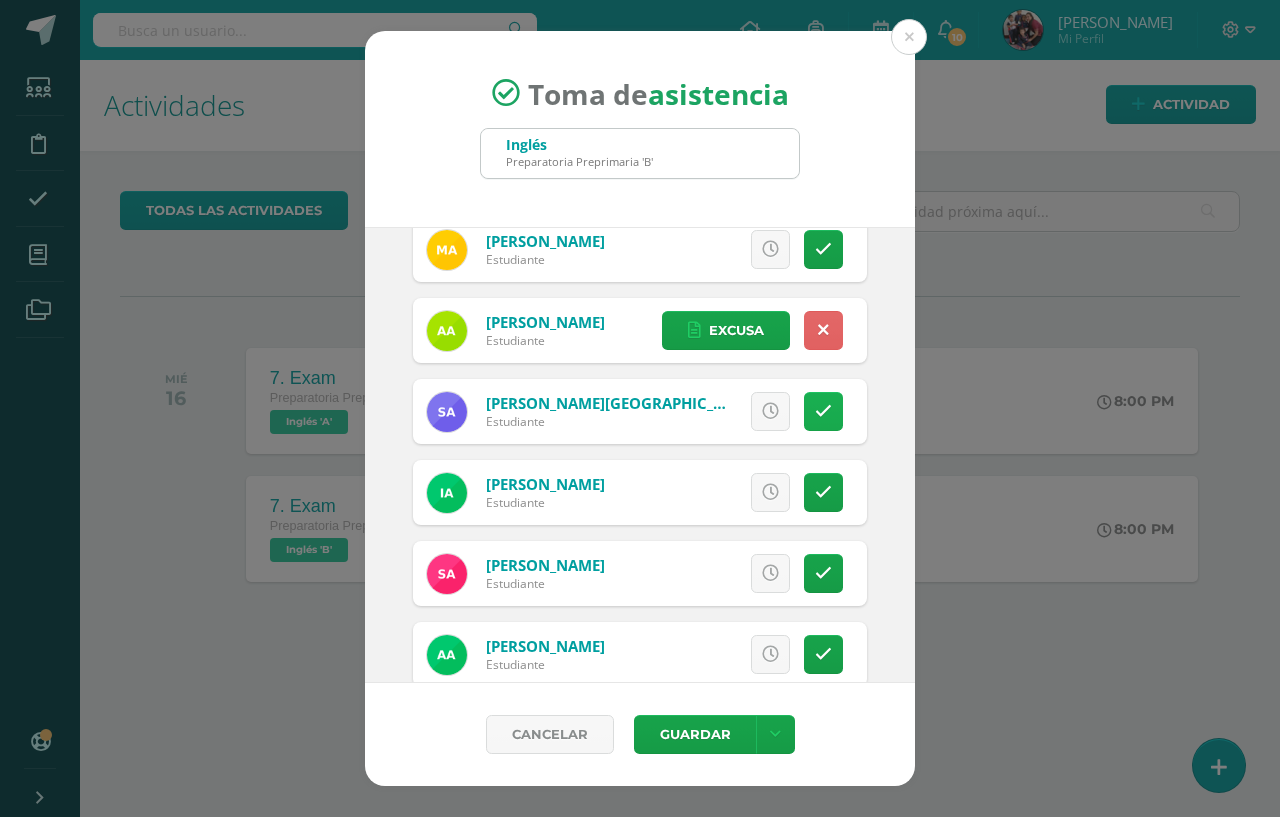 click at bounding box center [823, 411] 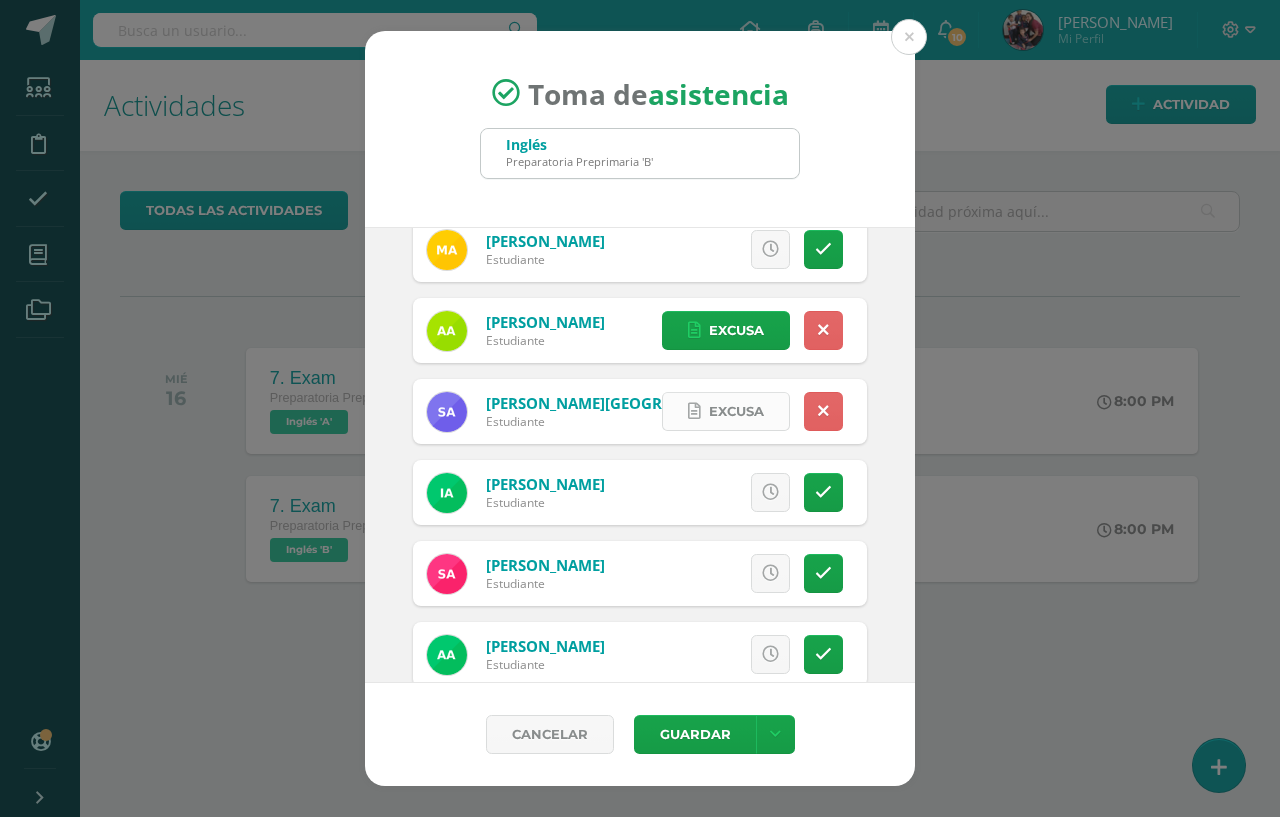 click on "Excusa" at bounding box center (736, 411) 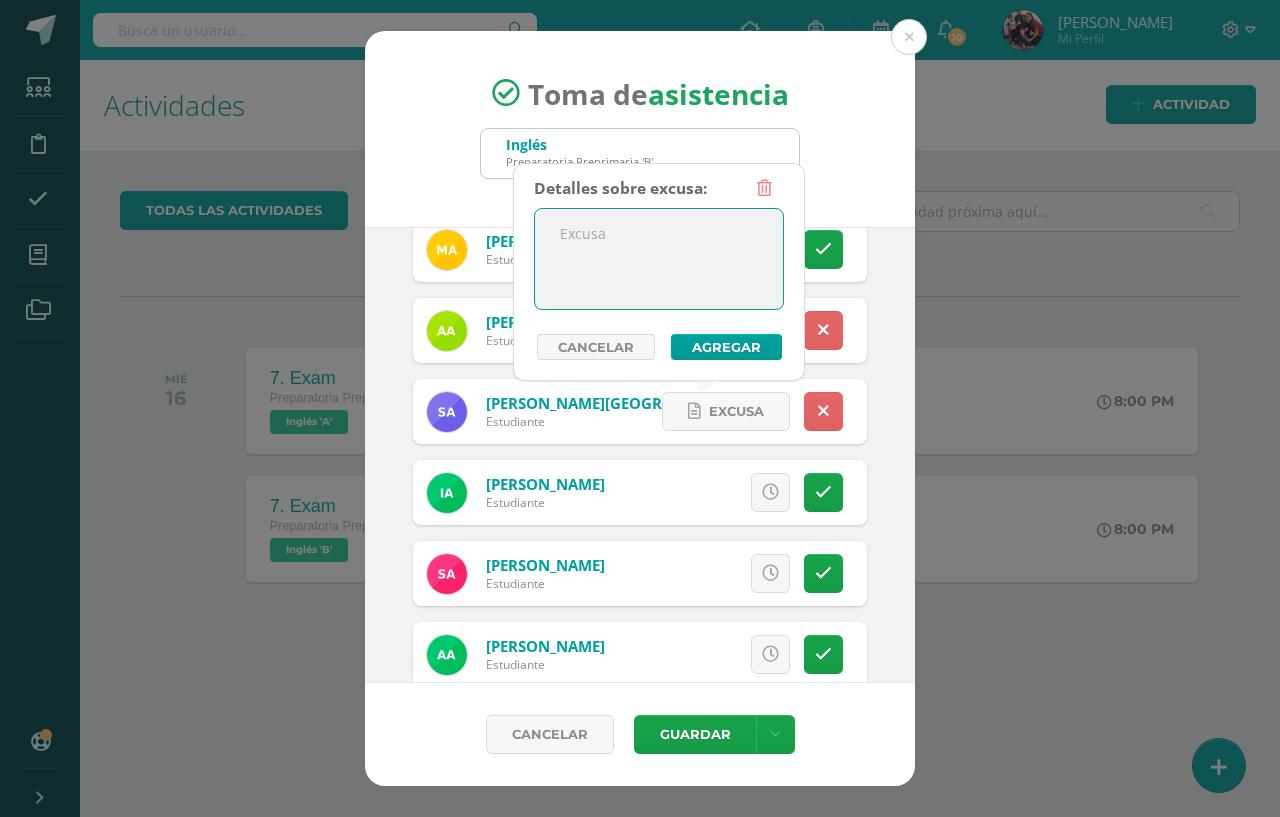 click at bounding box center (659, 259) 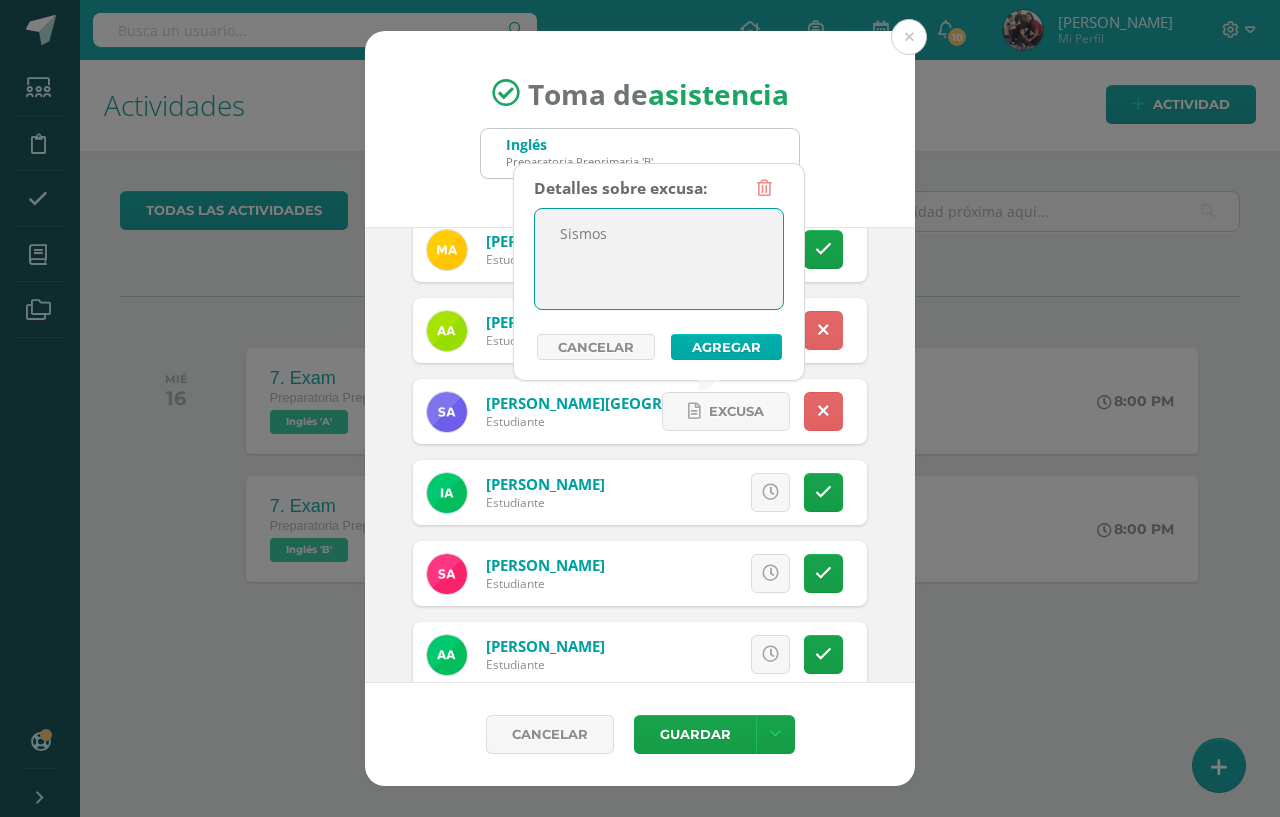 type on "Sismos" 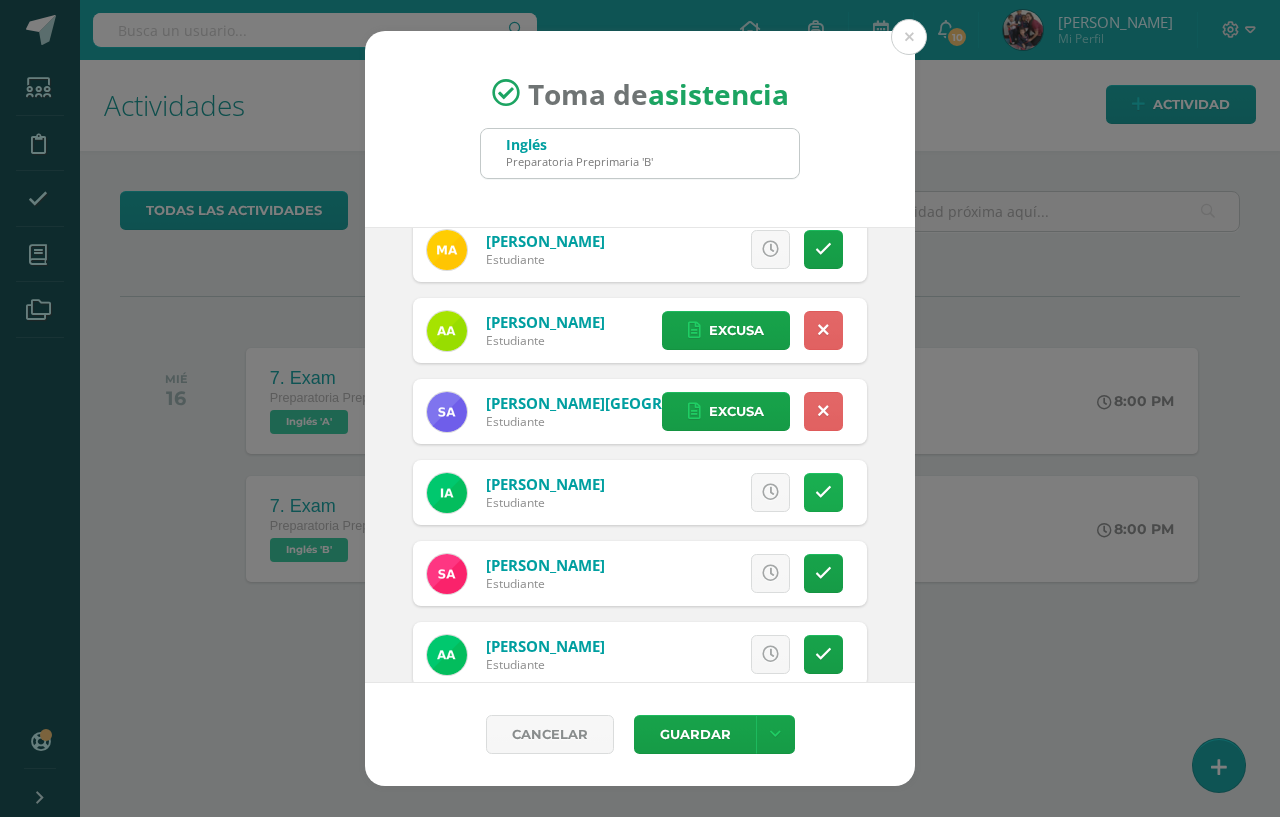 click at bounding box center (823, 492) 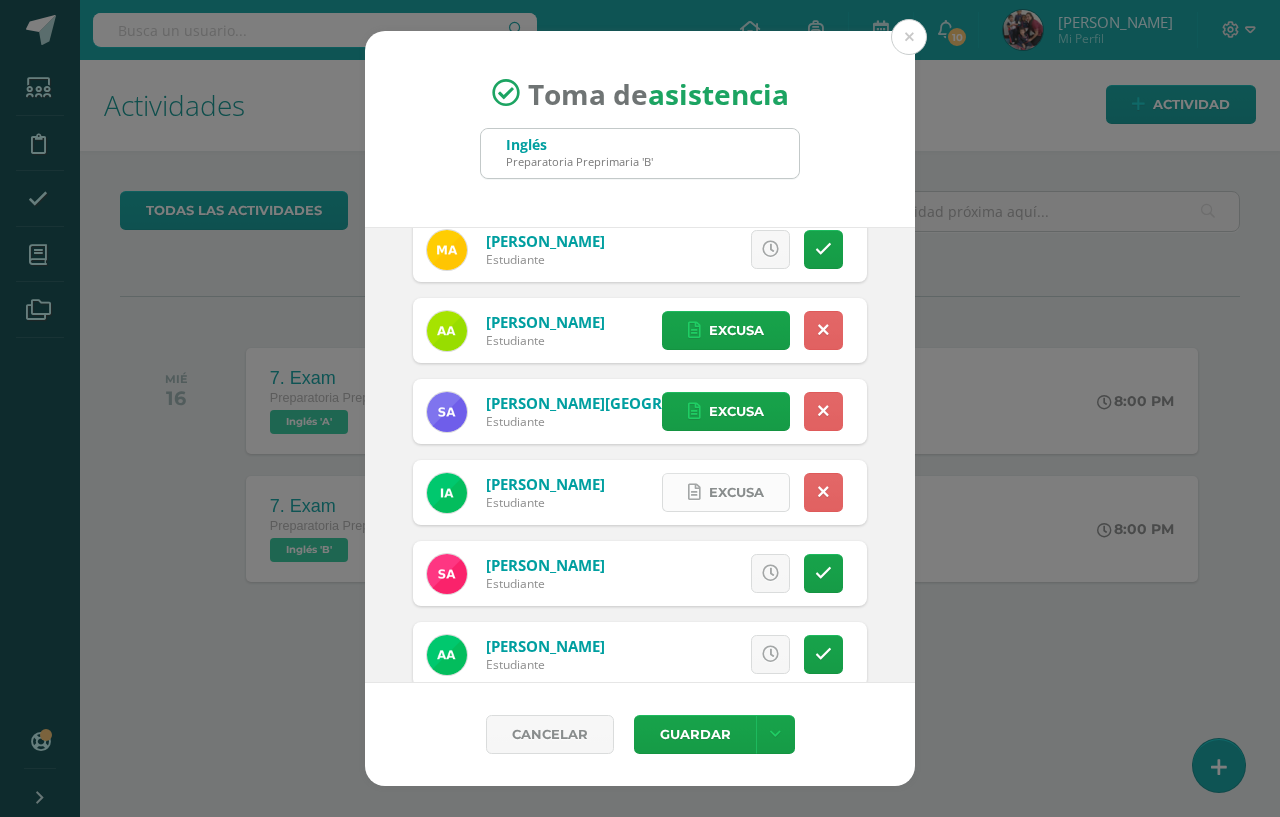 click on "Excusa" at bounding box center [736, 492] 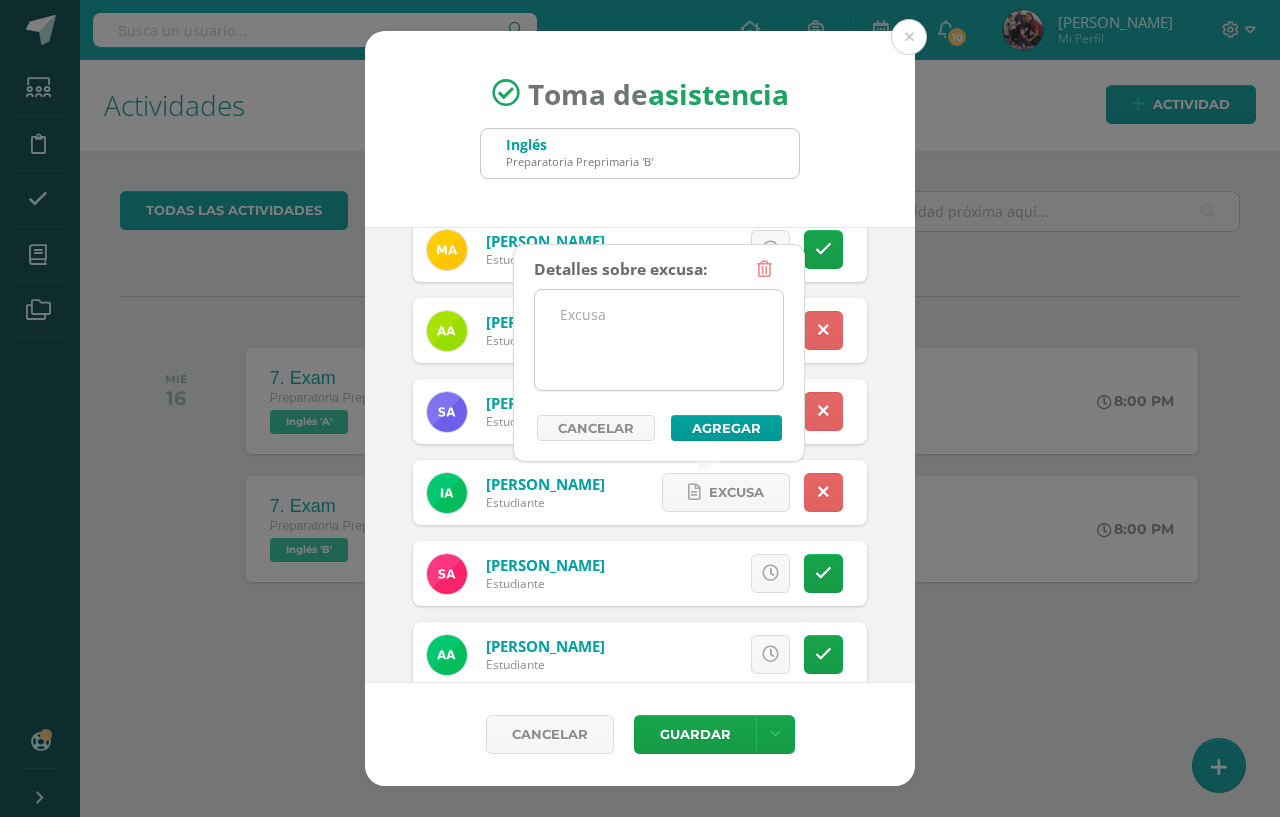 click at bounding box center (659, 340) 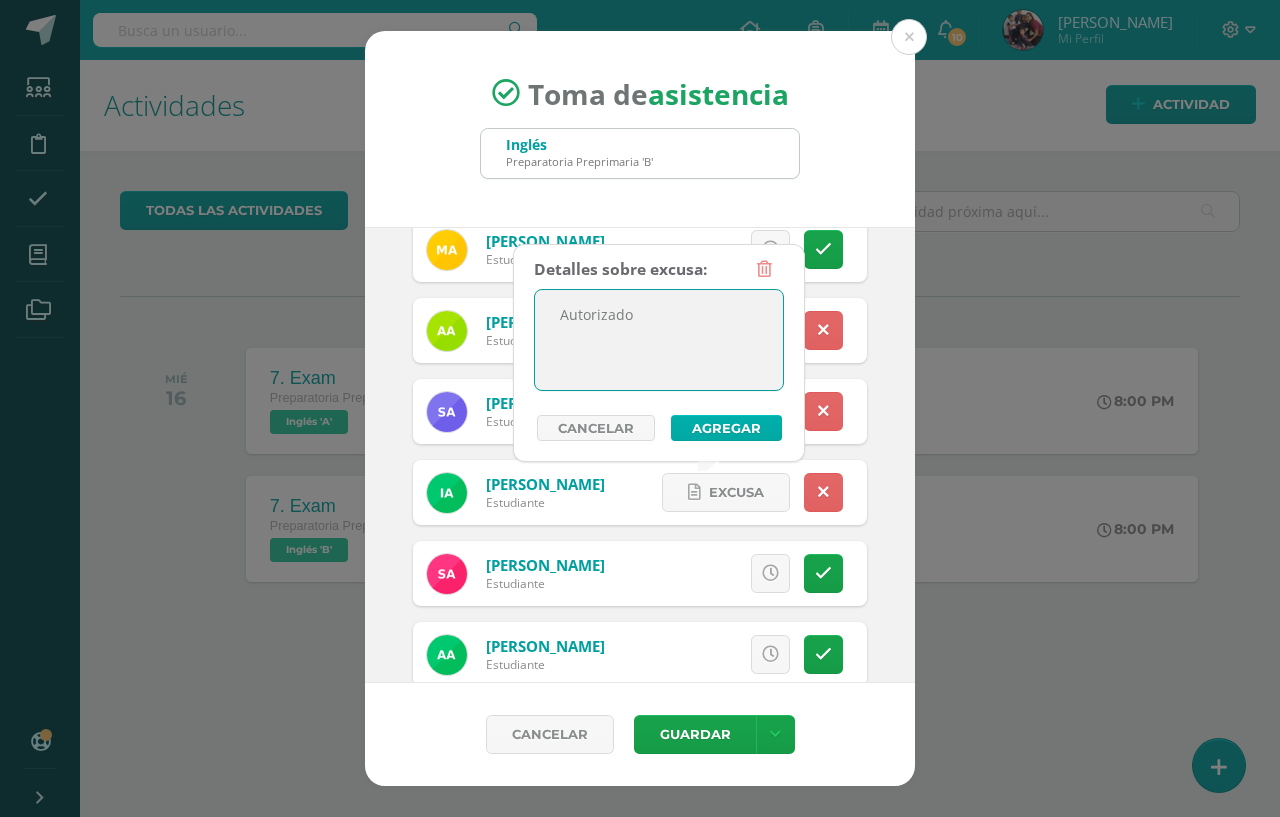 type on "Autorizado" 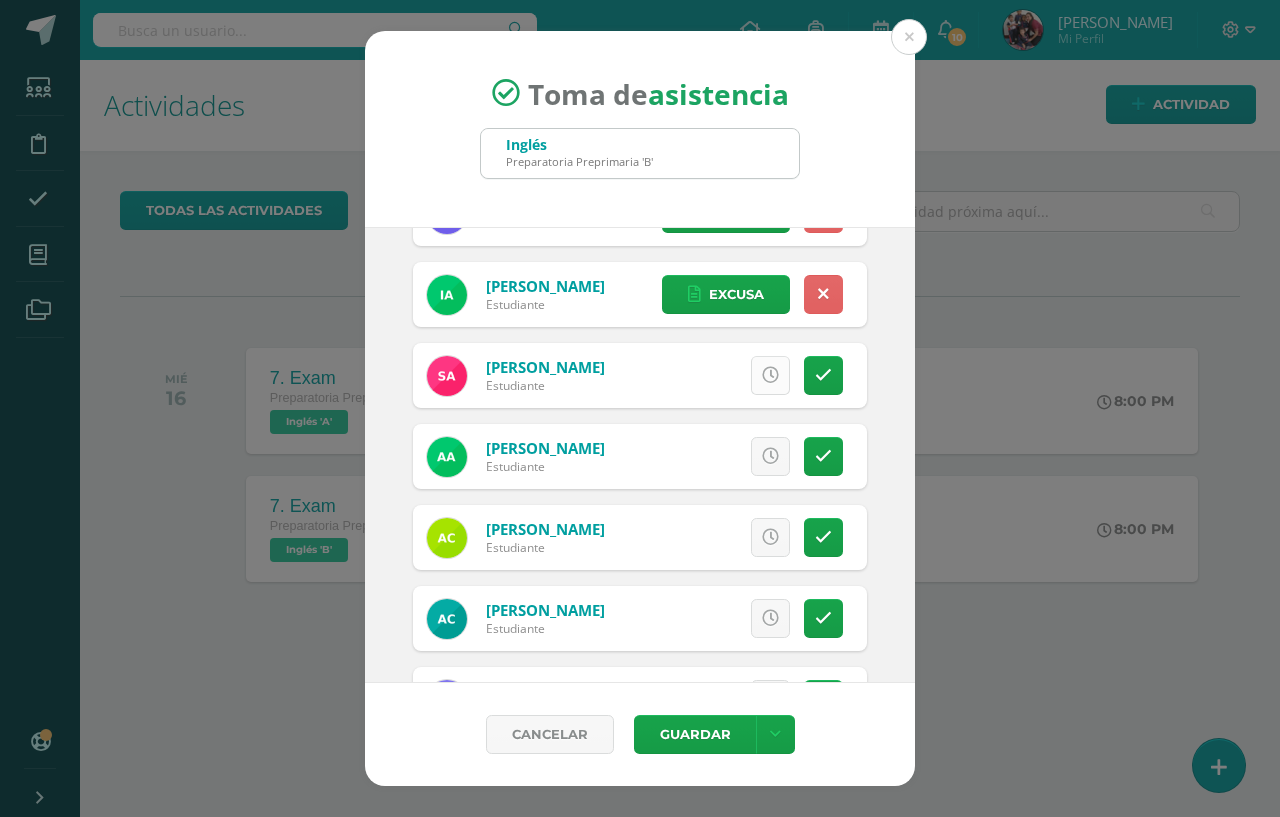 scroll, scrollTop: 300, scrollLeft: 0, axis: vertical 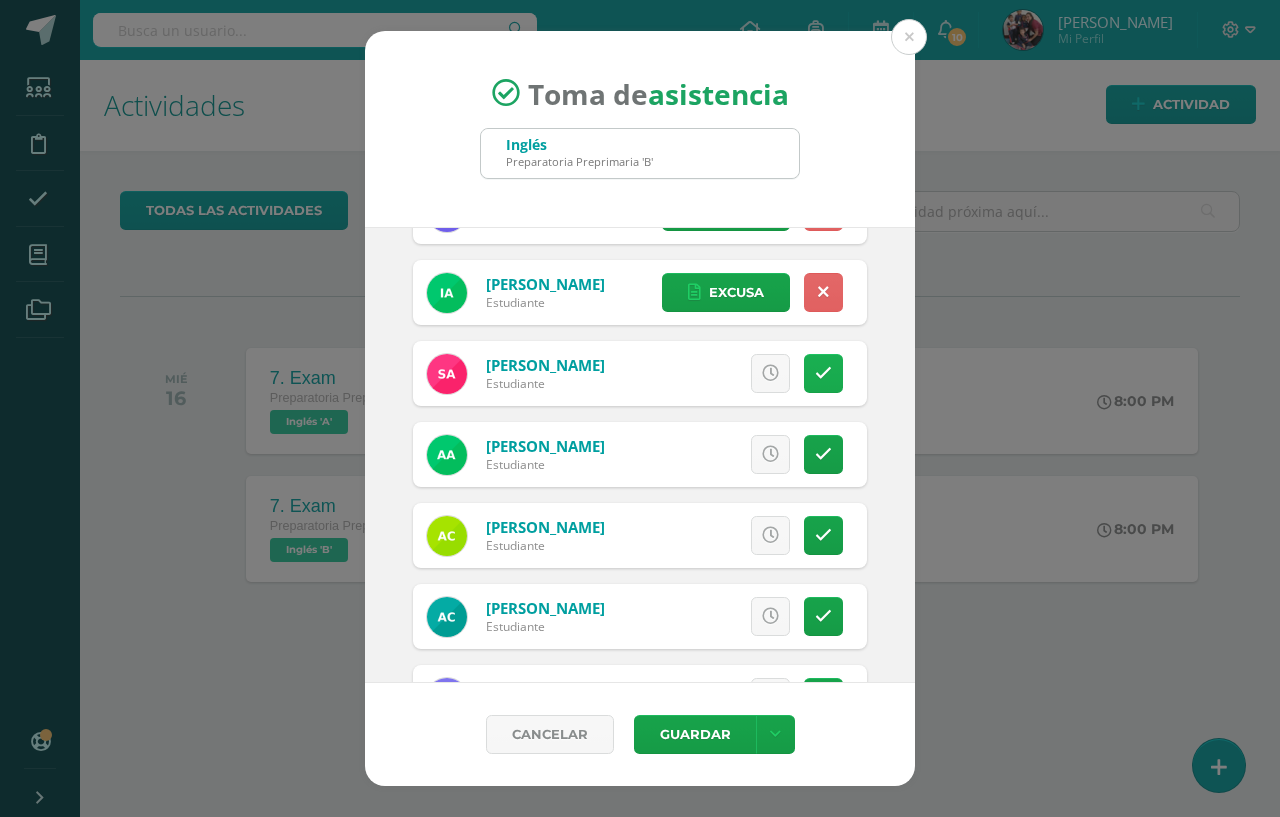 click at bounding box center [823, 373] 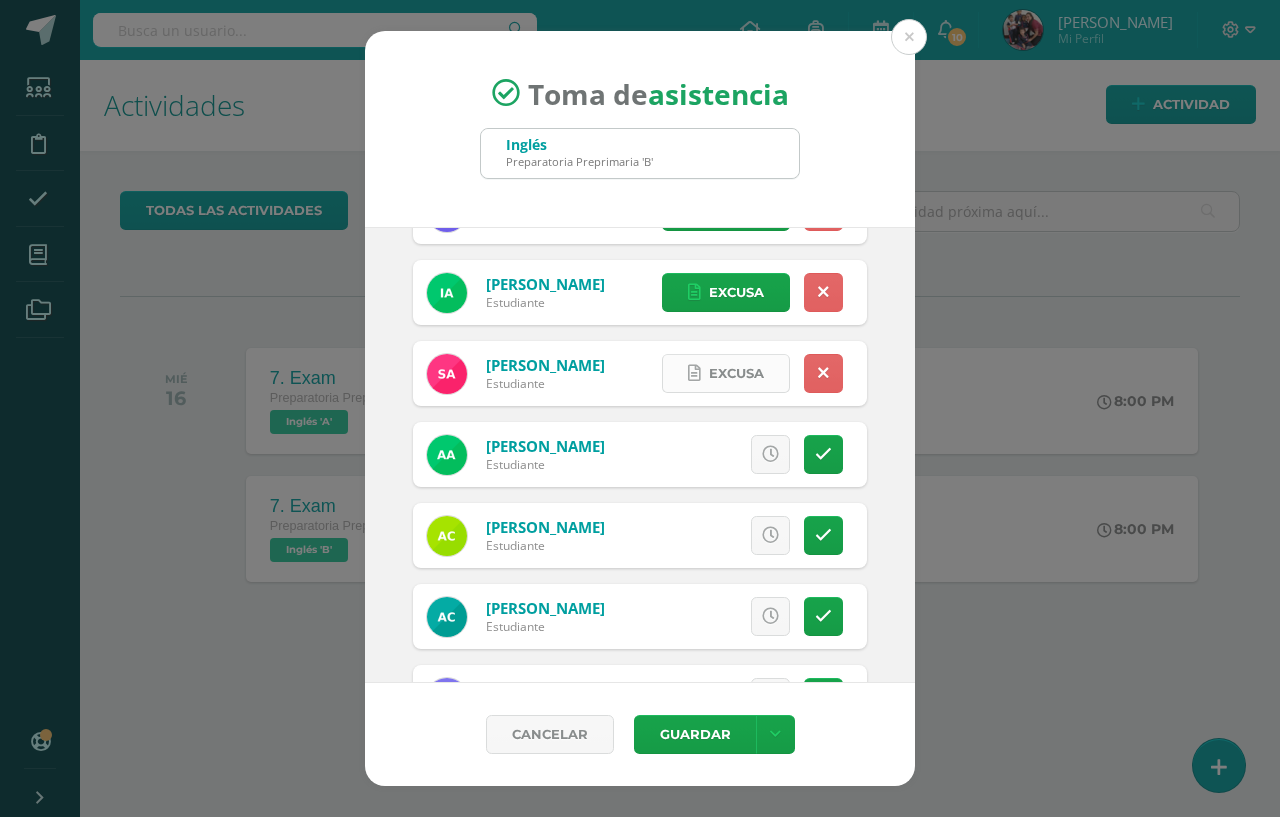 click at bounding box center (694, 373) 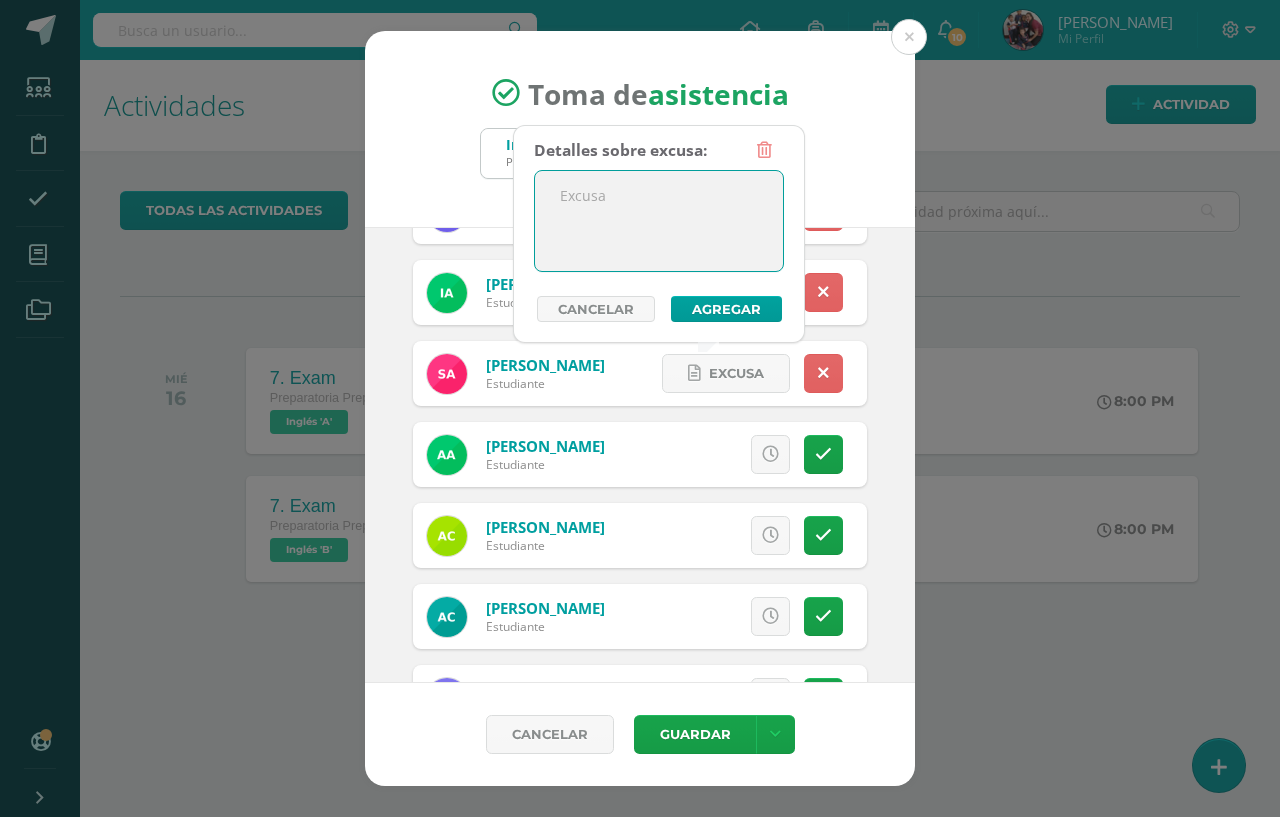 click at bounding box center [659, 221] 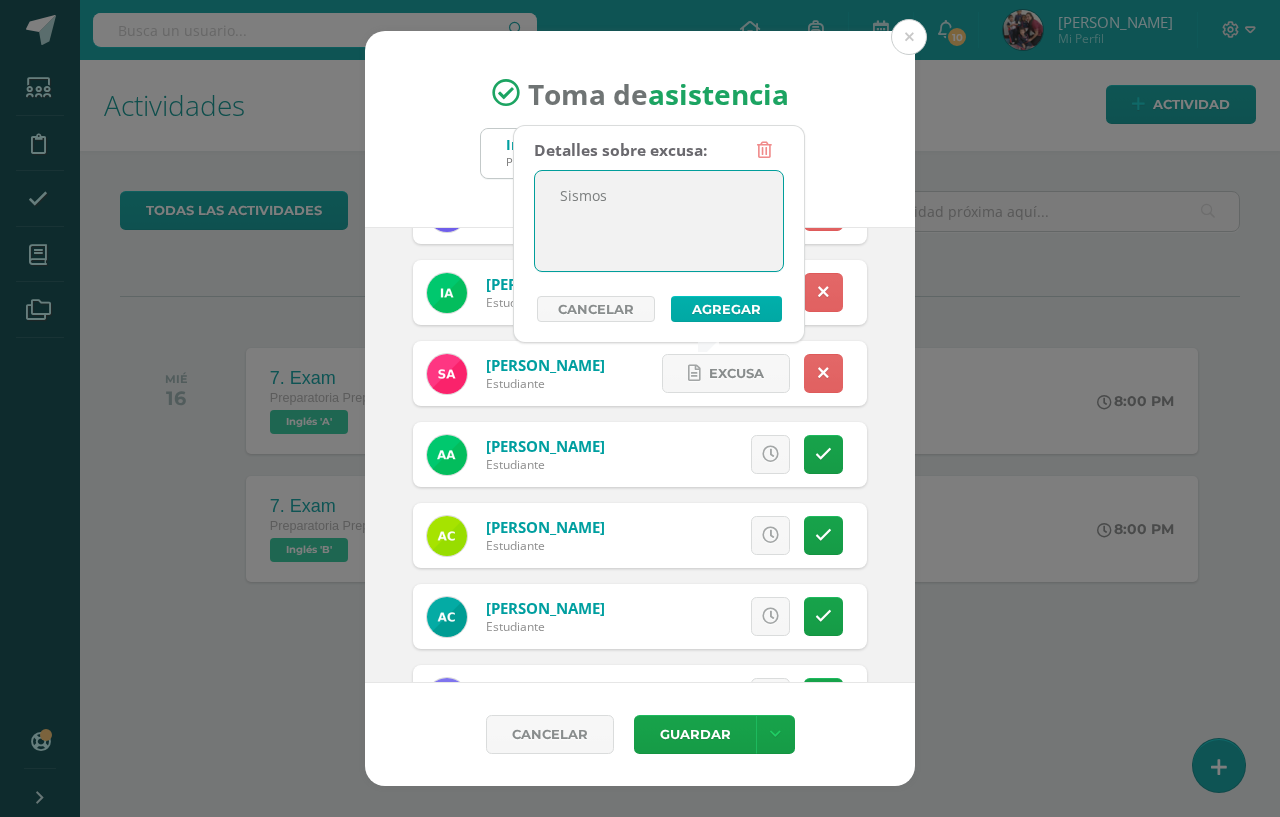 type on "Sismos" 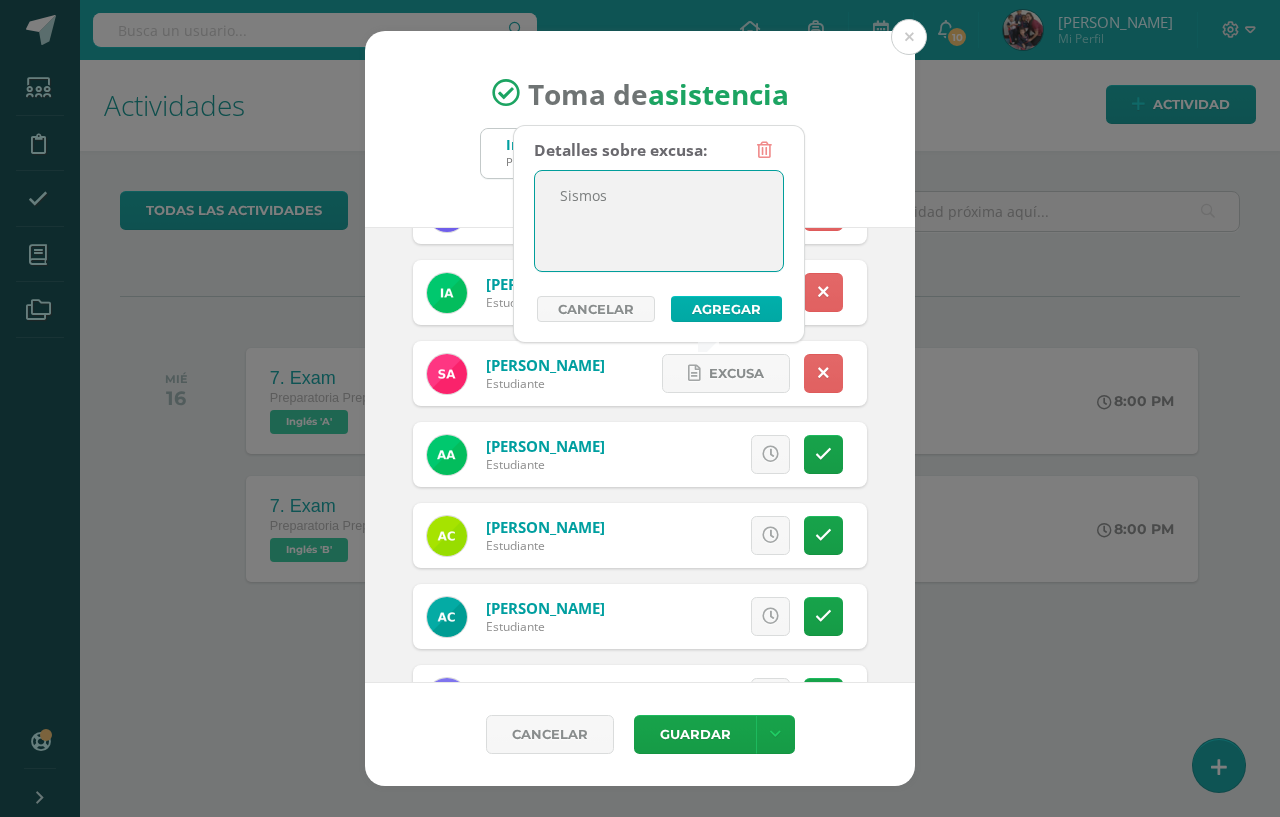 click on "Agregar" at bounding box center [726, 309] 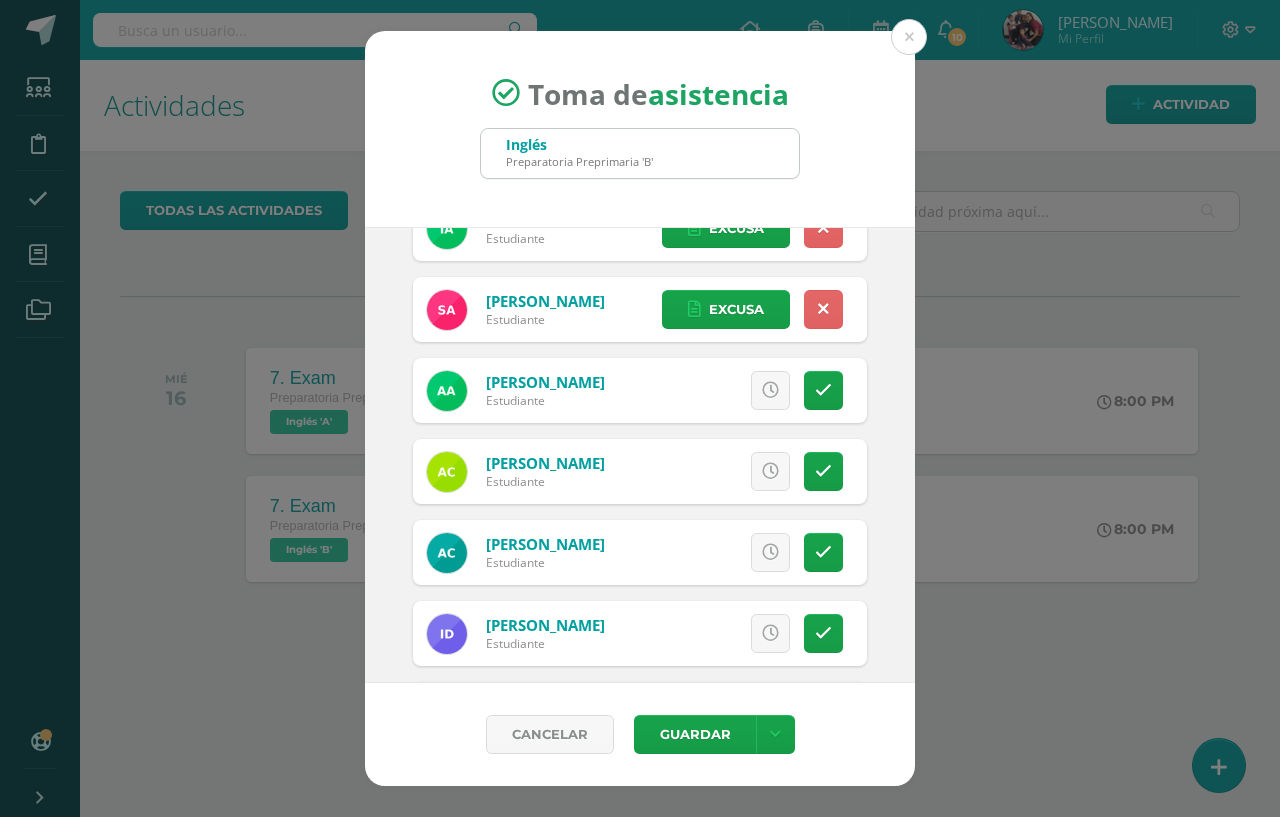 scroll, scrollTop: 400, scrollLeft: 0, axis: vertical 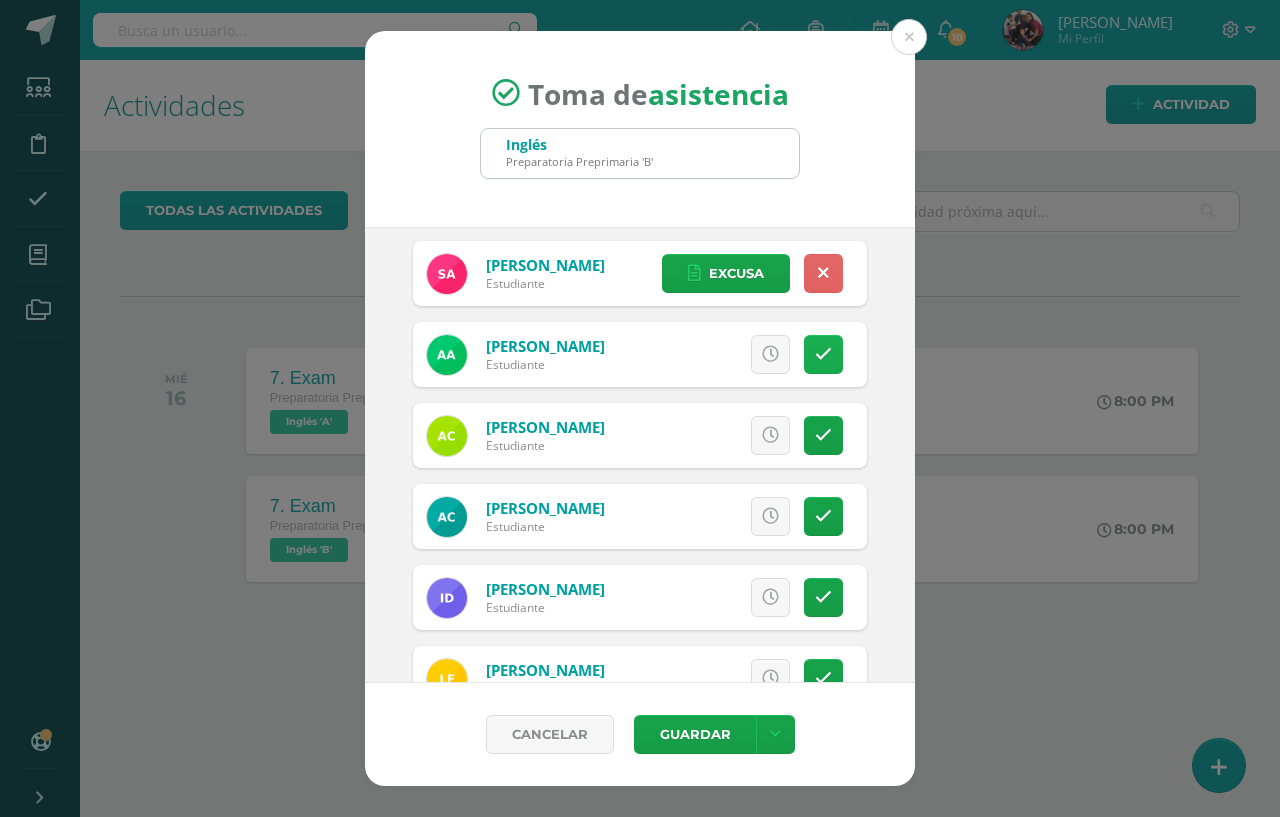 click at bounding box center [823, 354] 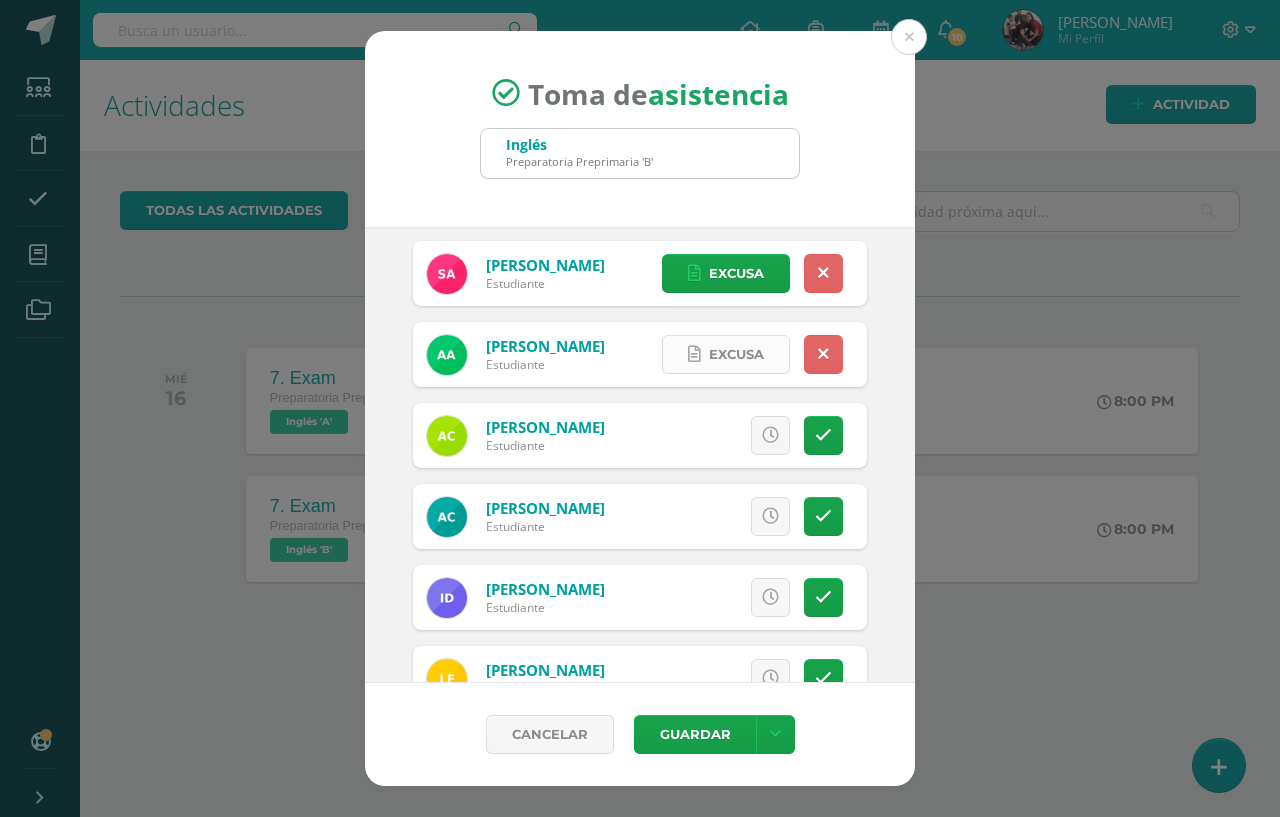 click on "Excusa" at bounding box center [736, 354] 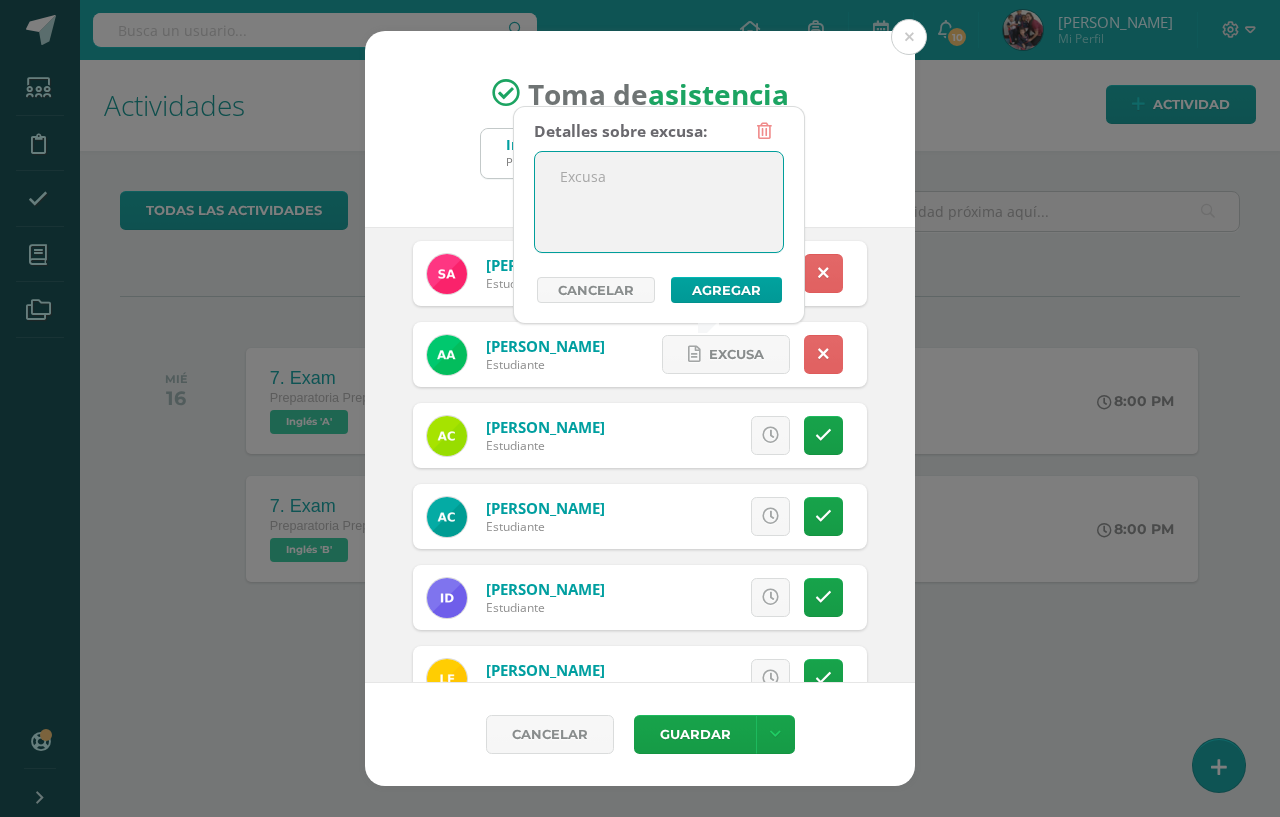drag, startPoint x: 637, startPoint y: 184, endPoint x: 681, endPoint y: 223, distance: 58.796257 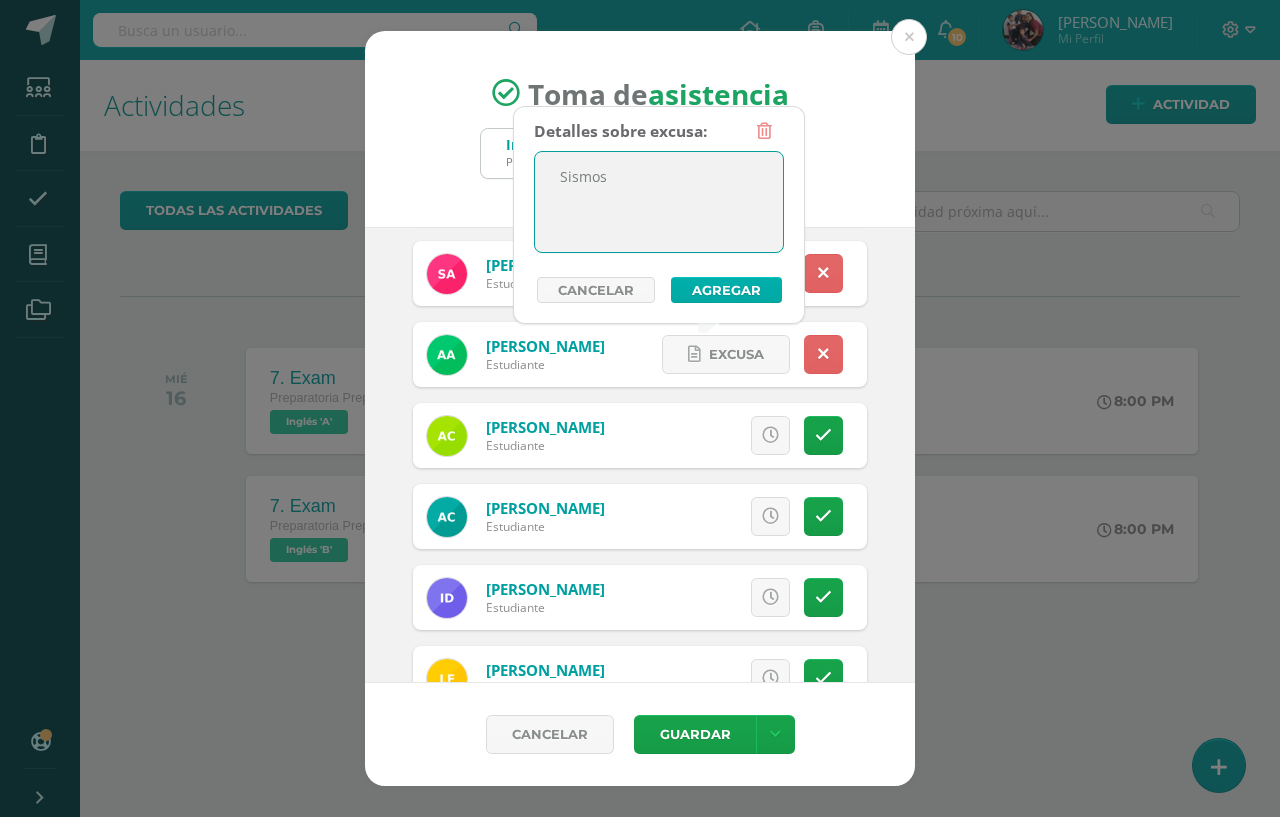 type on "Sismos" 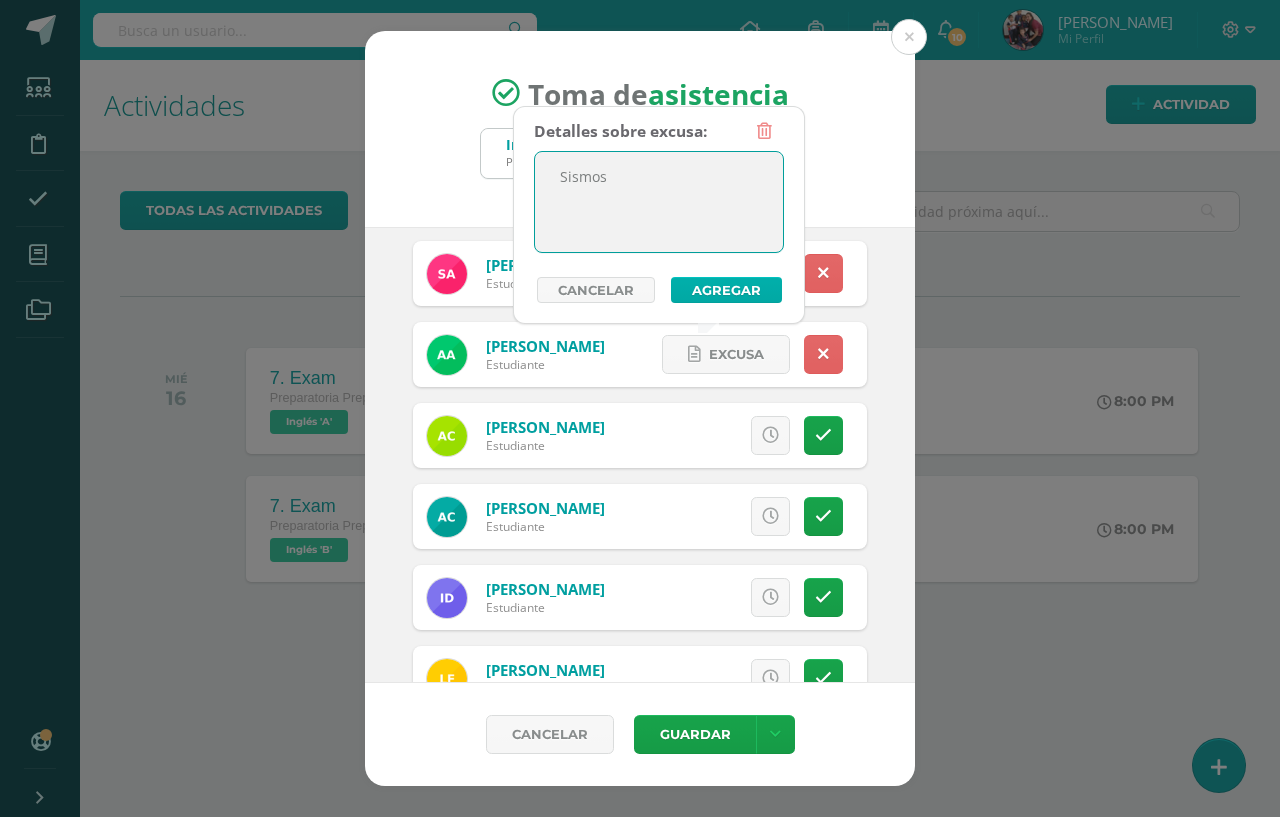 click on "Agregar" at bounding box center [726, 290] 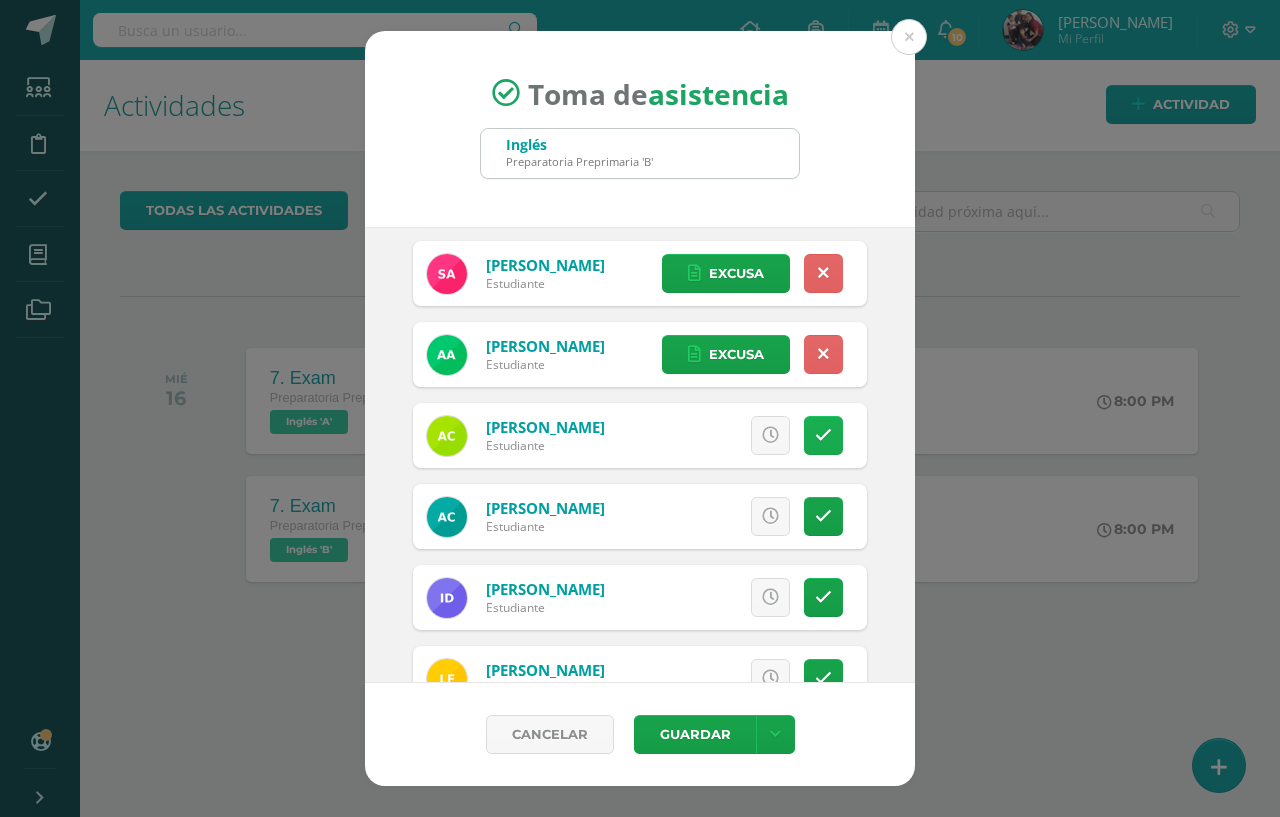 click at bounding box center [823, 435] 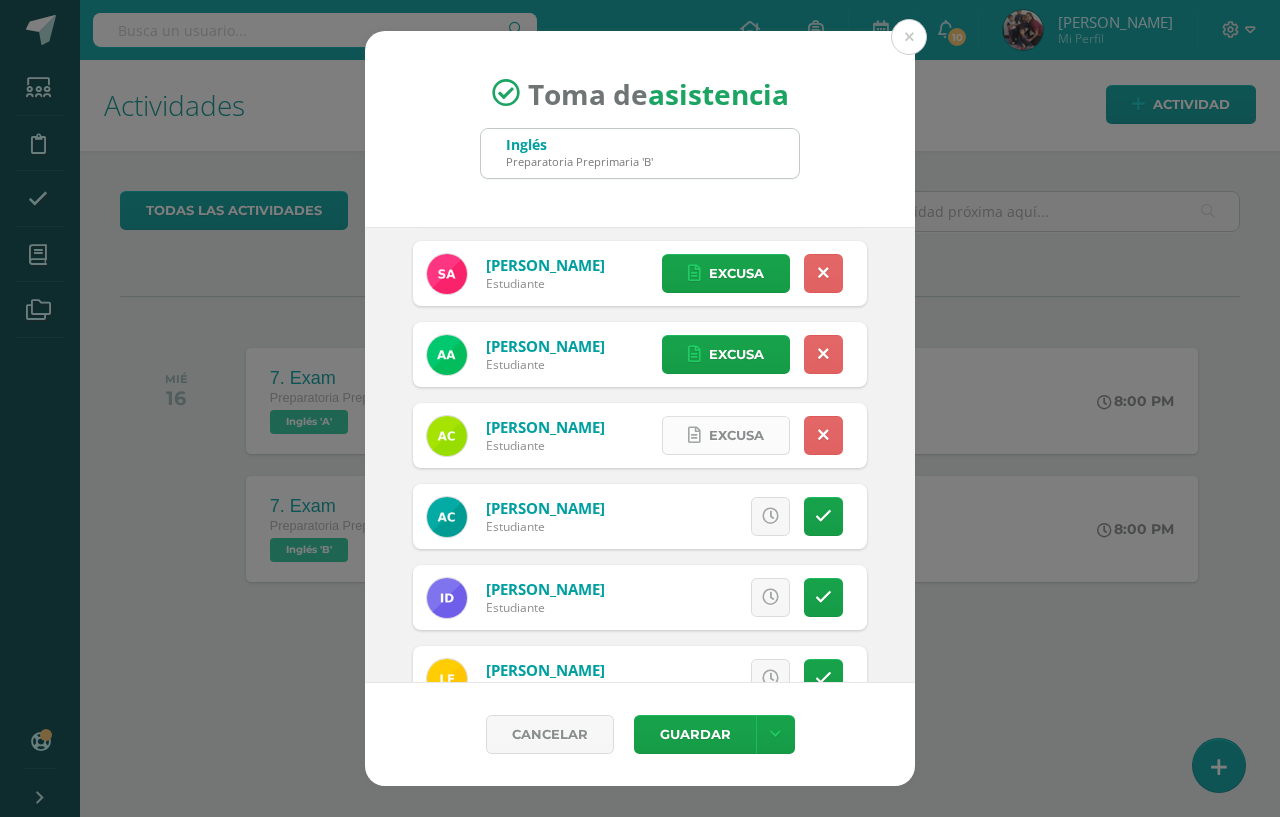click on "Excusa" at bounding box center (736, 435) 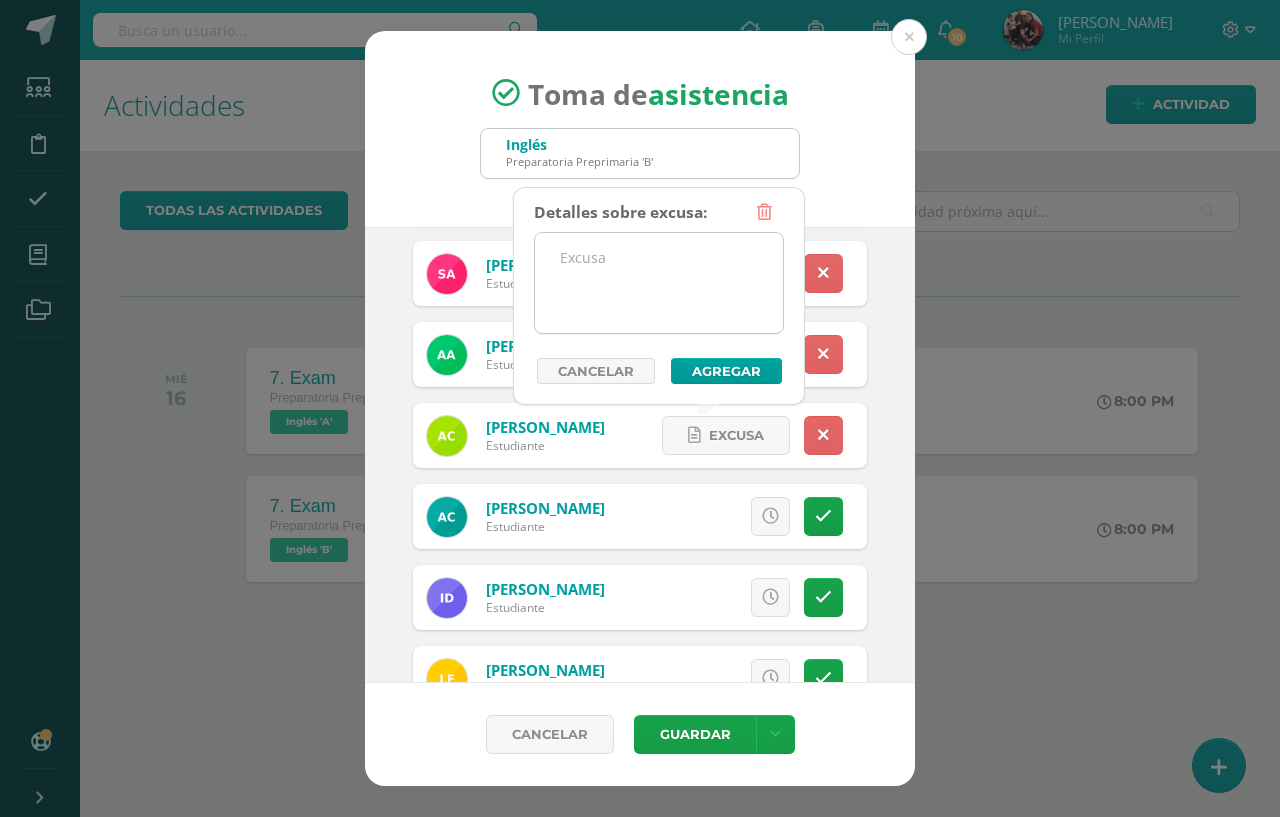 click at bounding box center [659, 283] 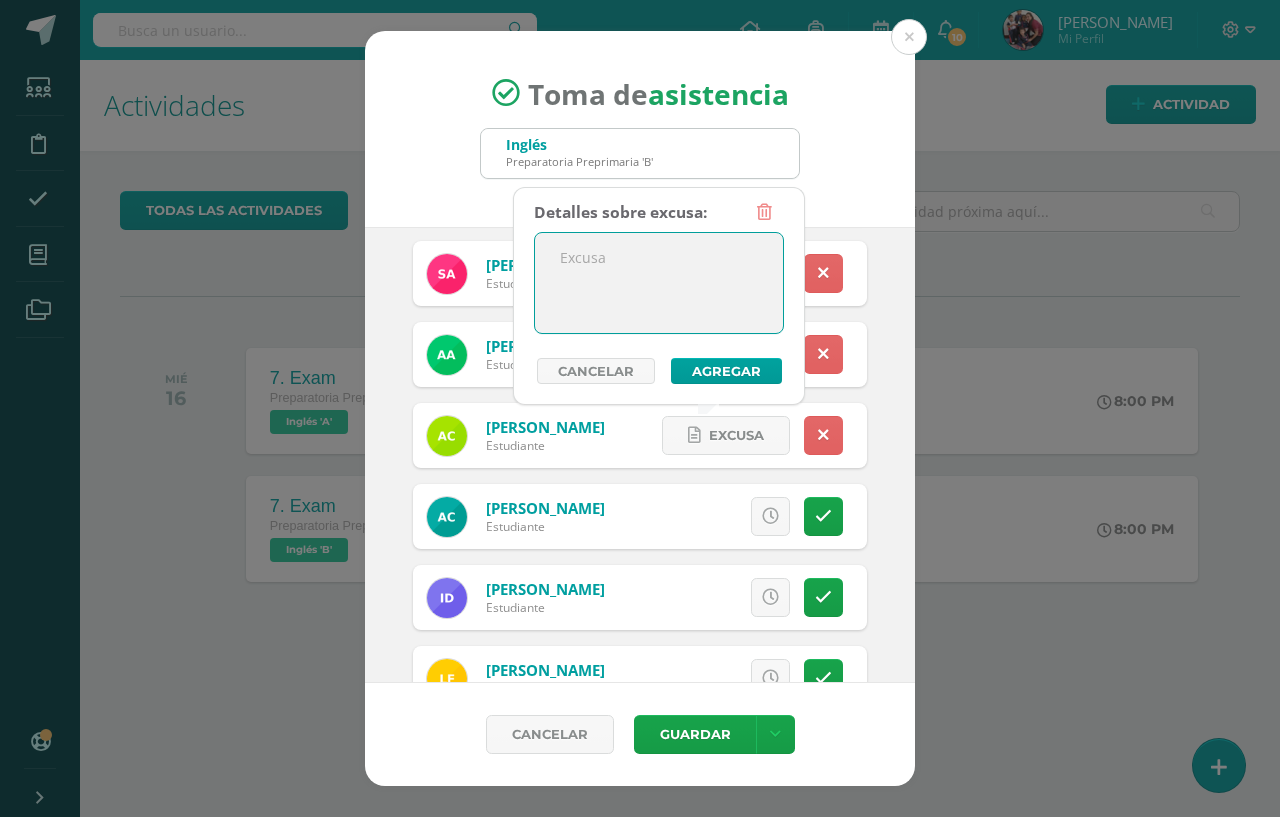 paste on "Sismos" 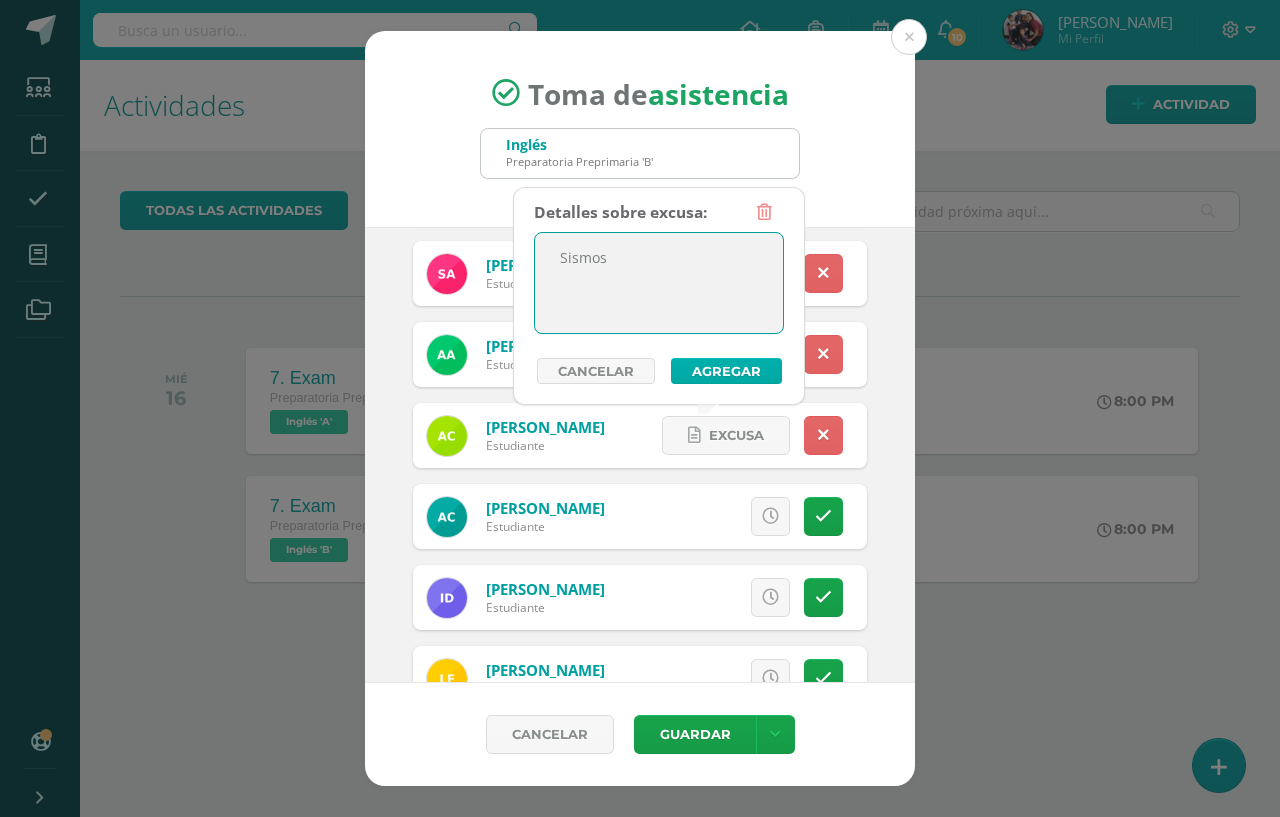 type on "Sismos" 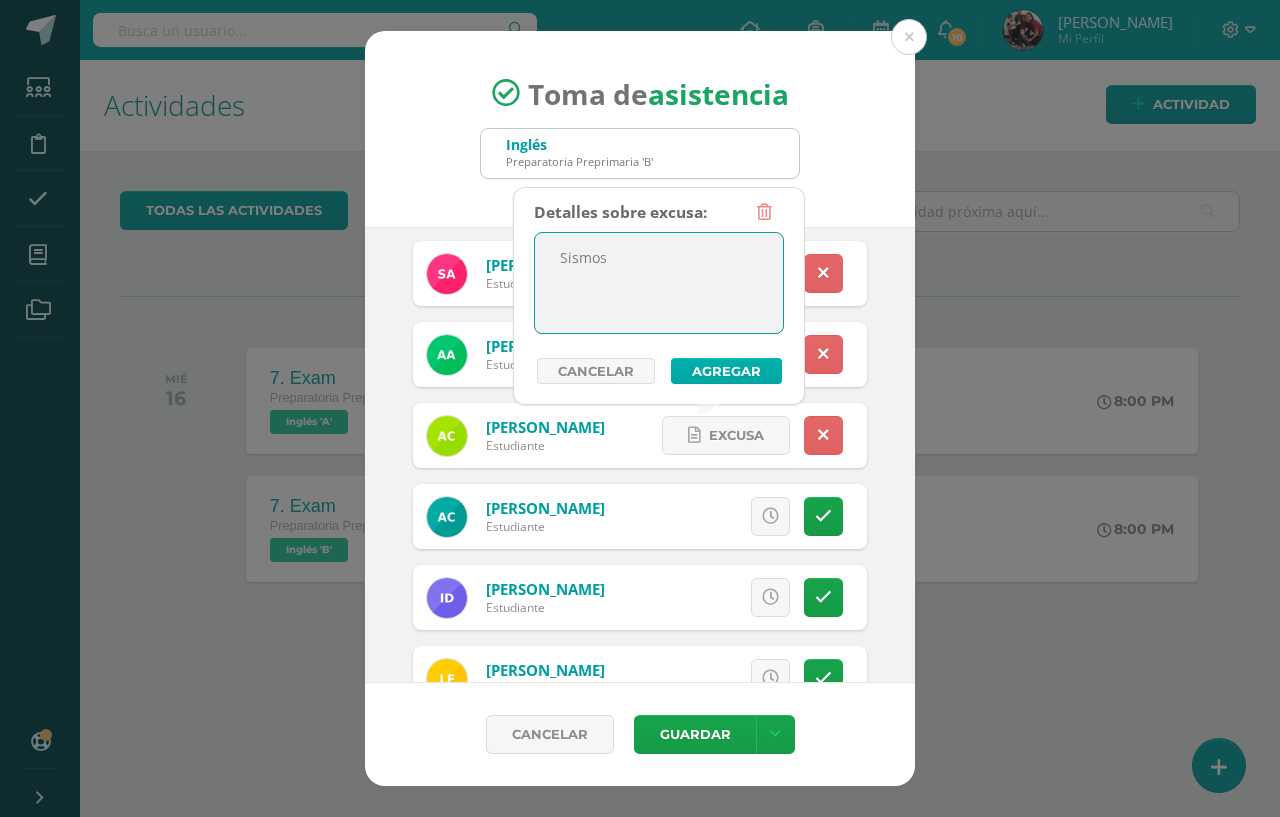 click on "Agregar" at bounding box center (726, 371) 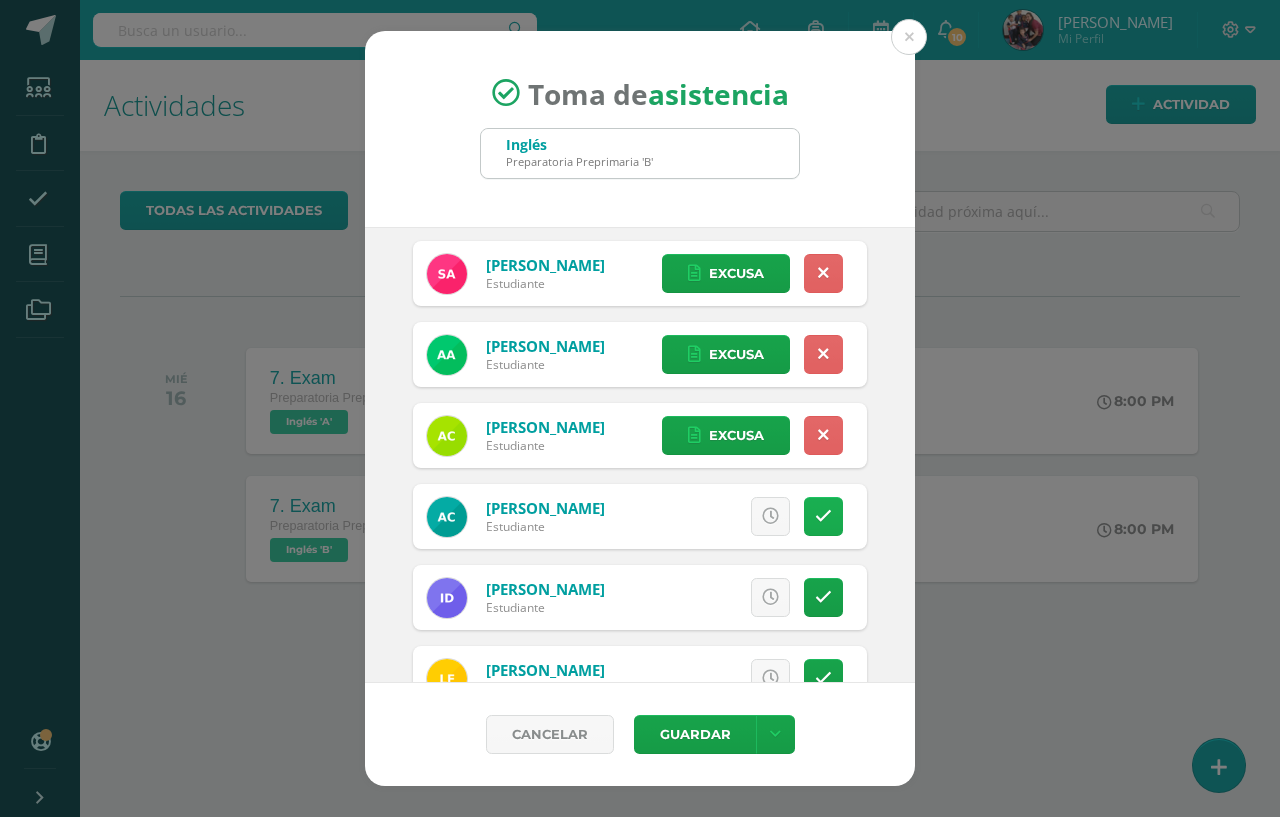 click at bounding box center [823, 516] 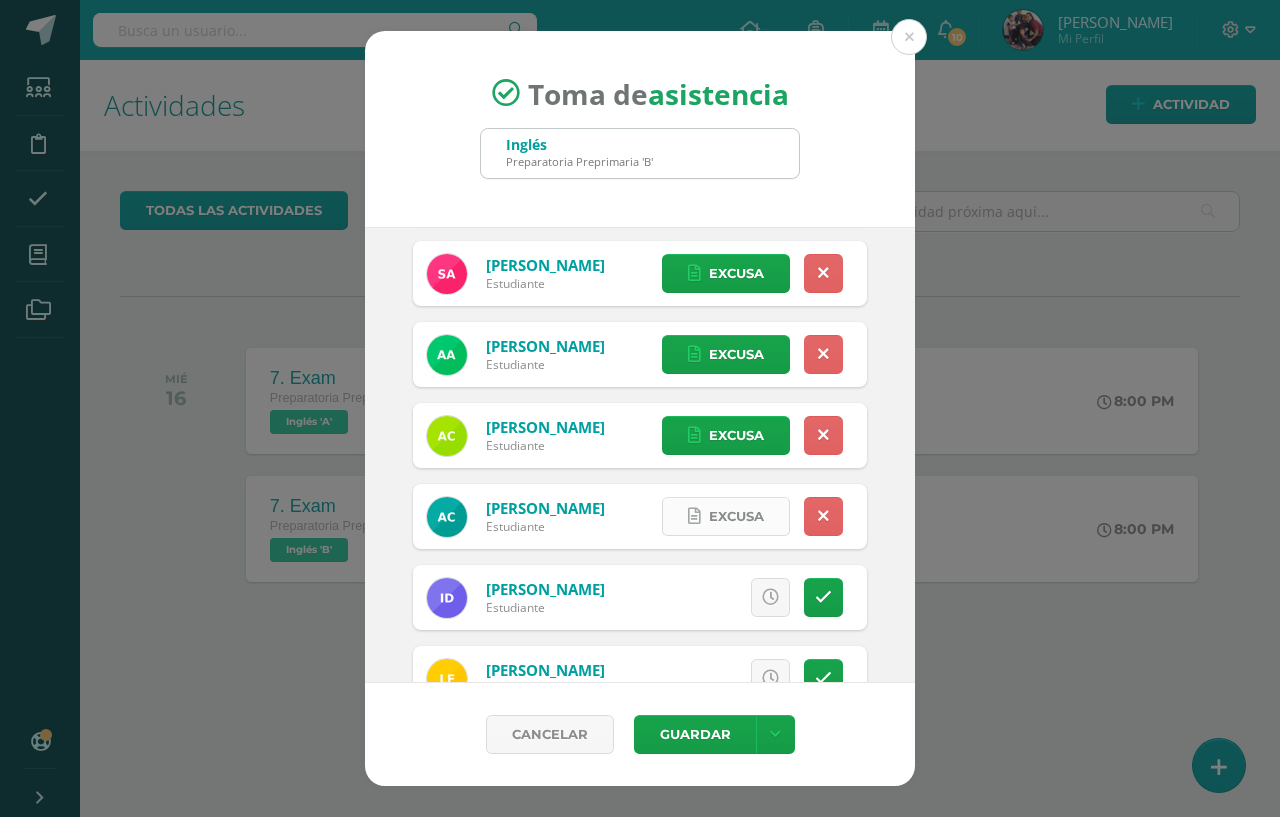 click on "Excusa" at bounding box center [736, 516] 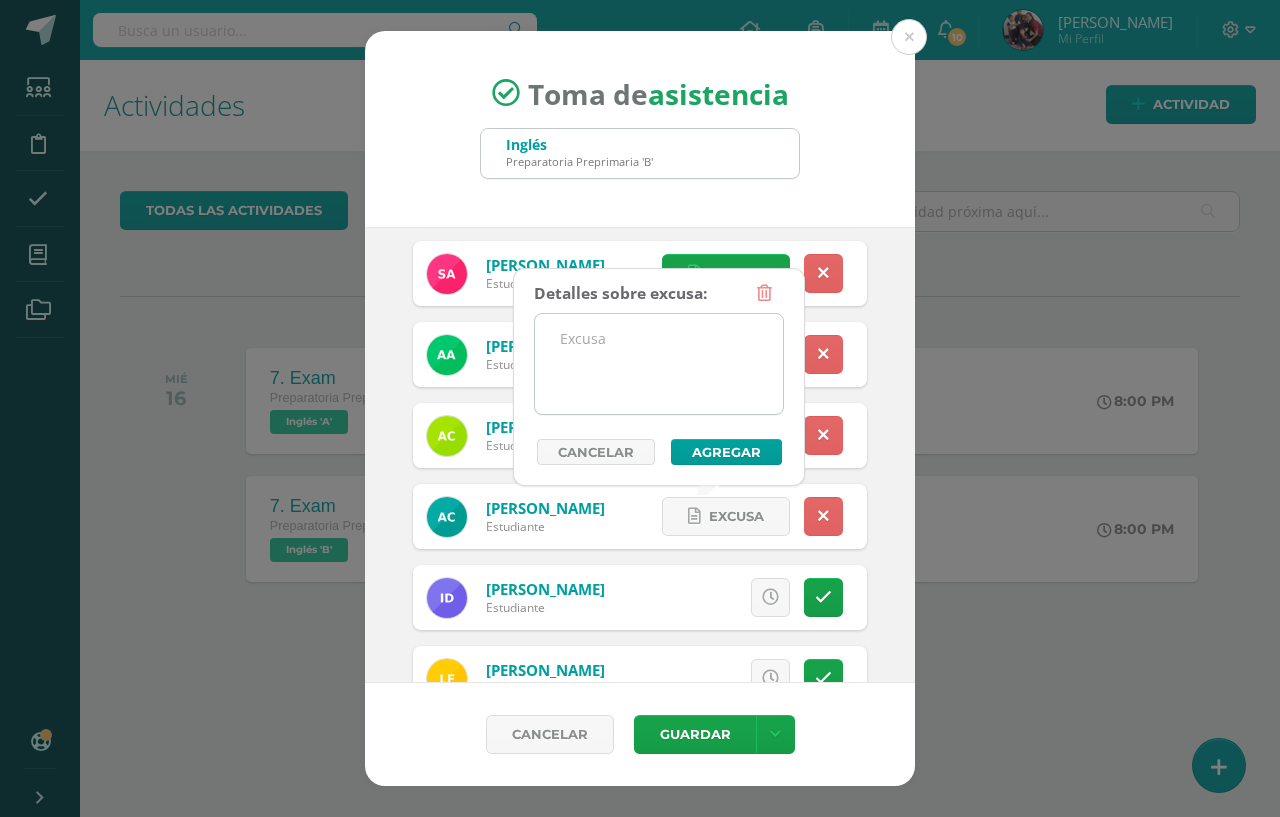 click at bounding box center (659, 364) 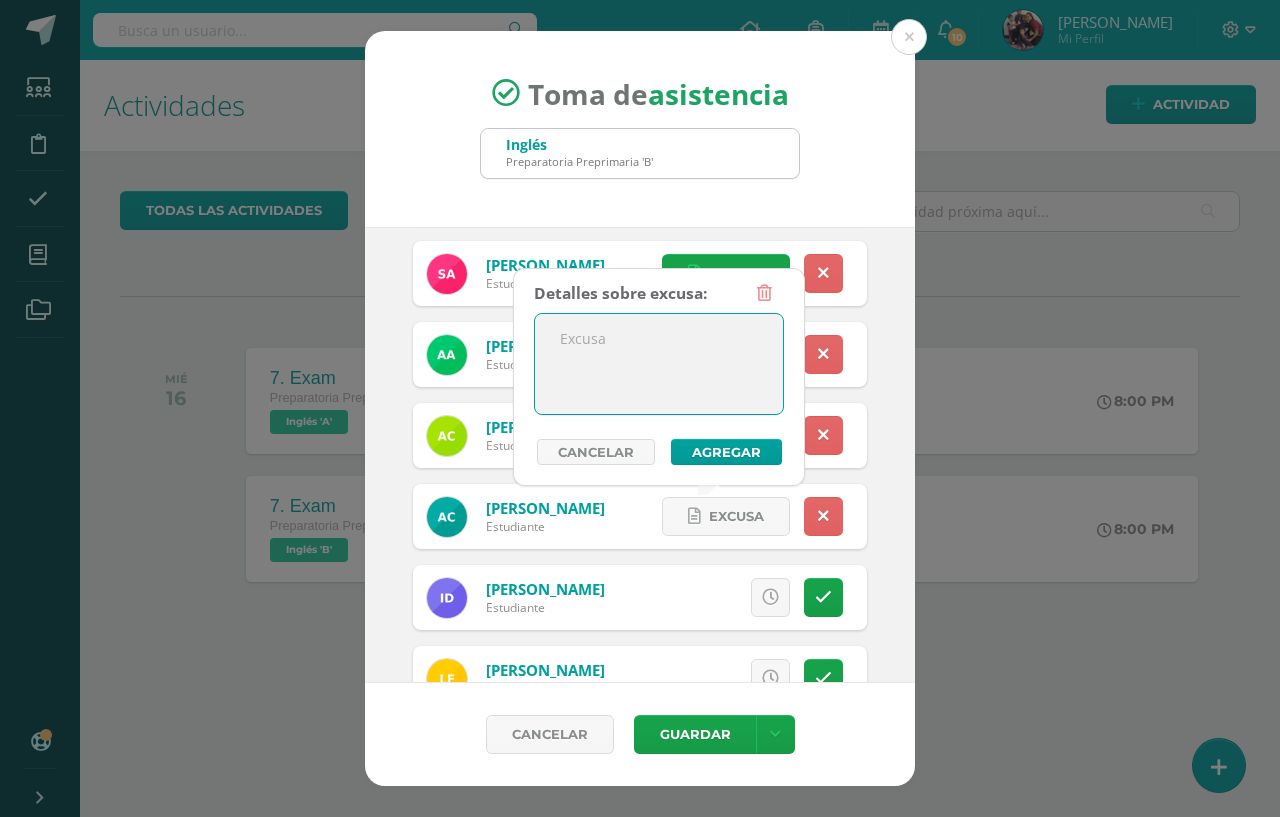 paste on "Sismos" 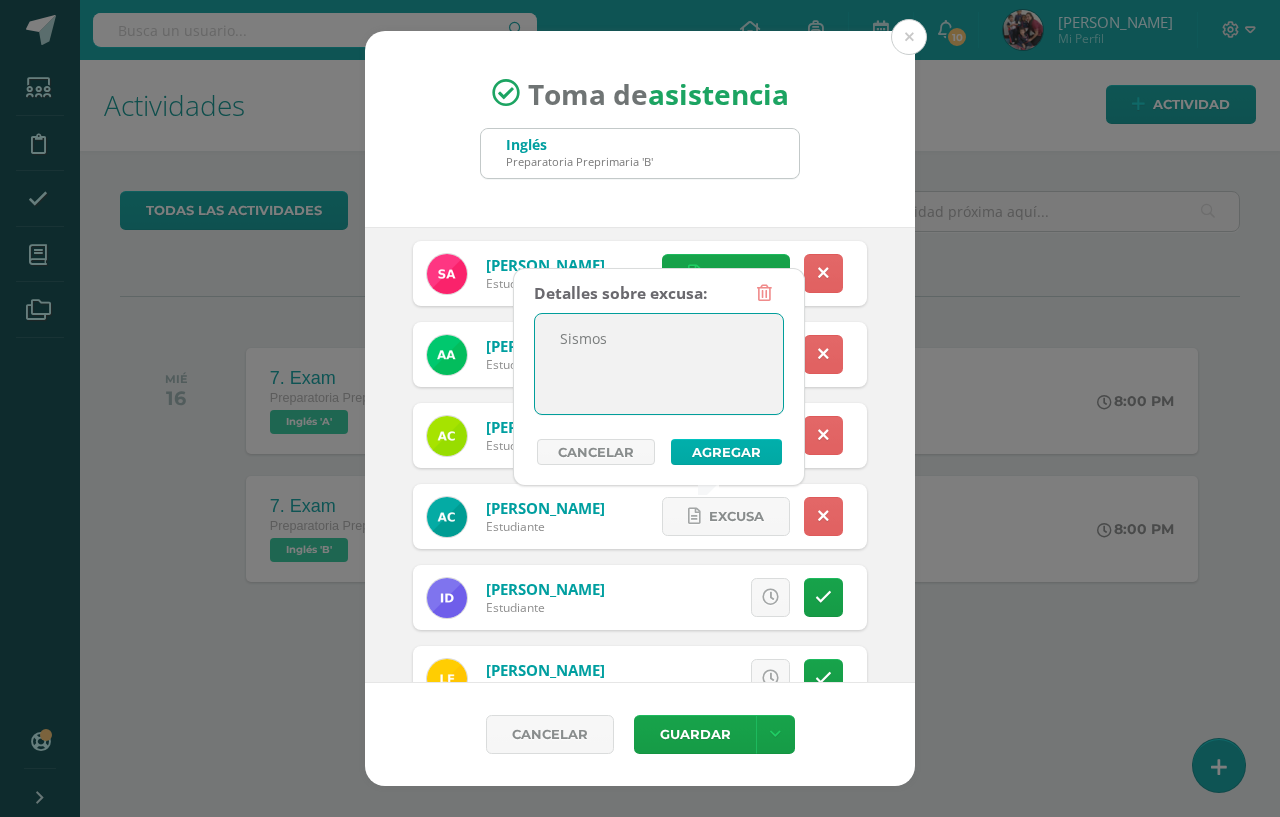 type on "Sismos" 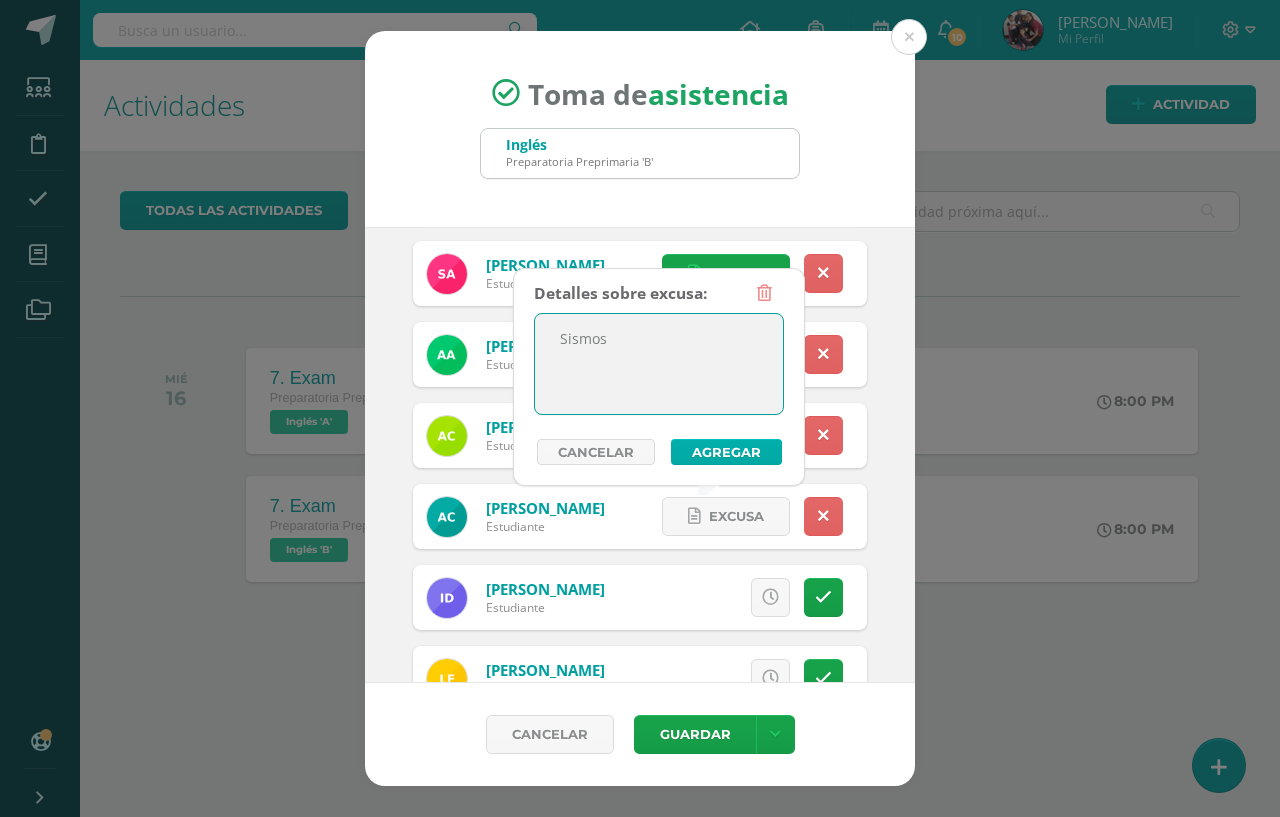 click on "Agregar" at bounding box center (726, 452) 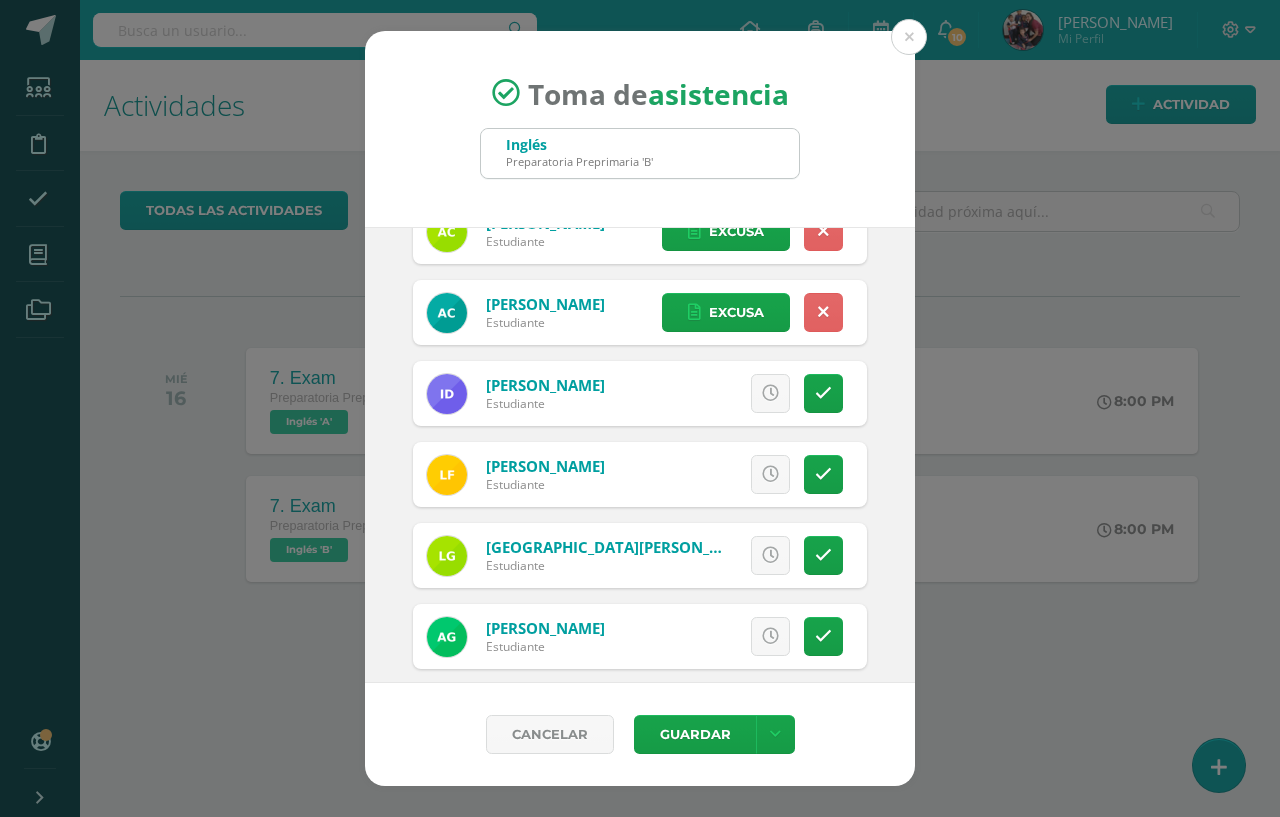 scroll, scrollTop: 700, scrollLeft: 0, axis: vertical 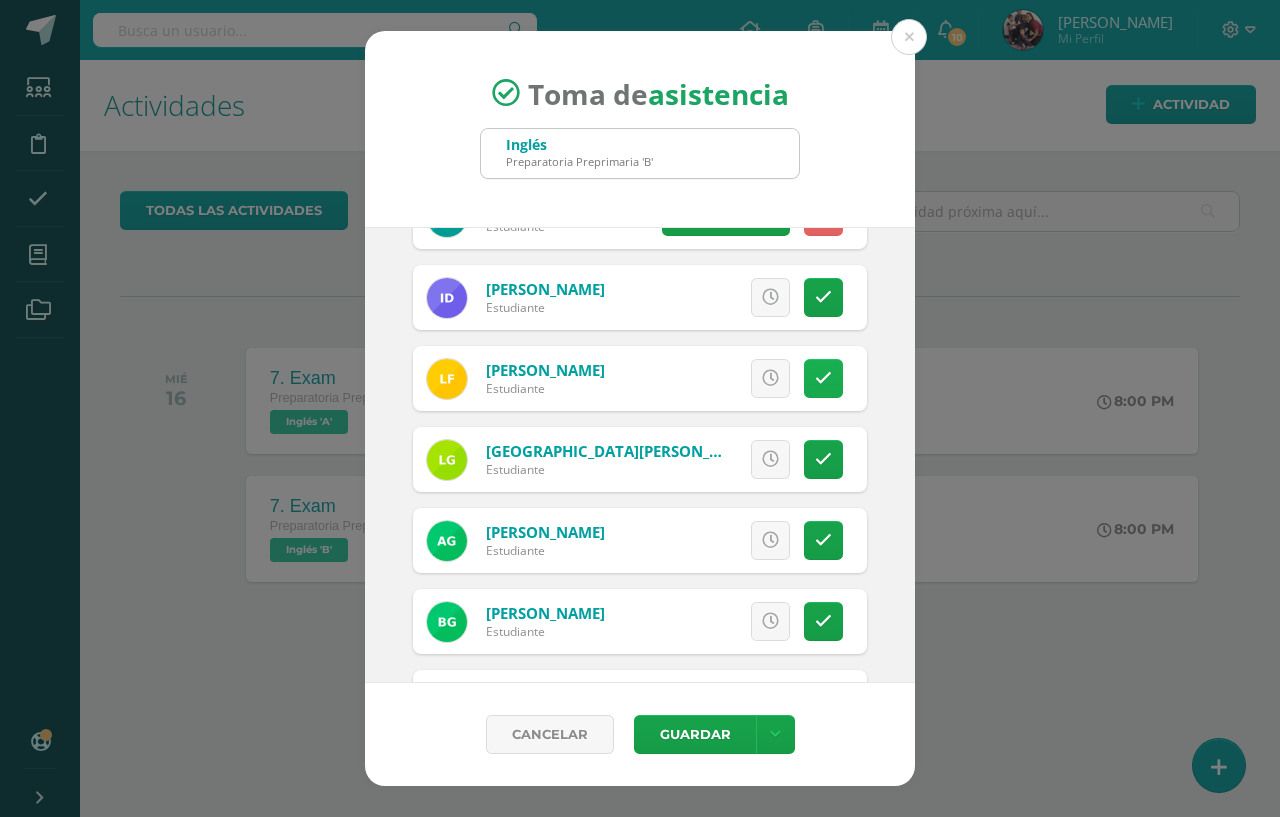 click at bounding box center (823, 378) 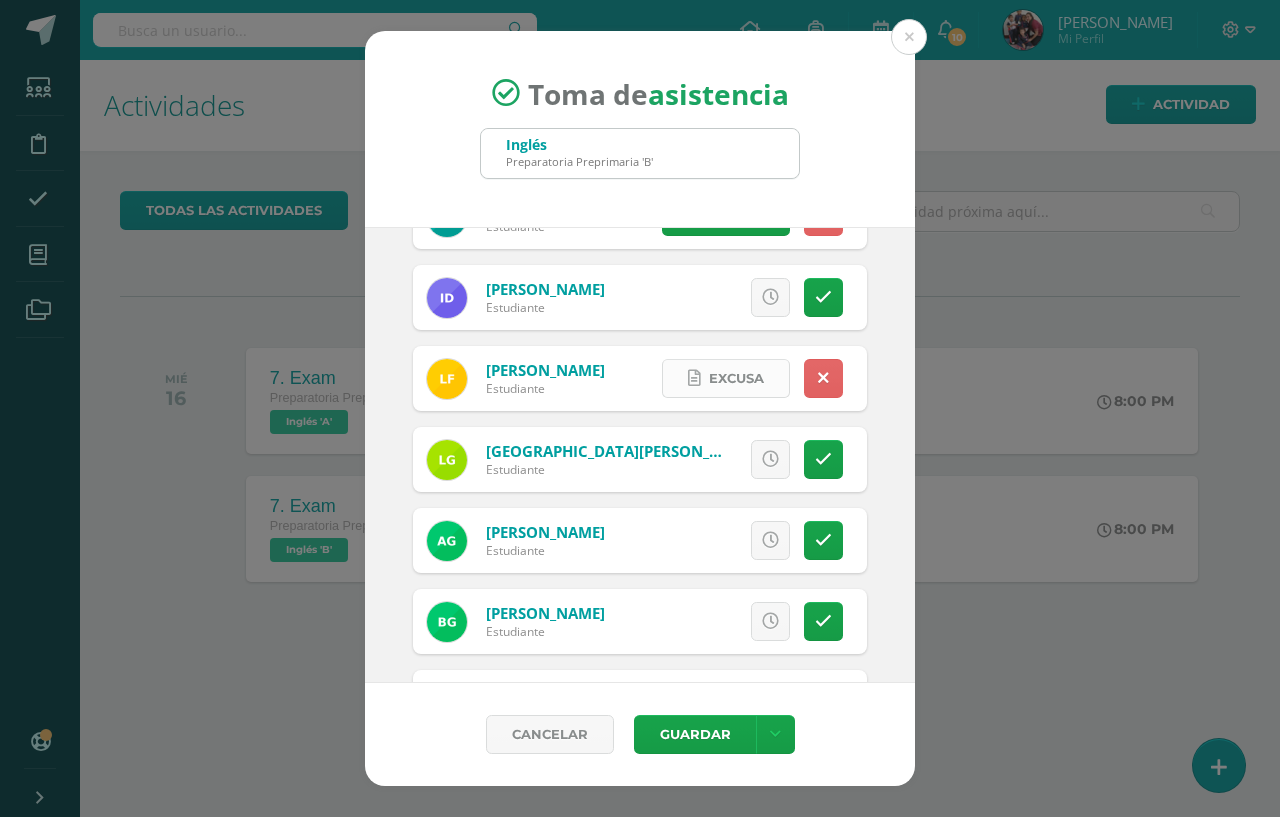 click on "Excusa" at bounding box center [736, 378] 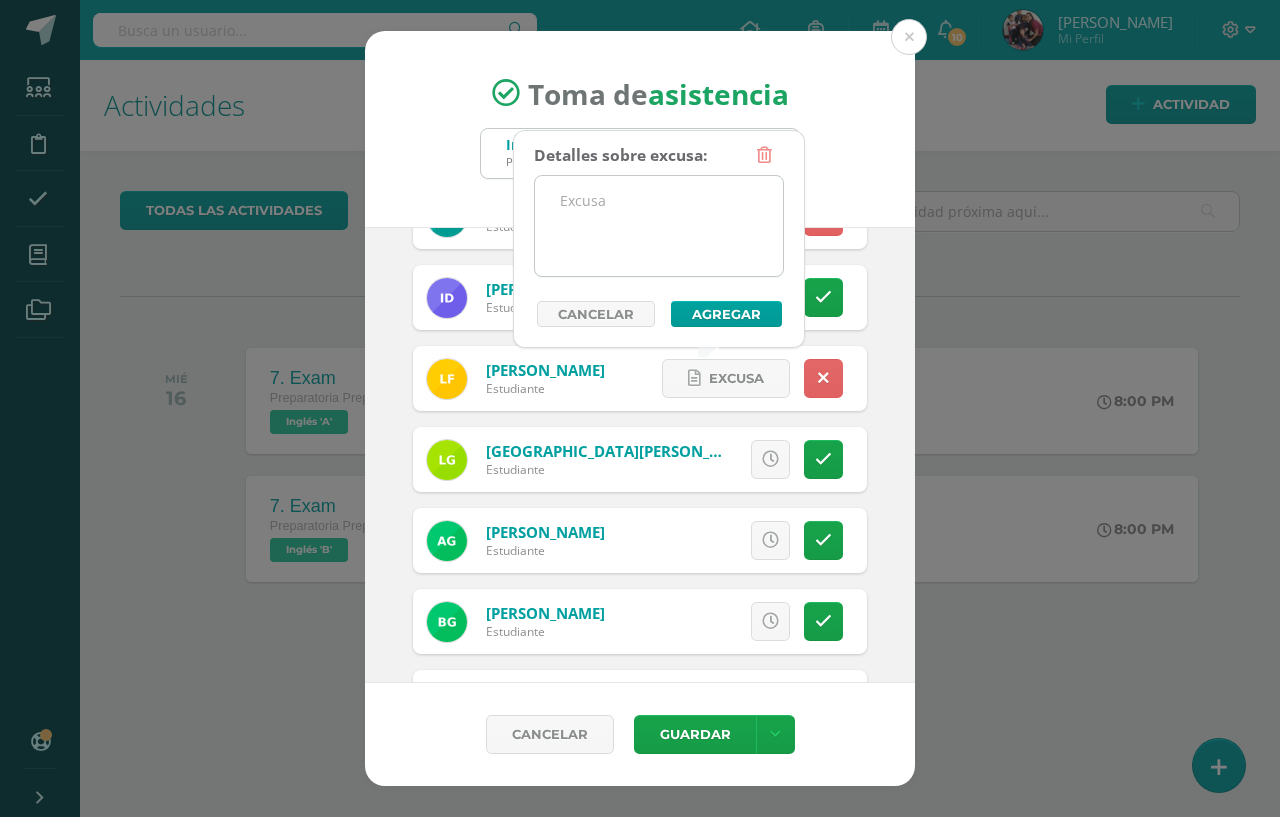 click at bounding box center (659, 226) 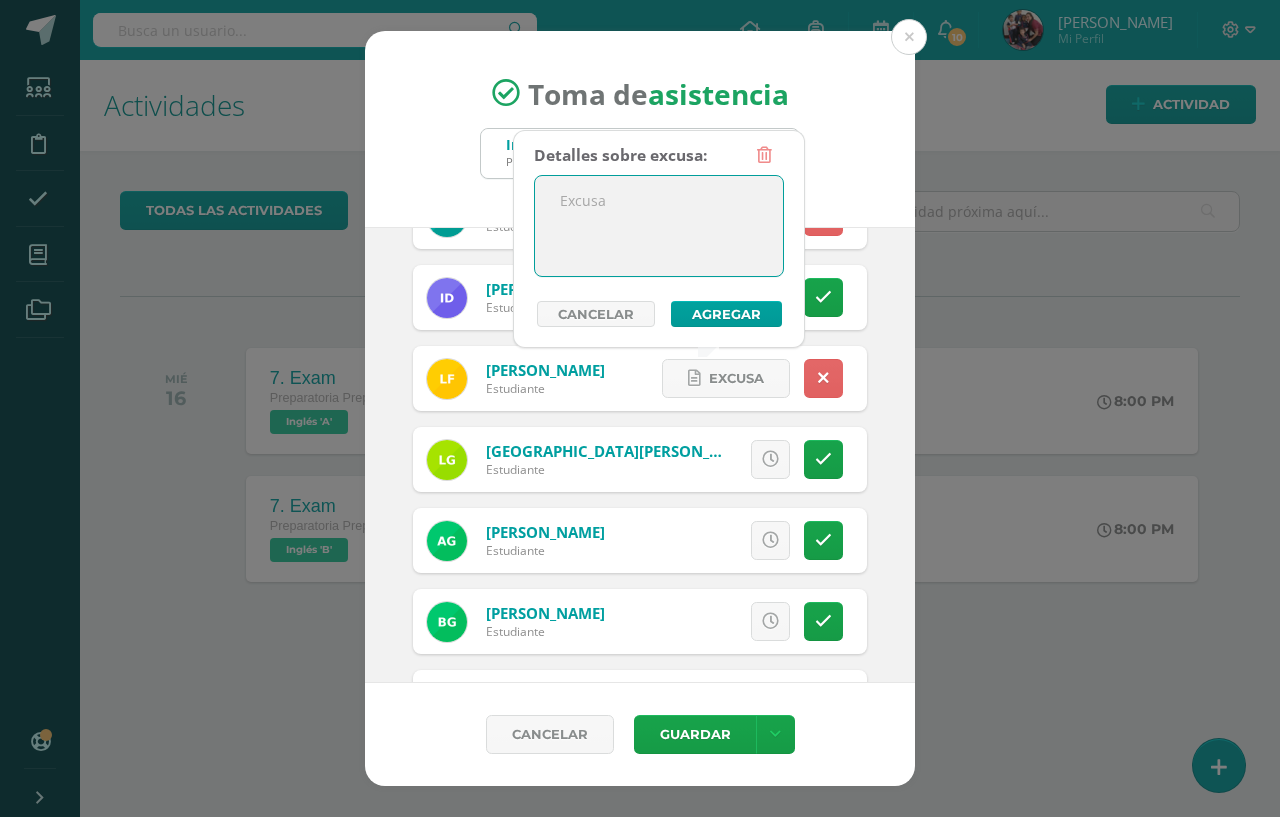 paste on "Sismos" 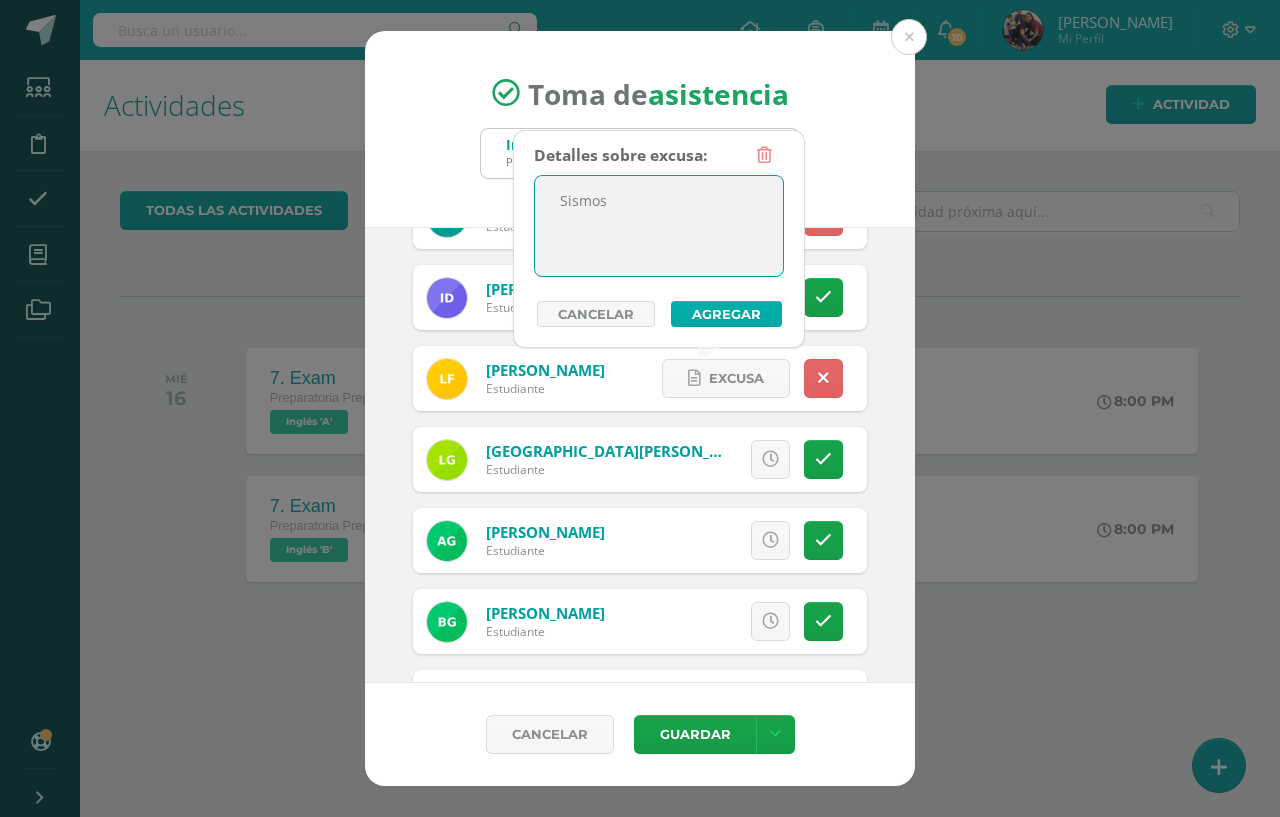 type on "Sismos" 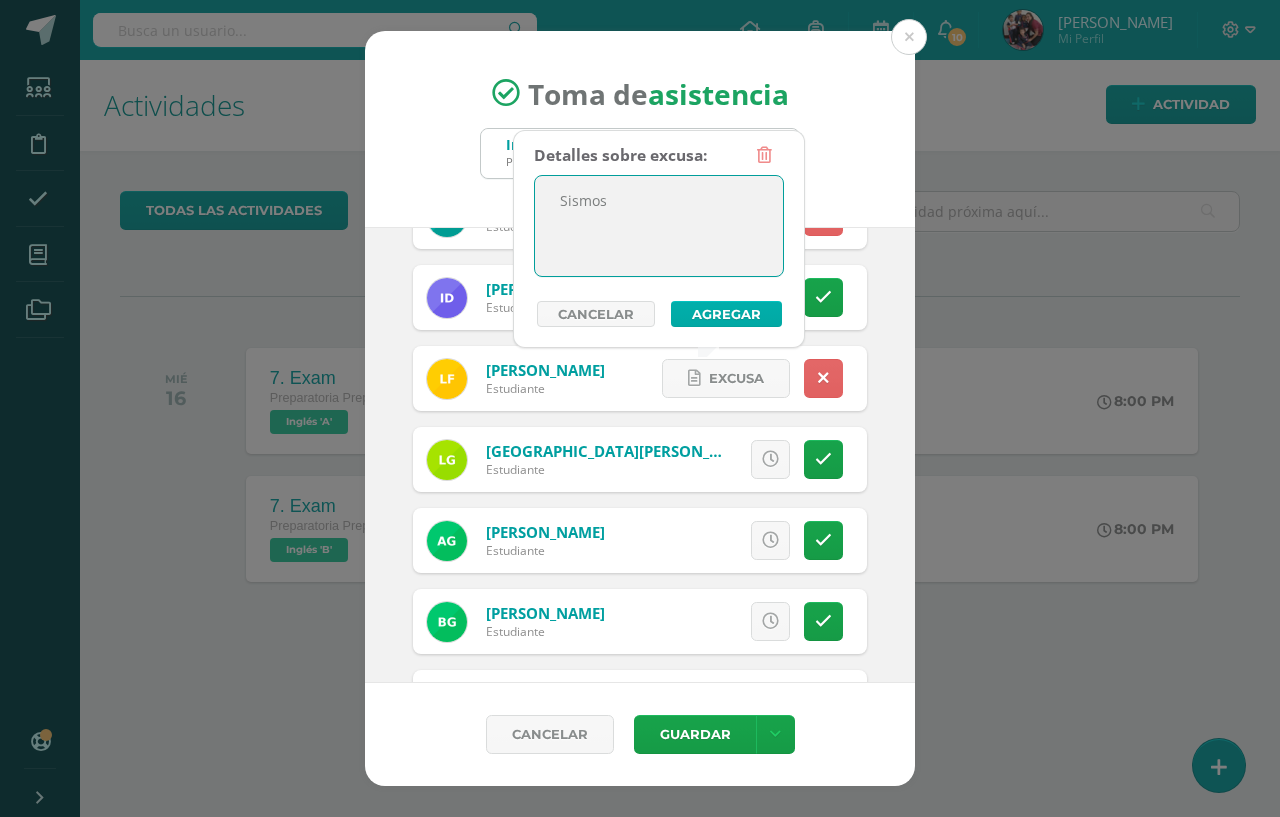 click on "Agregar" at bounding box center [726, 314] 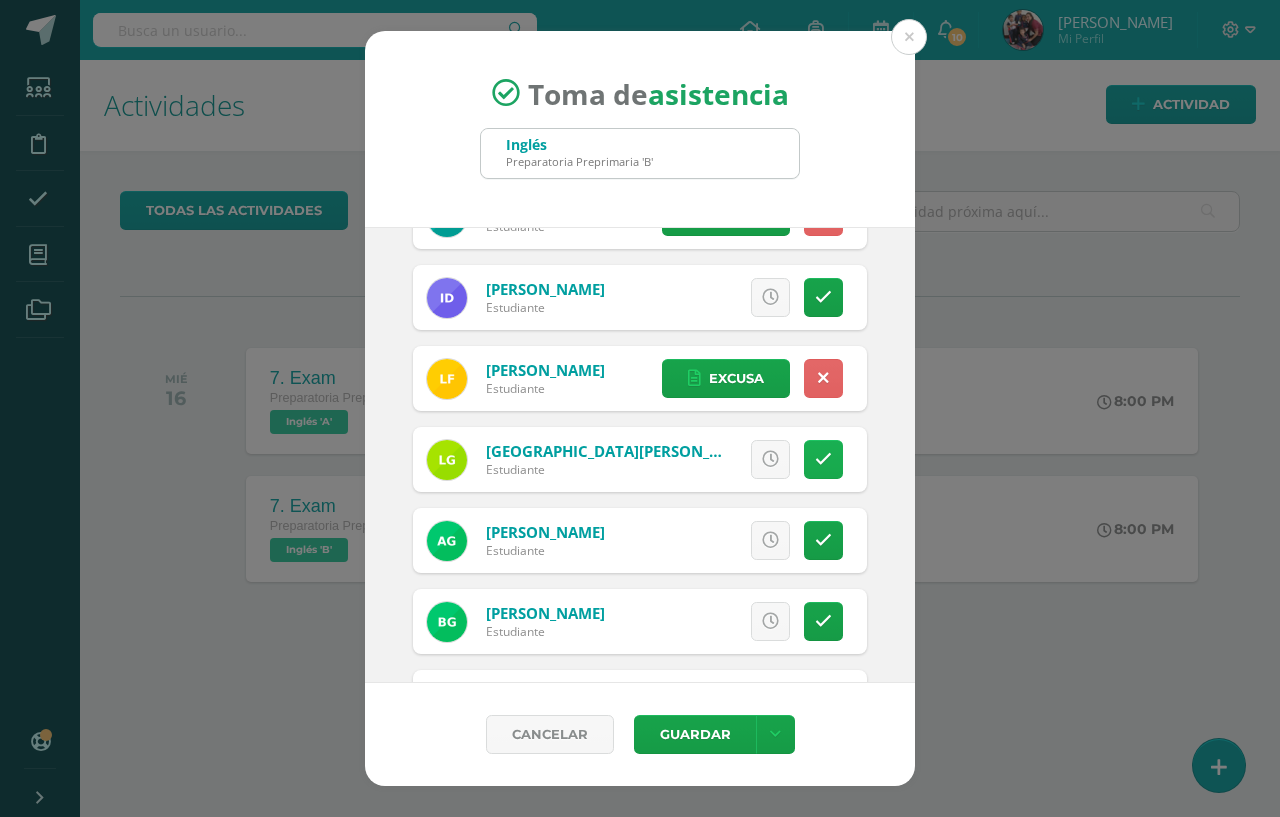 click at bounding box center [823, 459] 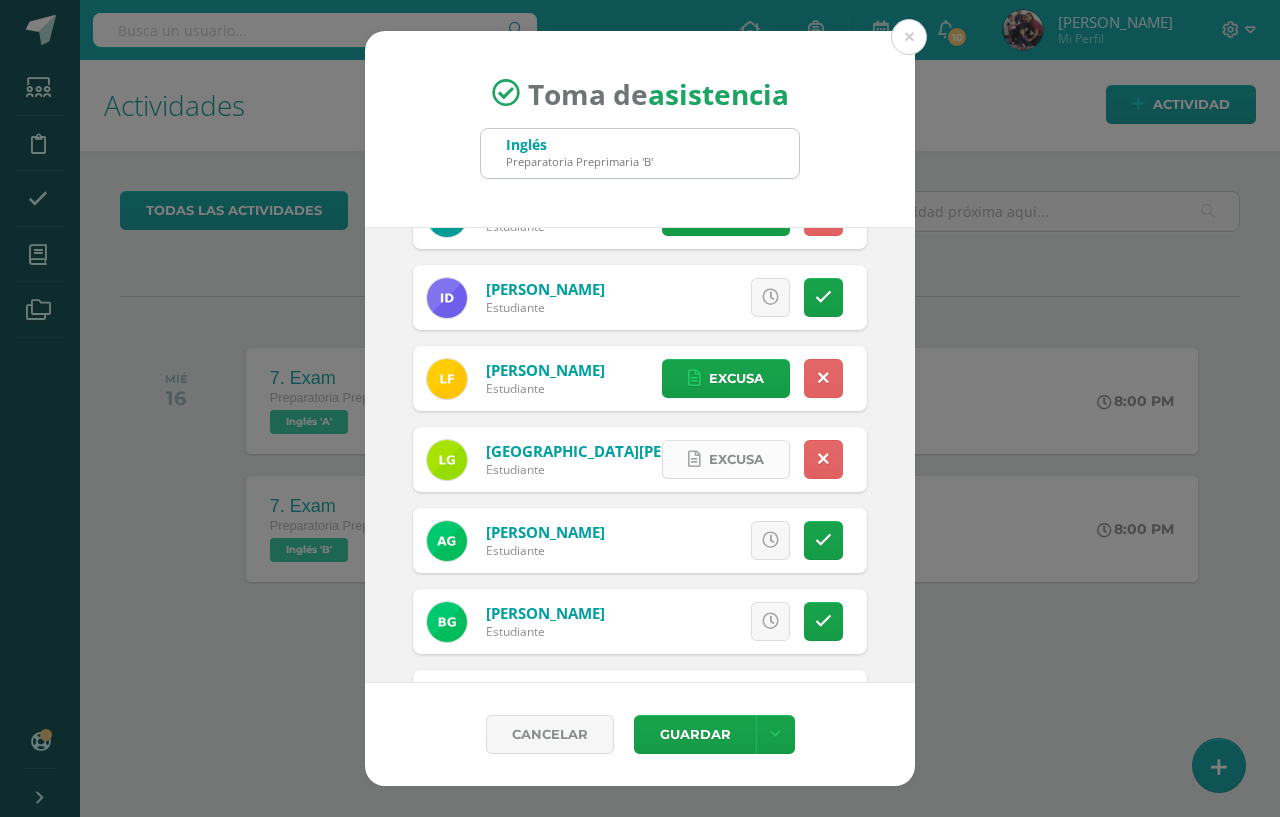 click on "Excusa" at bounding box center (736, 459) 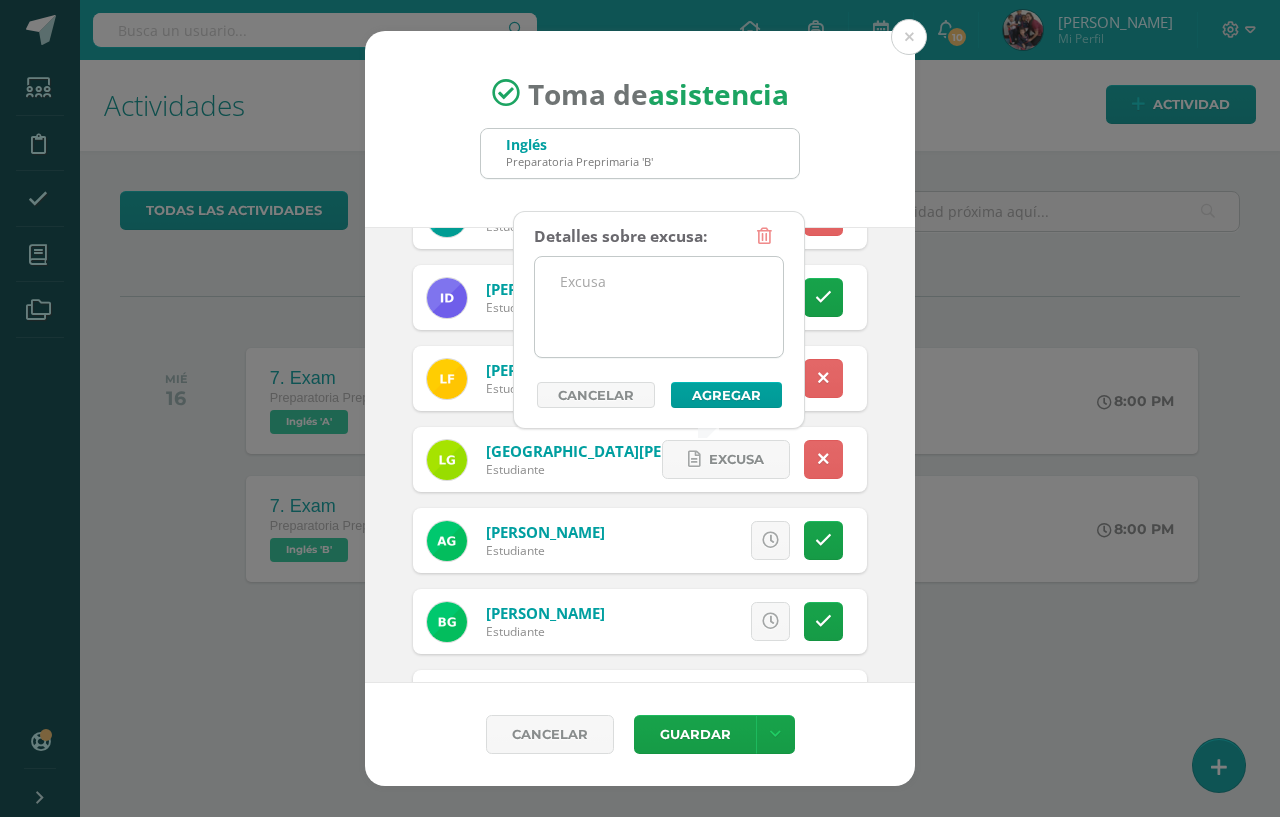 click at bounding box center [659, 307] 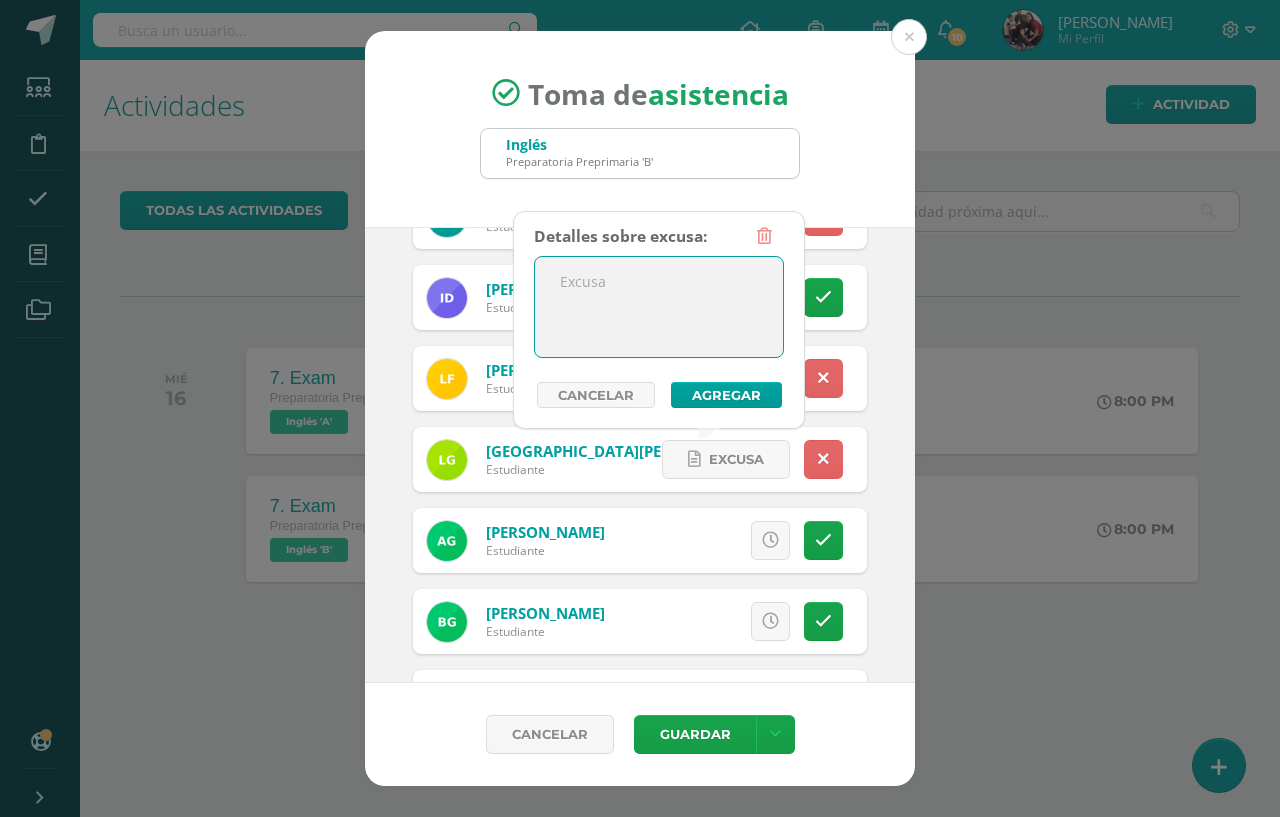 paste on "Sismos" 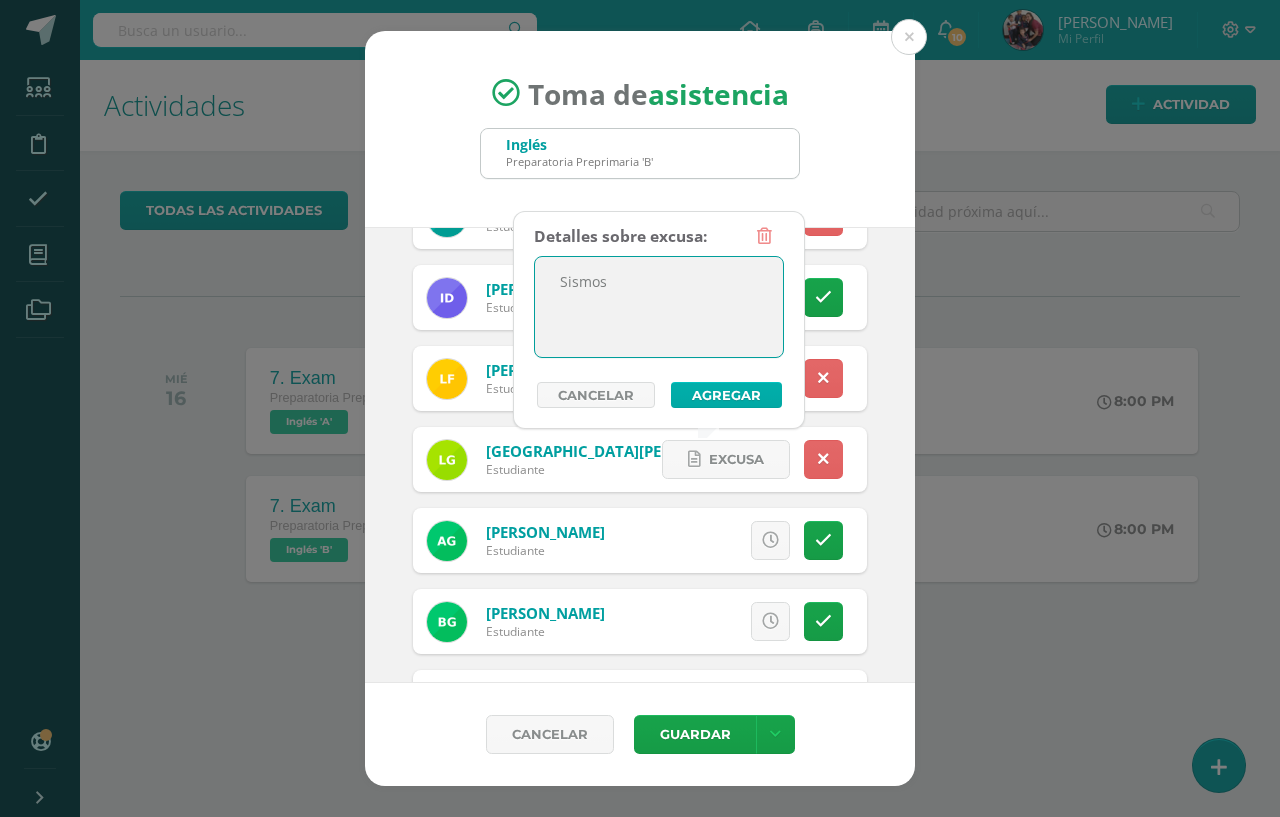type on "Sismos" 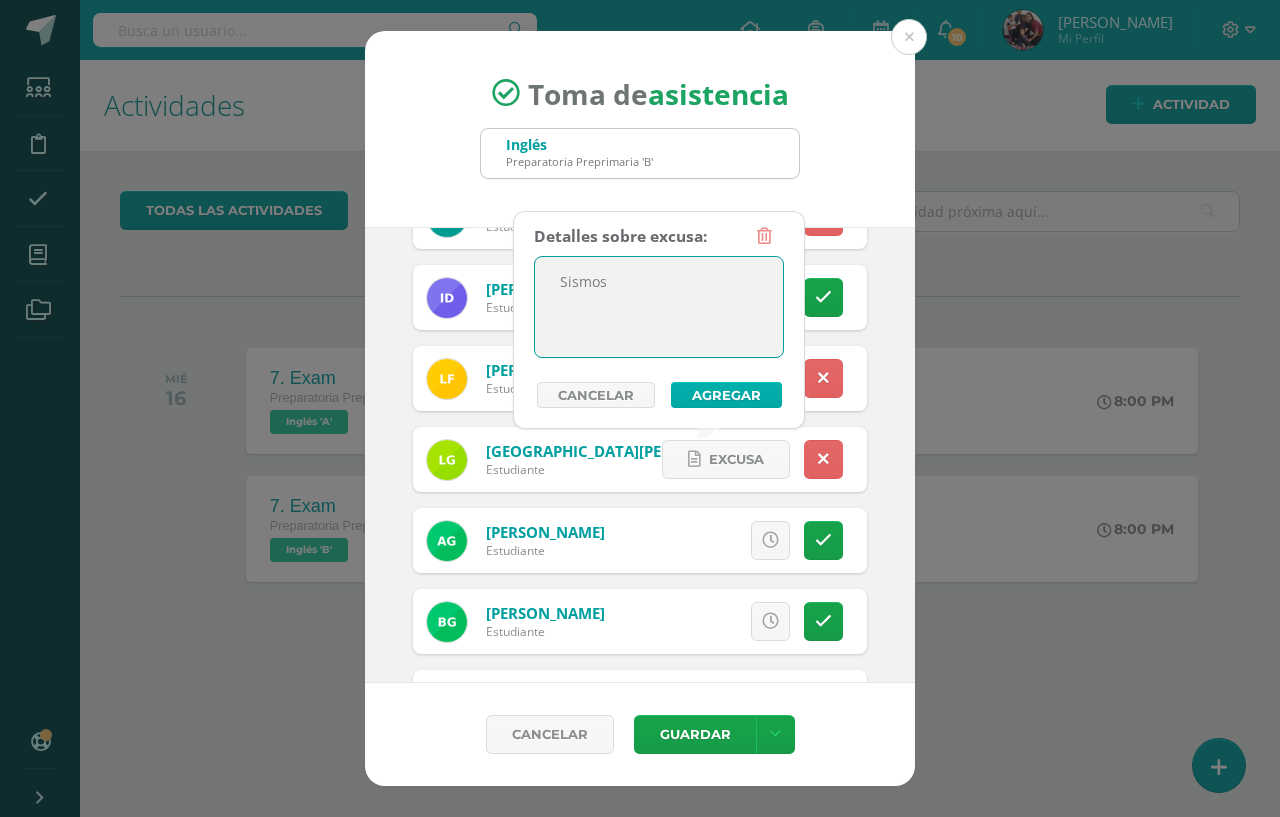 click on "Agregar" at bounding box center [726, 395] 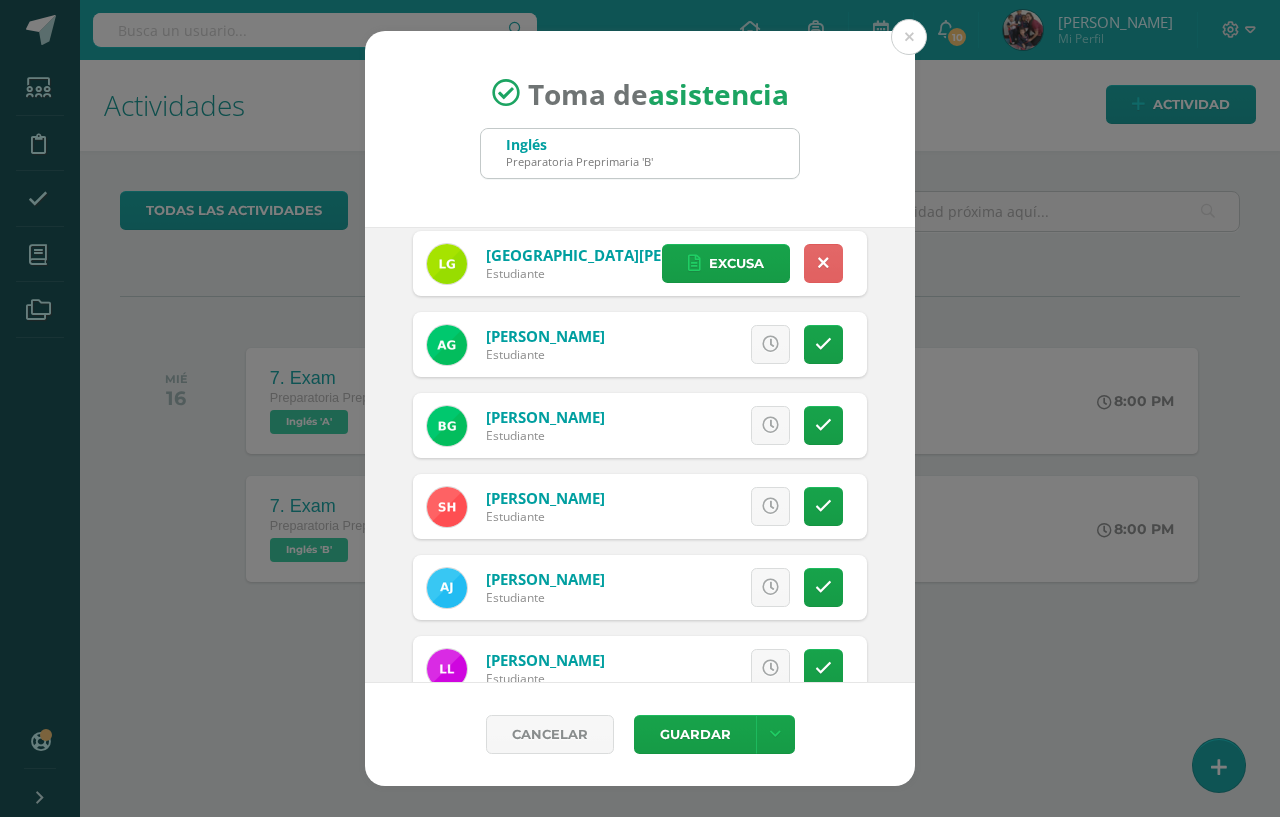 scroll, scrollTop: 900, scrollLeft: 0, axis: vertical 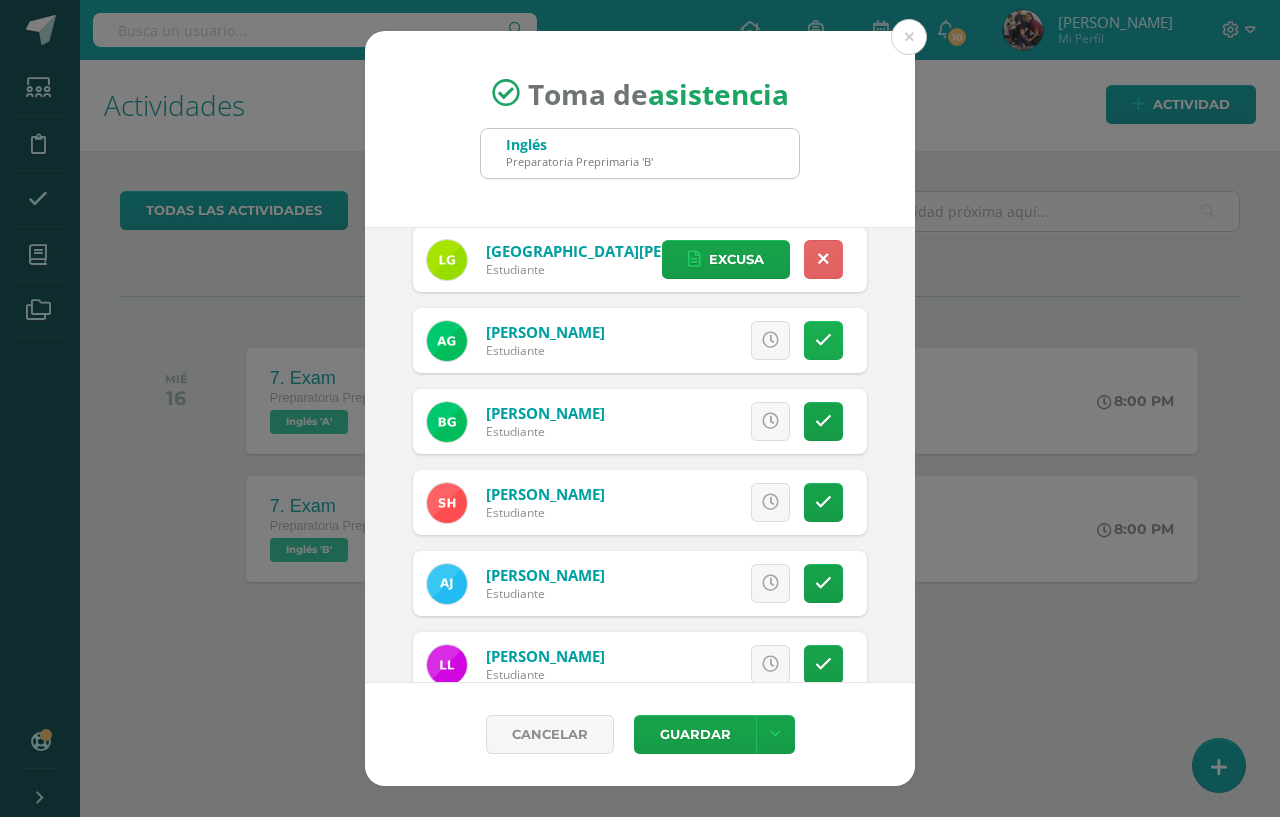 click at bounding box center [823, 340] 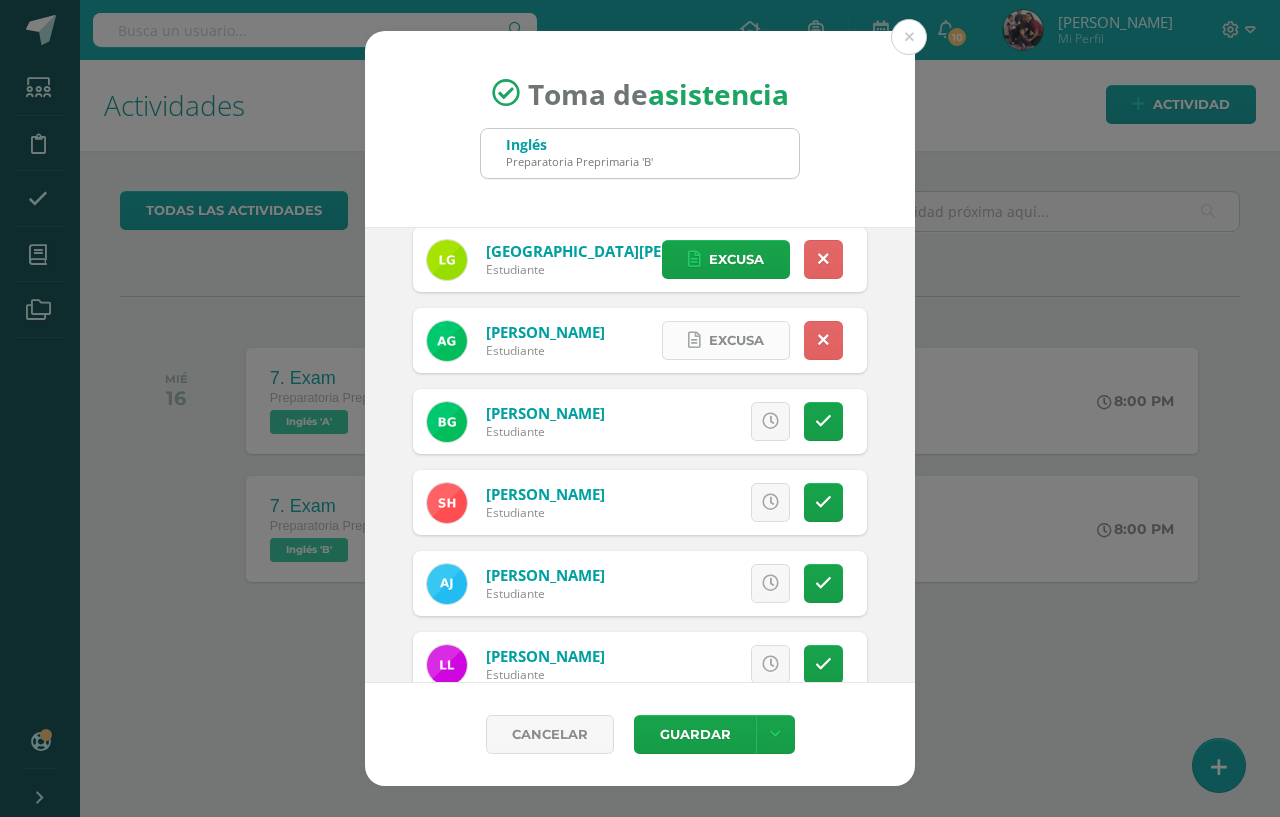 click on "Excusa" at bounding box center [736, 340] 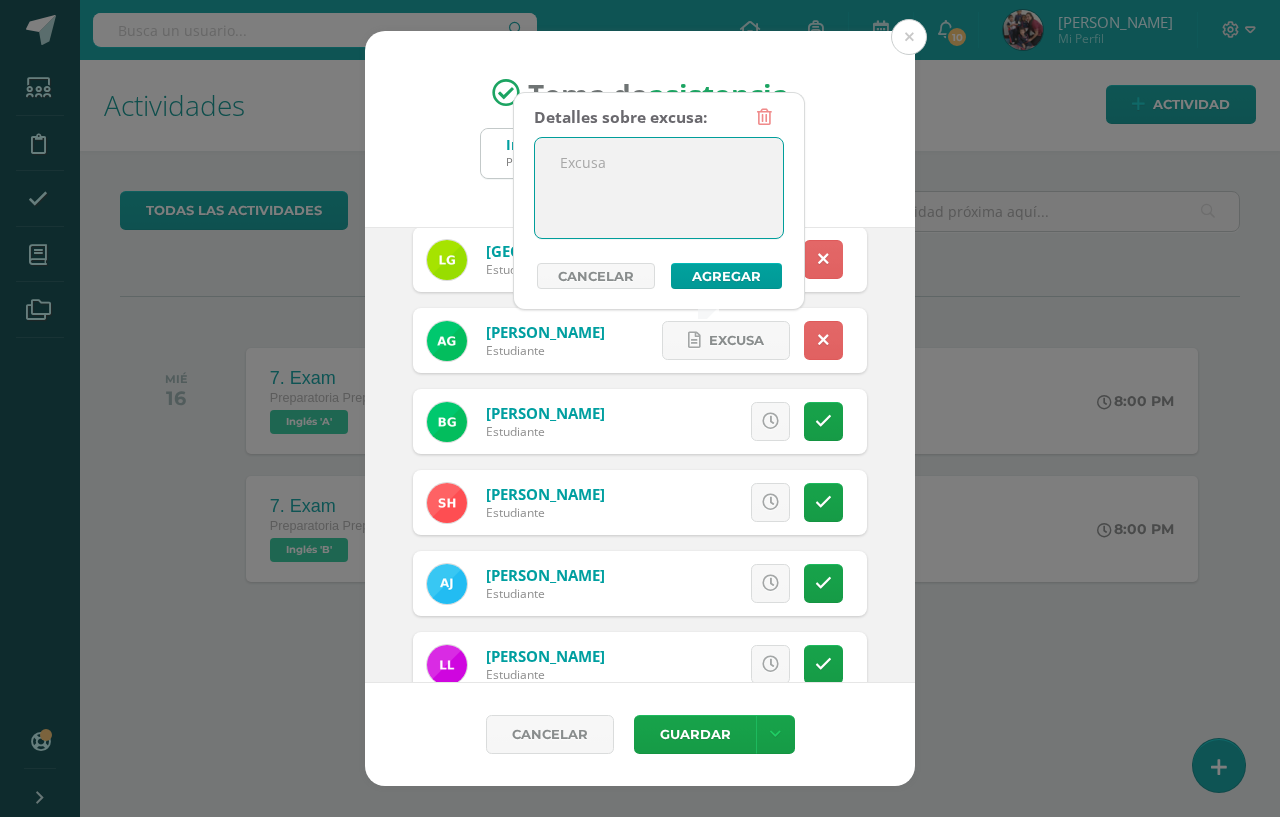 click at bounding box center [659, 188] 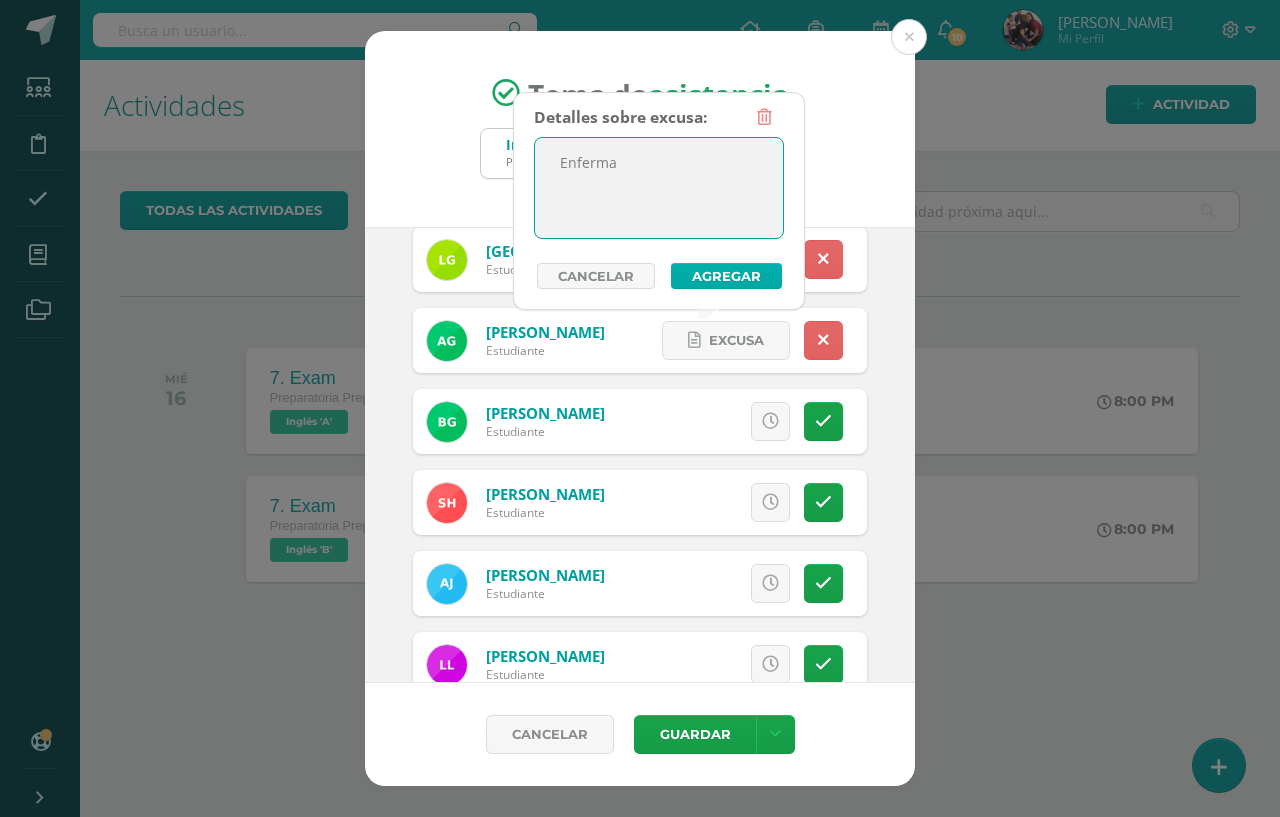 type on "Enferma" 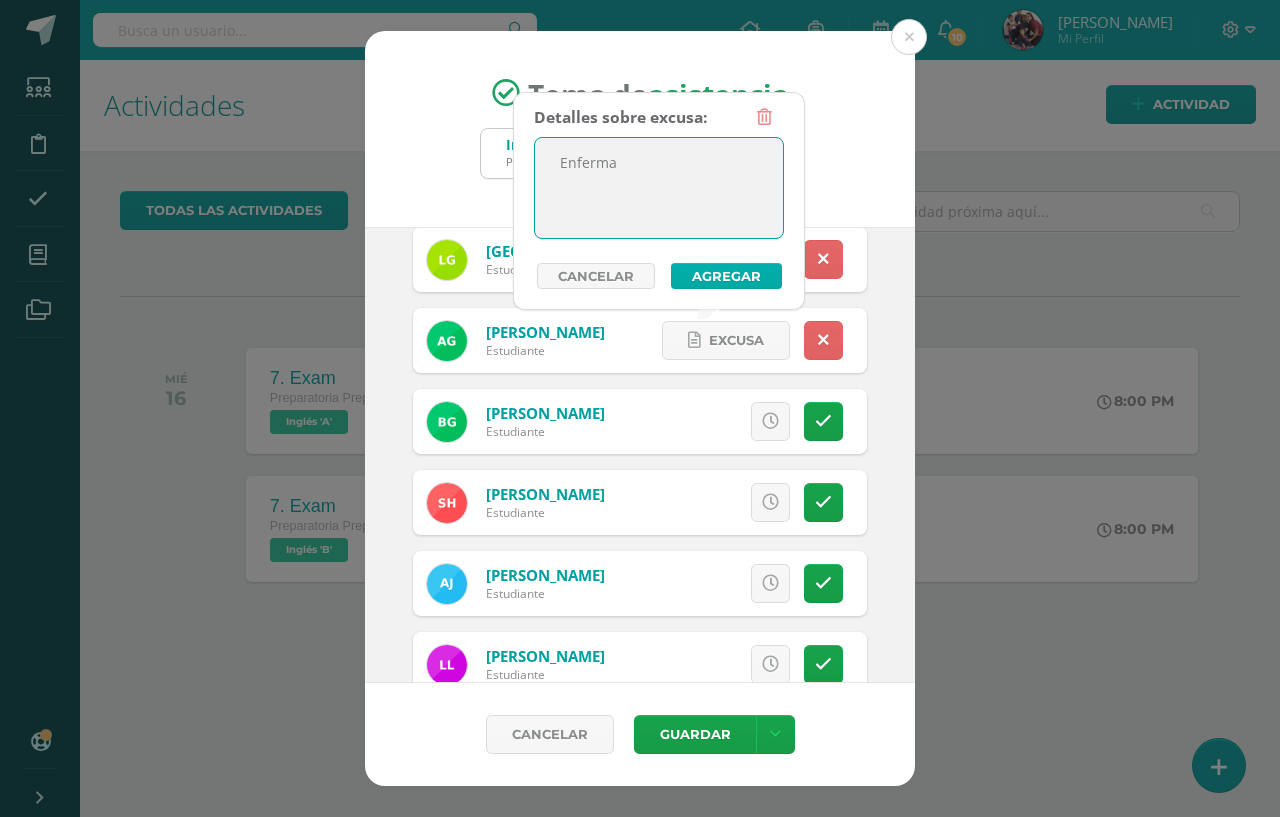 click on "Agregar" at bounding box center (726, 276) 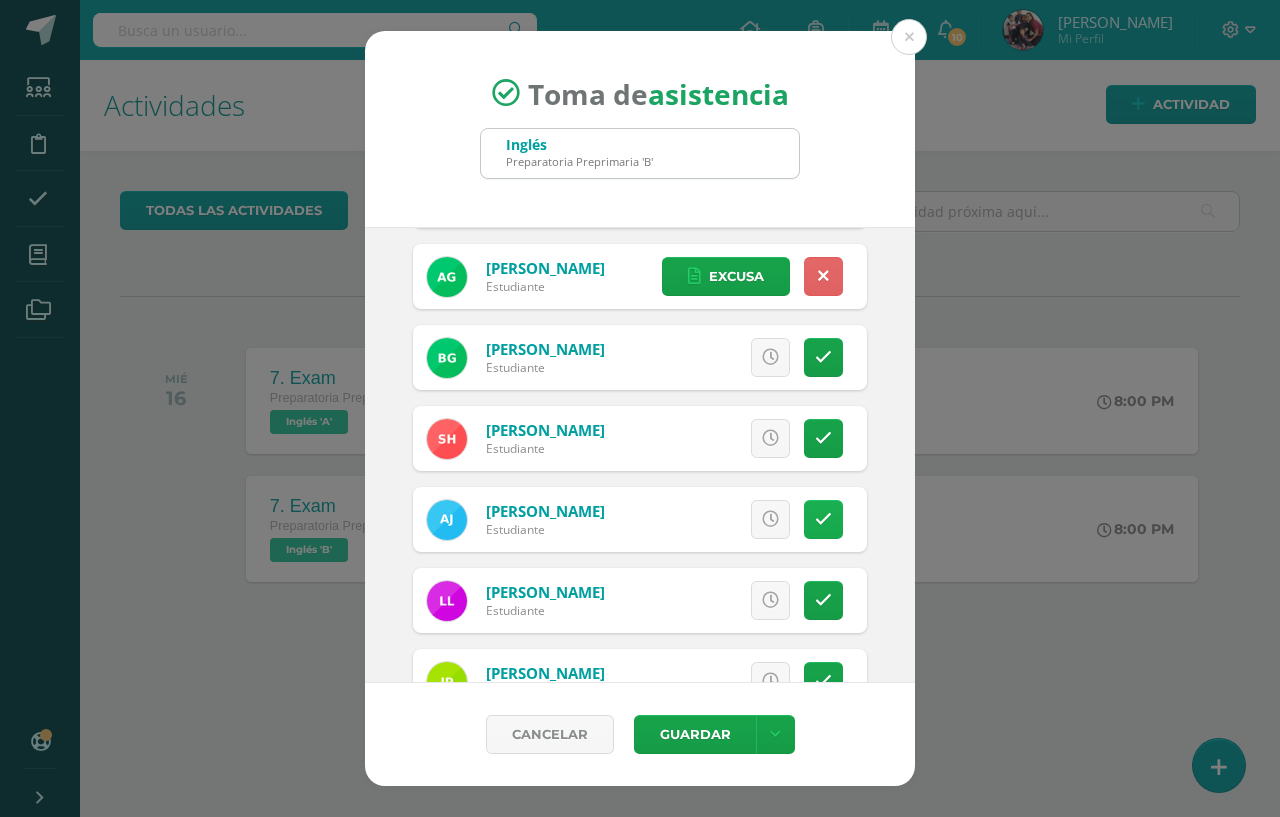 scroll, scrollTop: 1000, scrollLeft: 0, axis: vertical 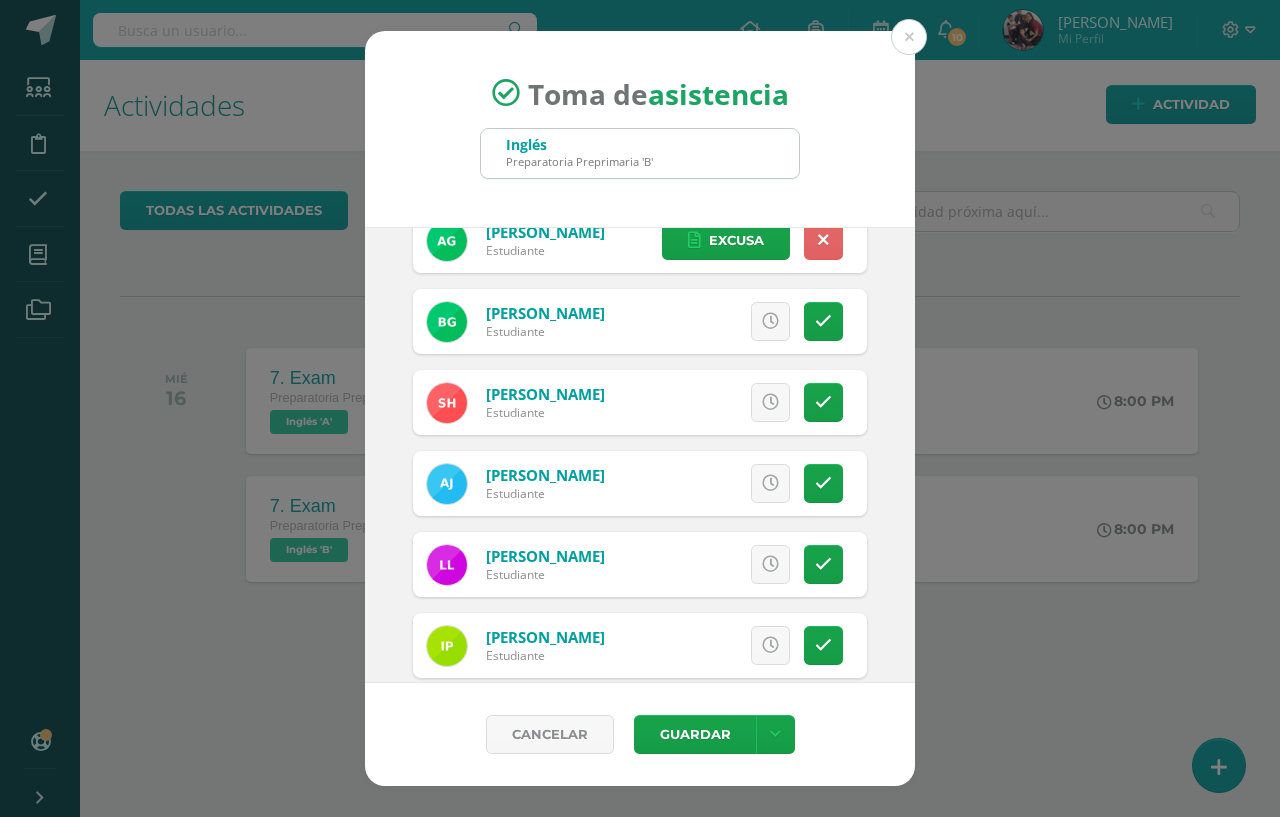 drag, startPoint x: 802, startPoint y: 488, endPoint x: 725, endPoint y: 482, distance: 77.23341 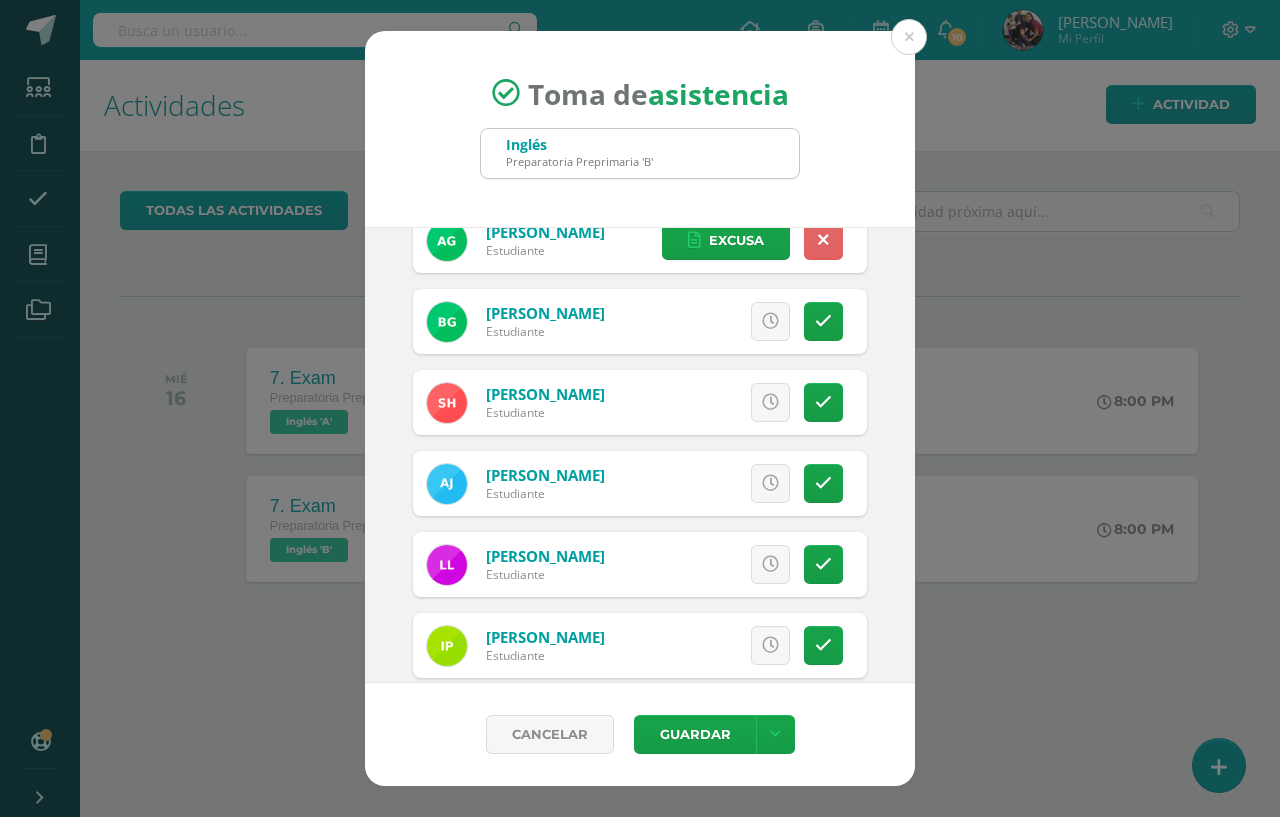click at bounding box center (823, 483) 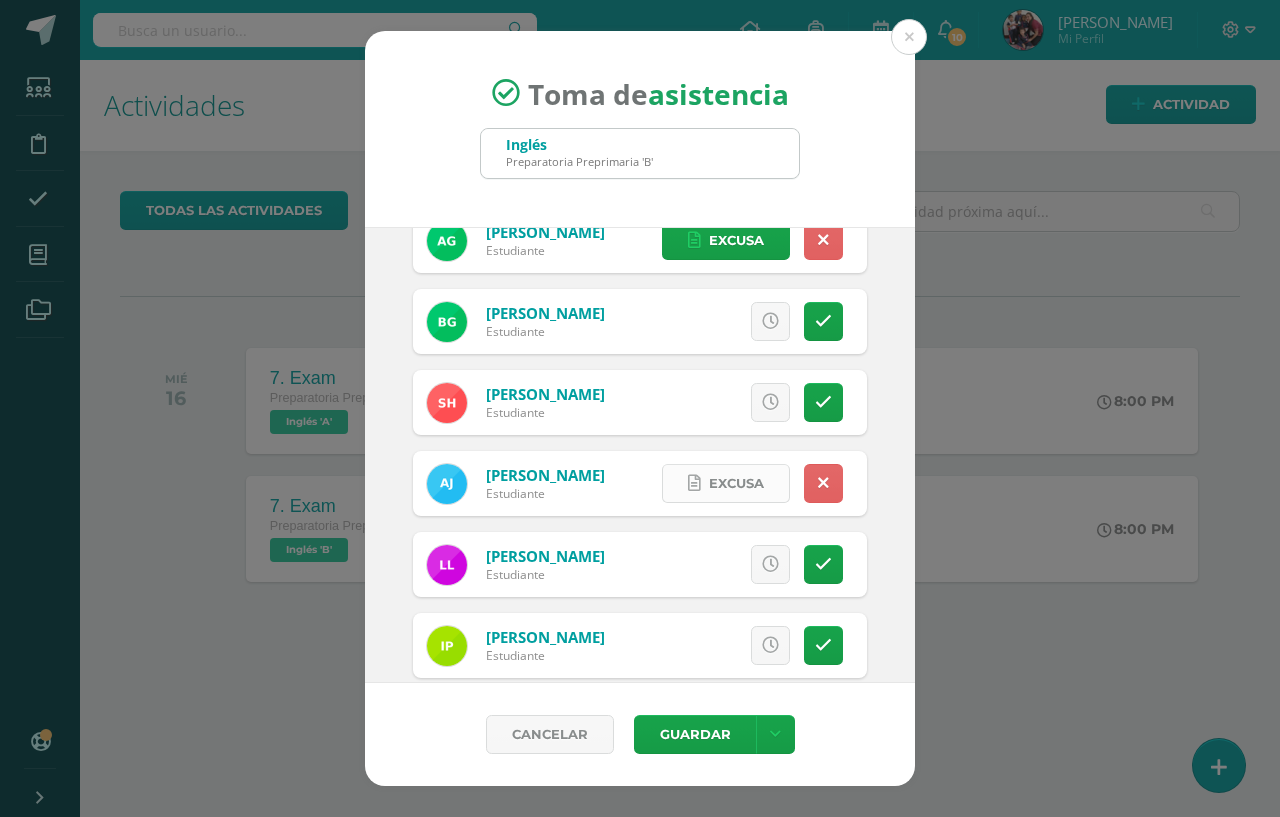 click on "Excusa" at bounding box center [736, 483] 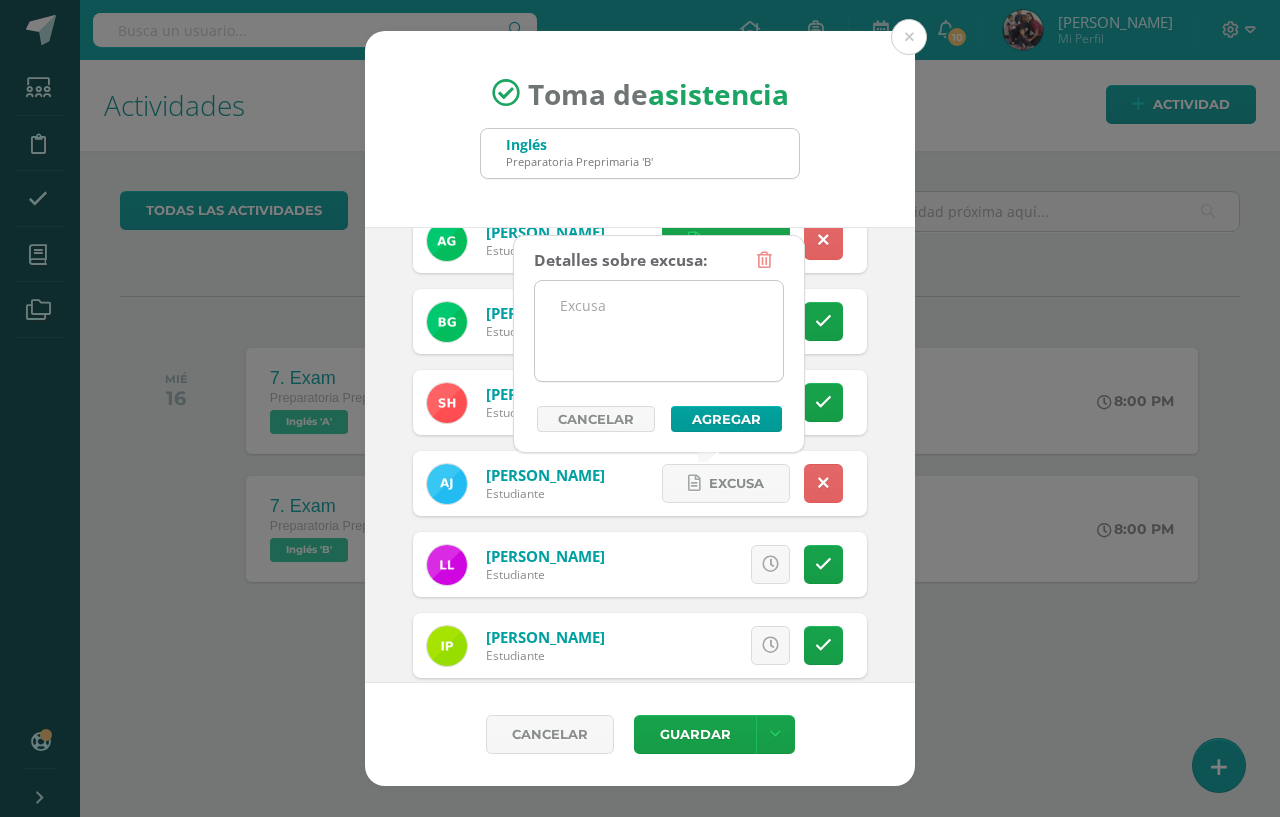 click at bounding box center [659, 331] 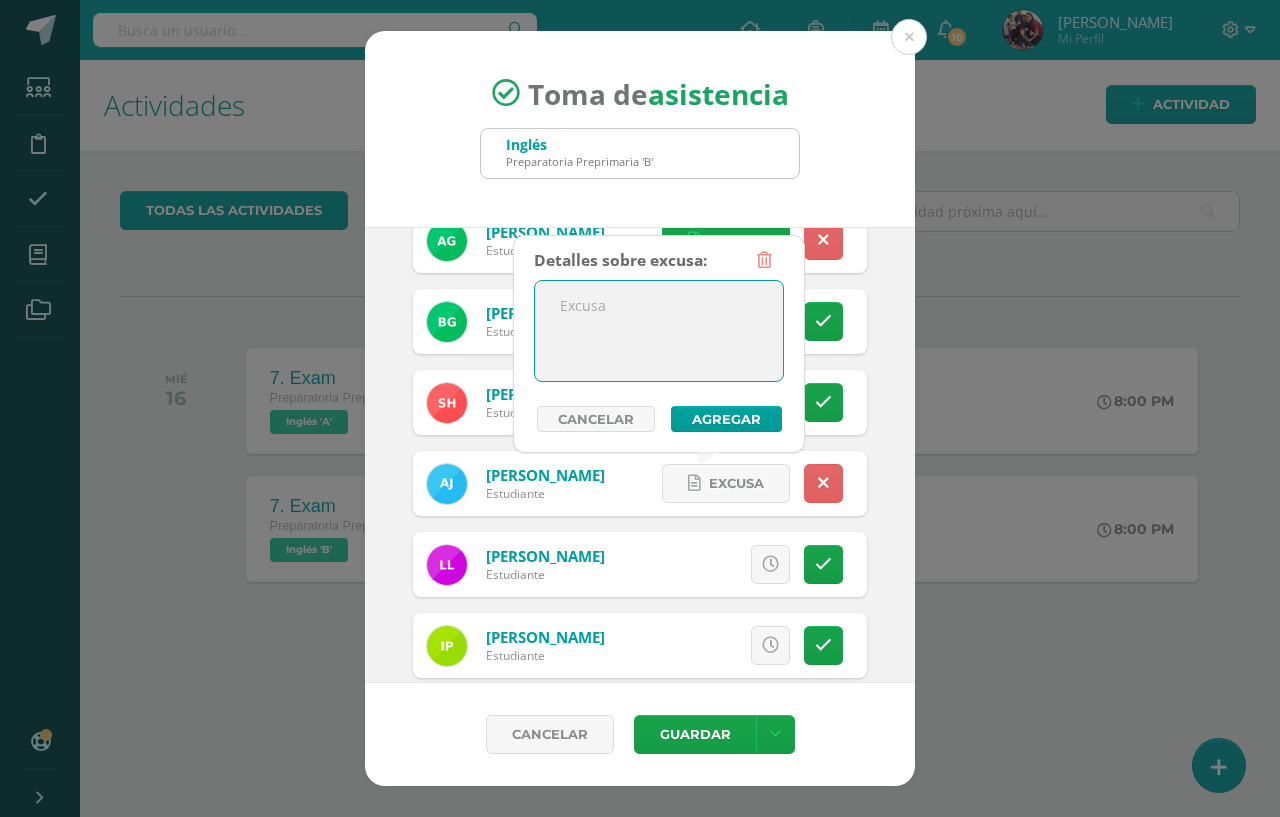 paste on "Sismos" 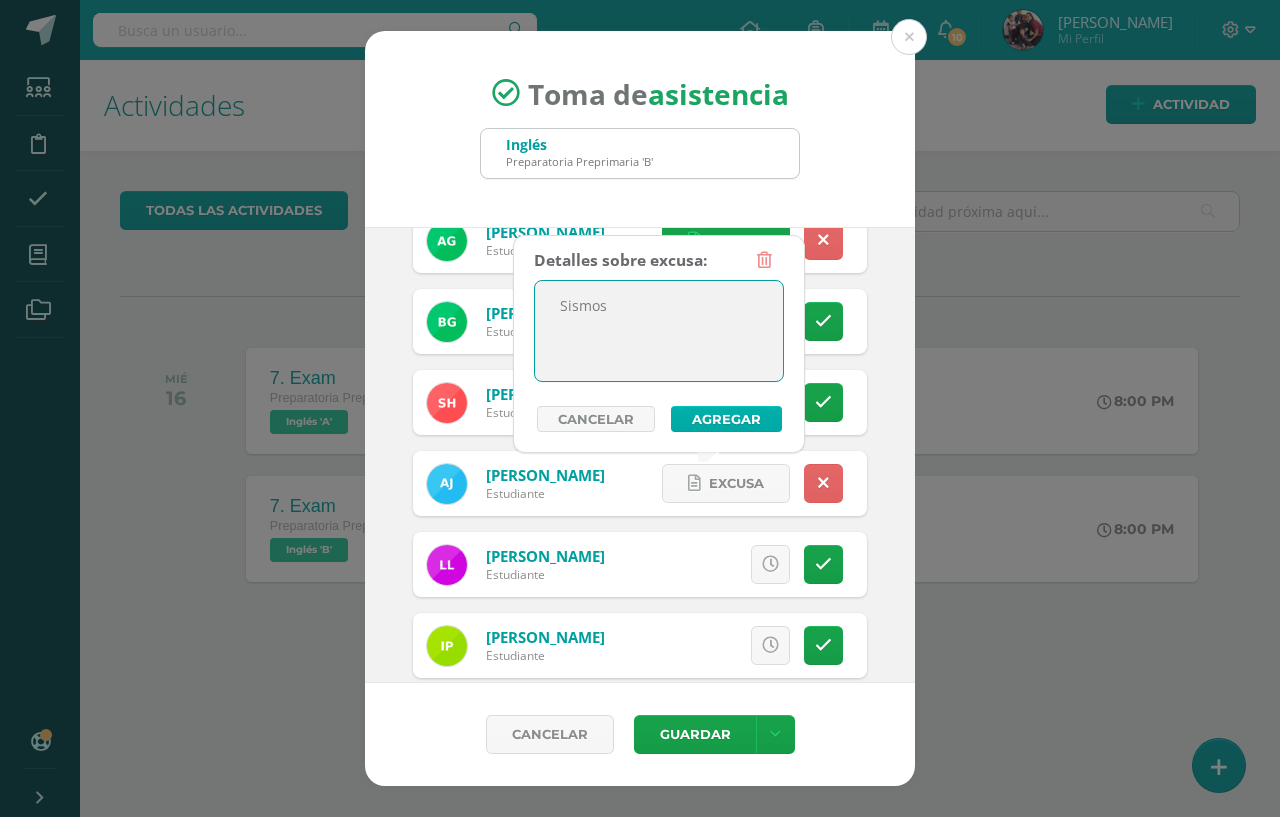 type on "Sismos" 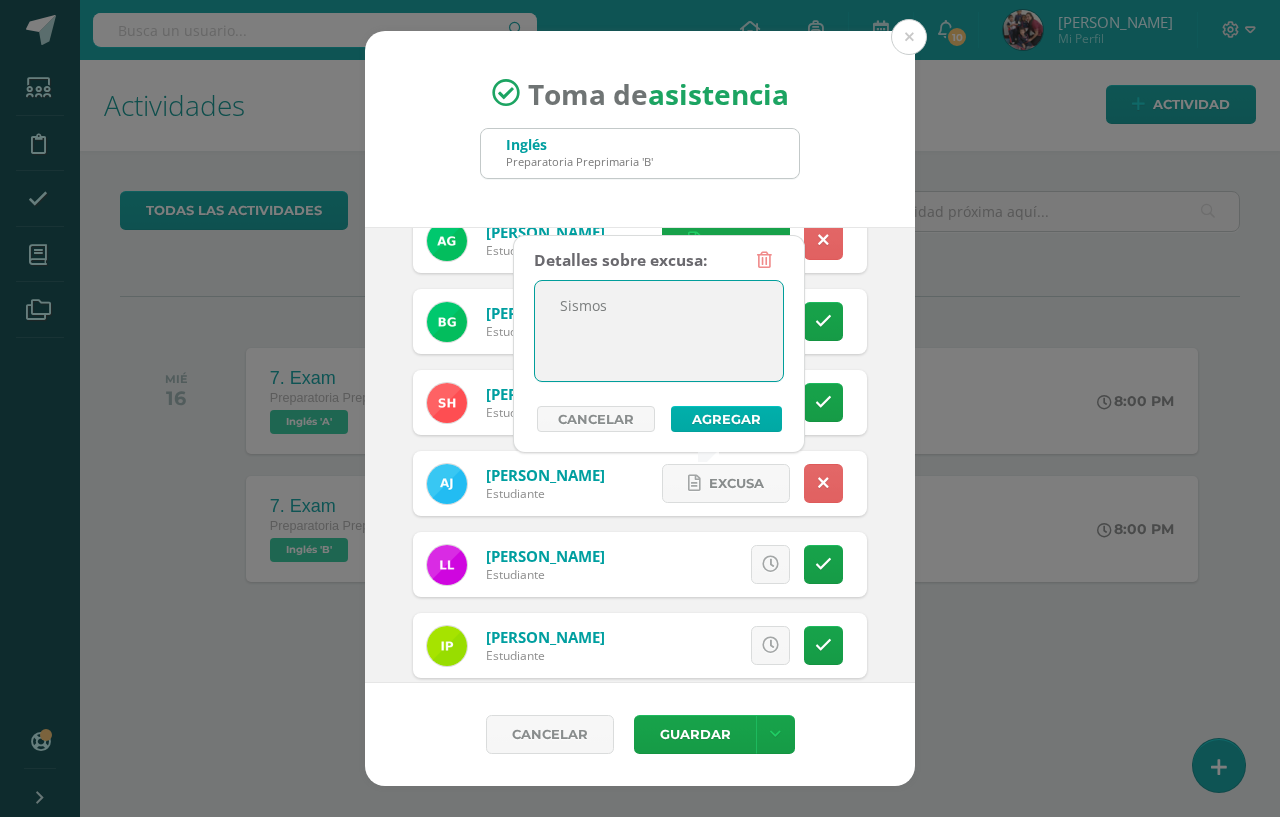 click on "Agregar" at bounding box center (726, 419) 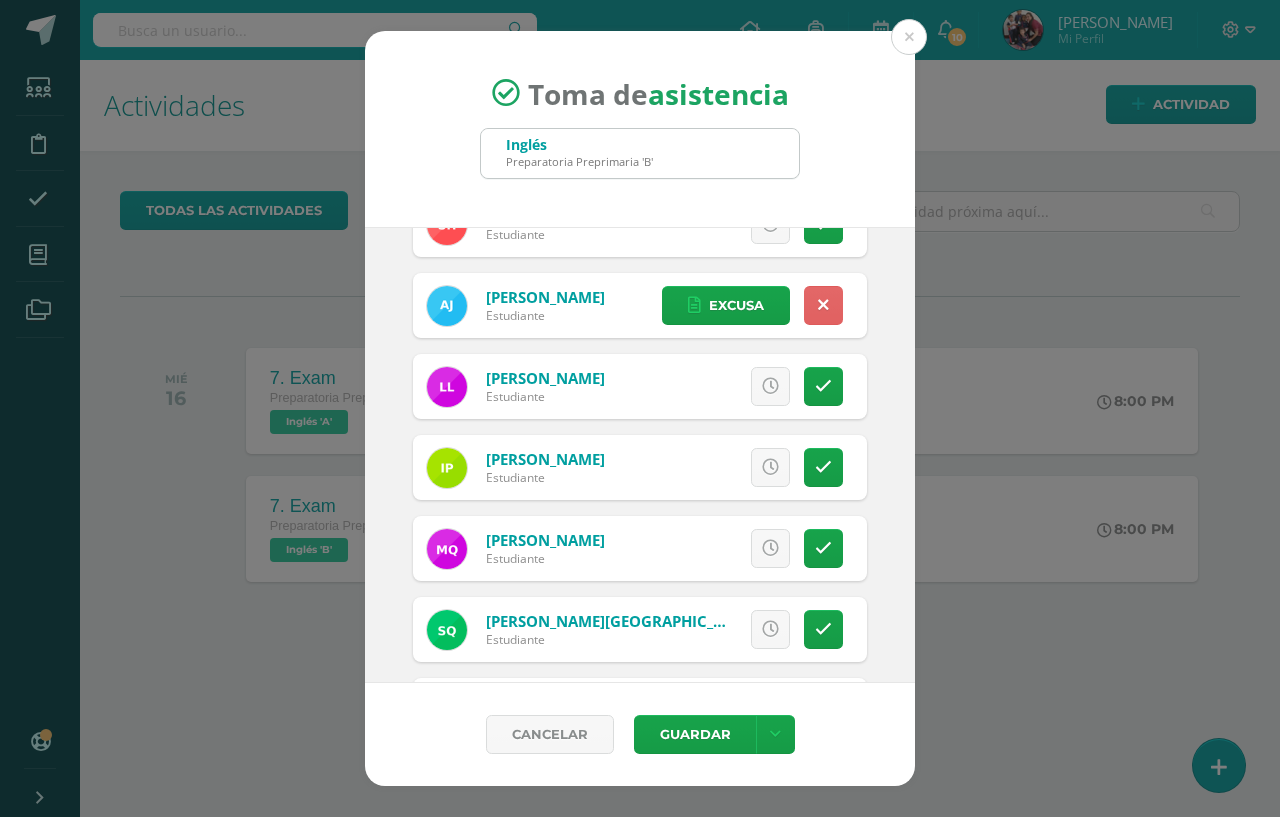 scroll, scrollTop: 1200, scrollLeft: 0, axis: vertical 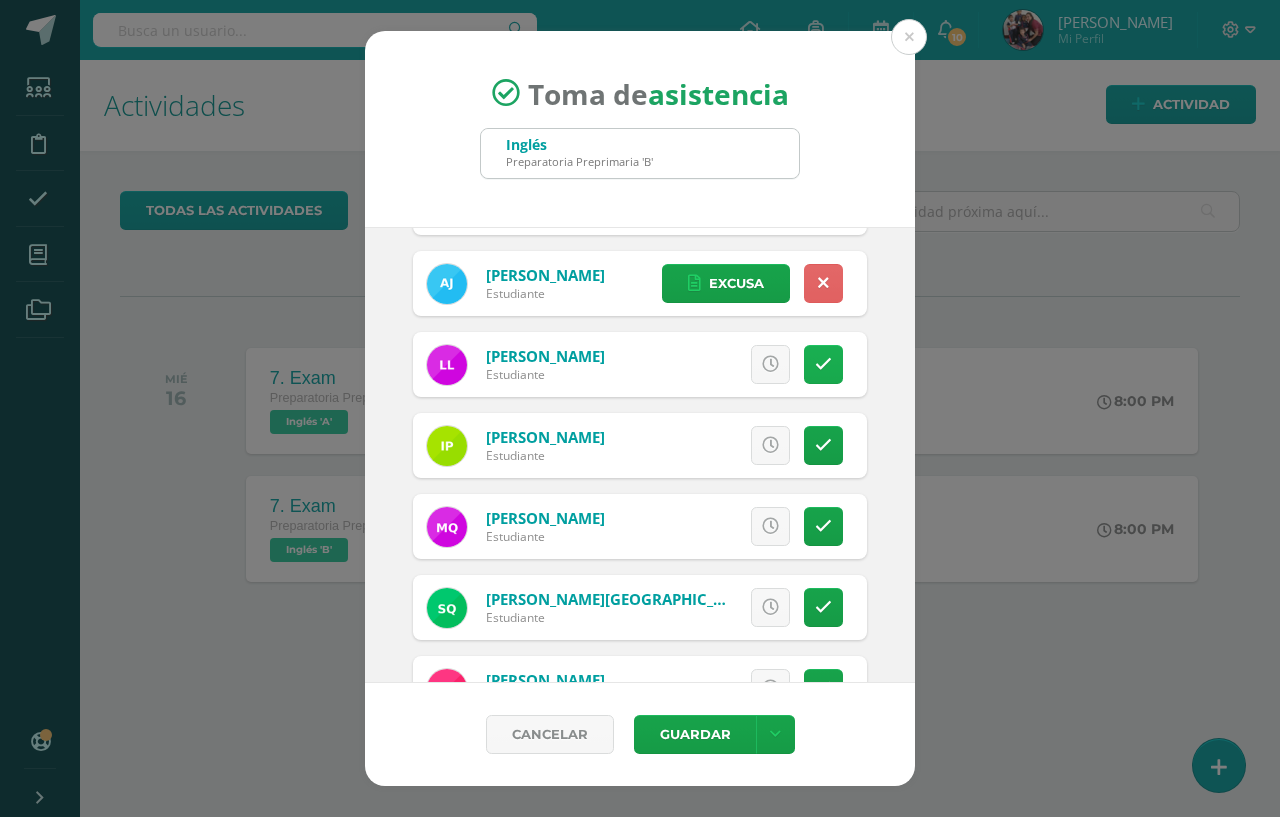 click at bounding box center [823, 364] 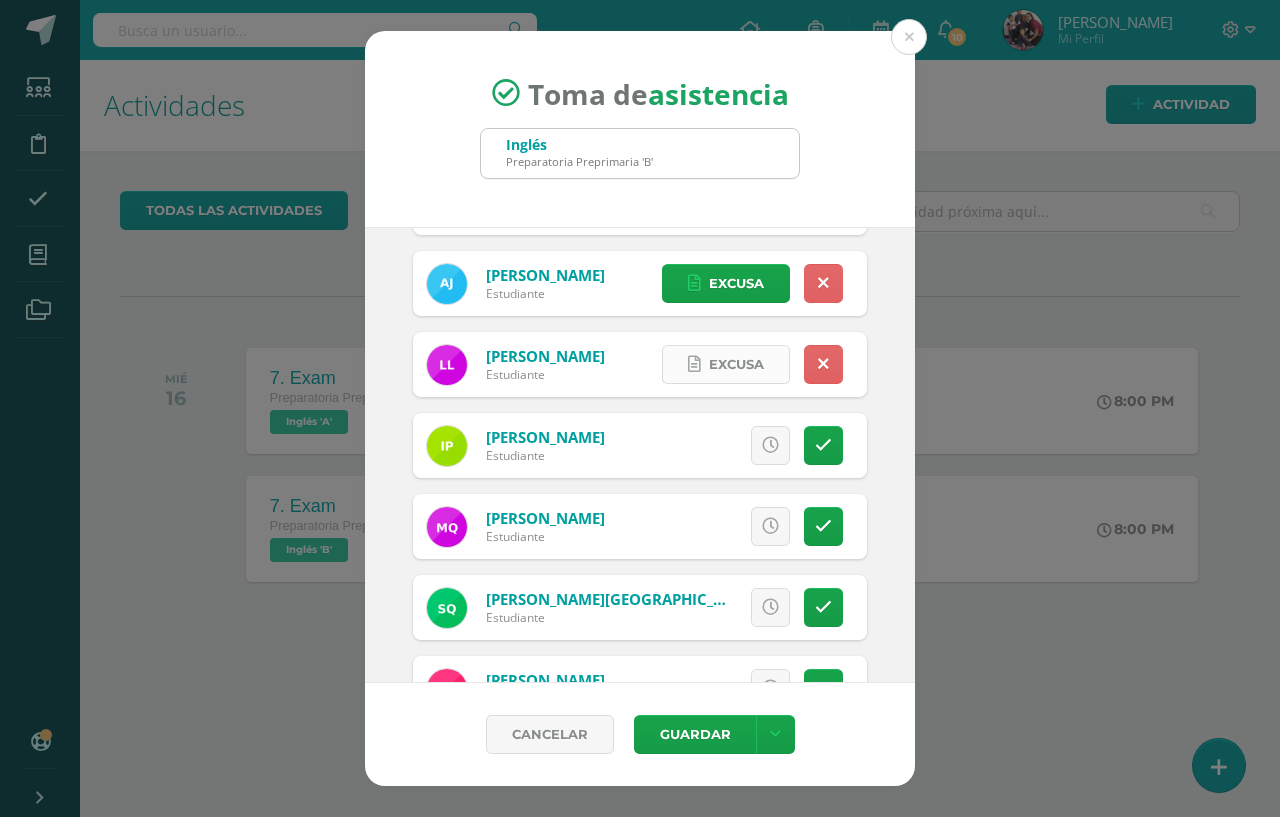 click on "Excusa" at bounding box center (736, 364) 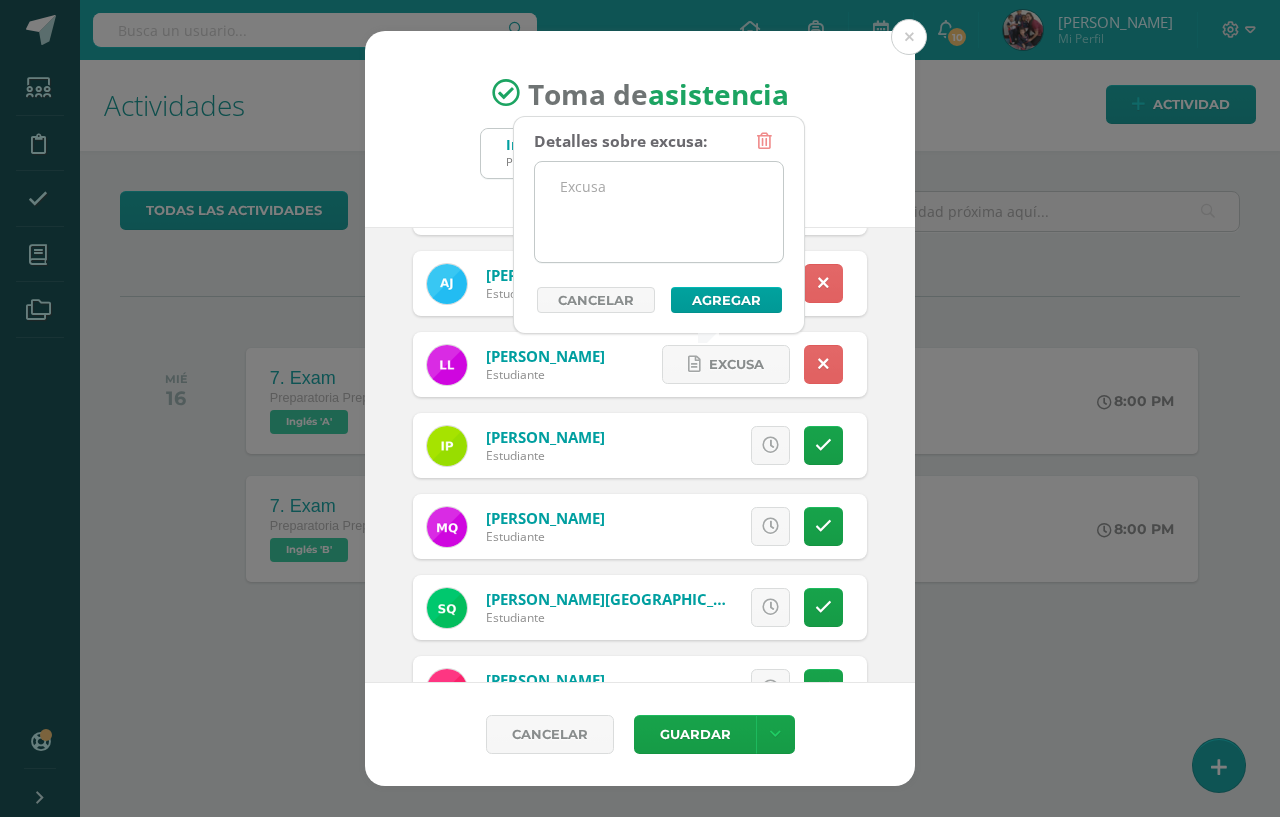 click at bounding box center [659, 212] 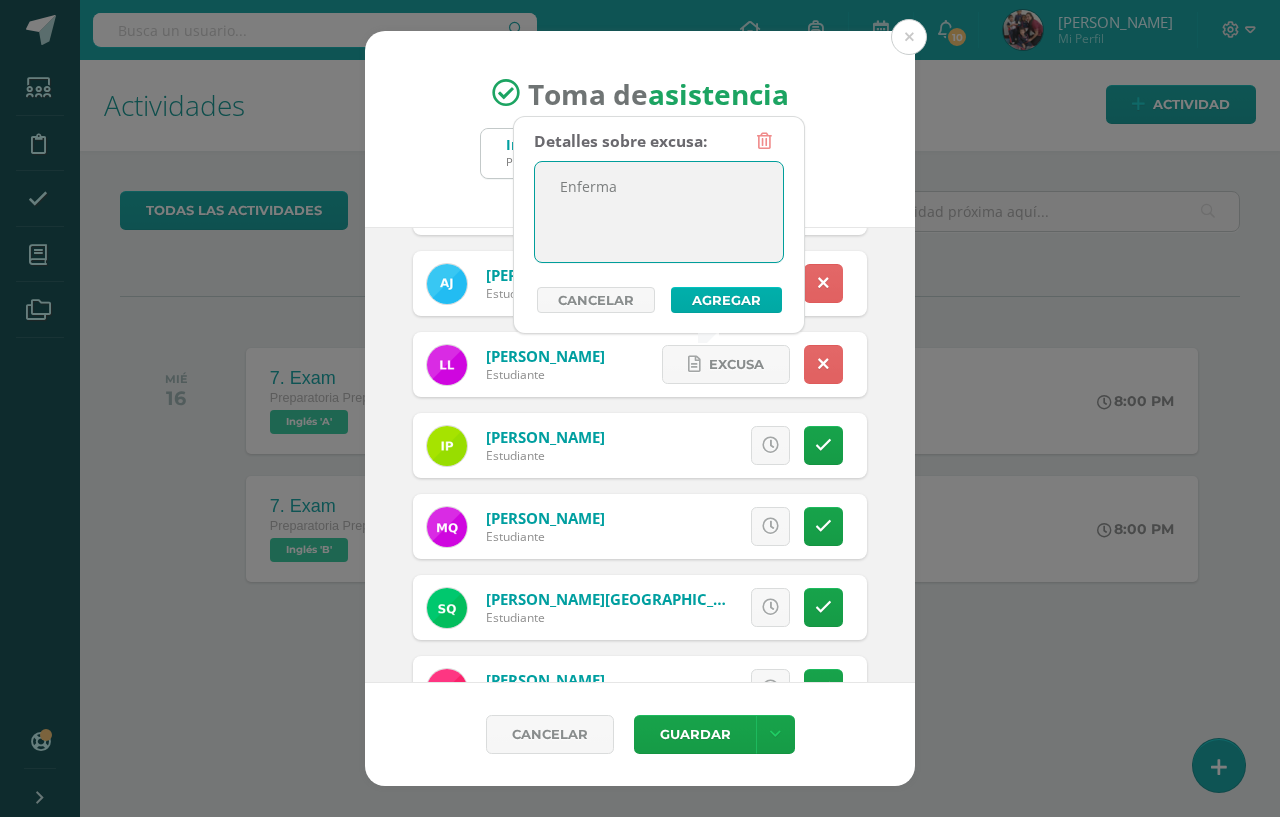 type on "Enferma" 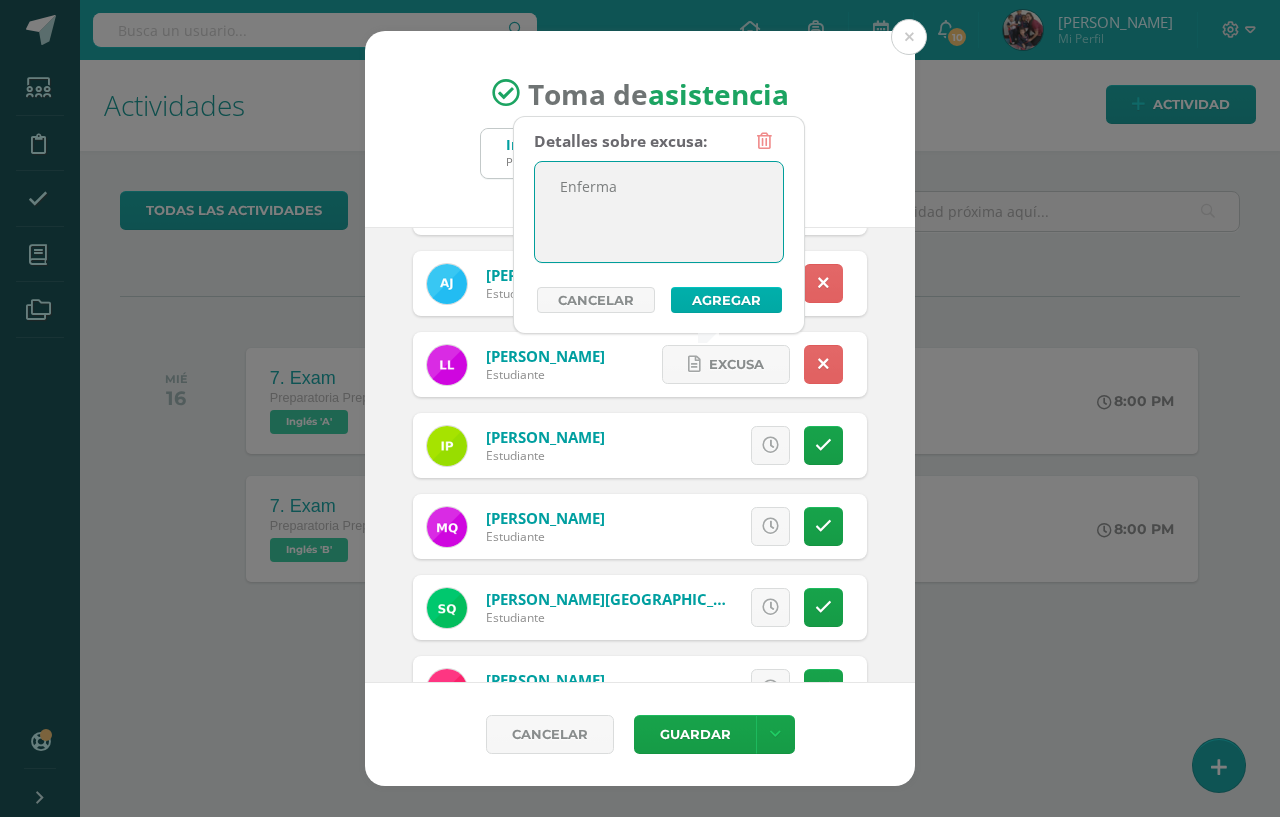 click on "Agregar" at bounding box center [726, 300] 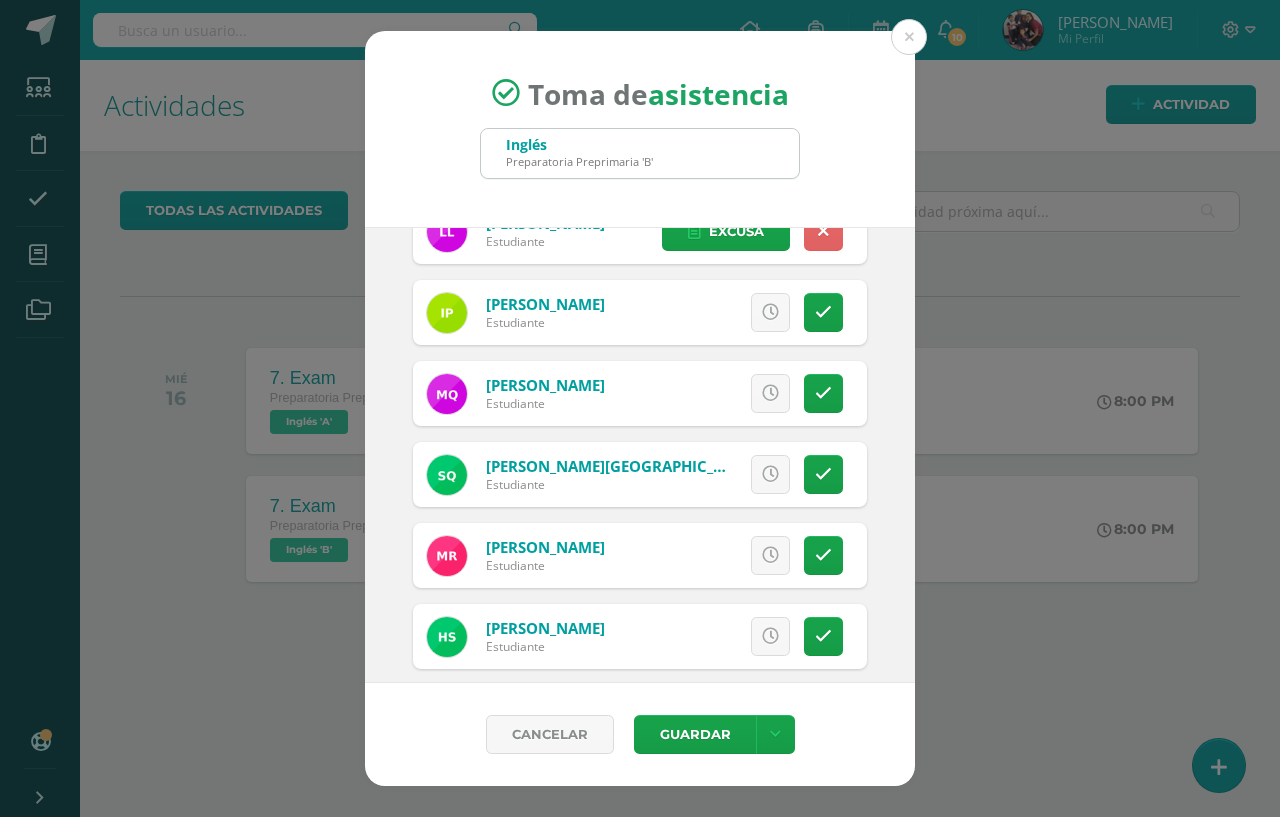 scroll, scrollTop: 1352, scrollLeft: 0, axis: vertical 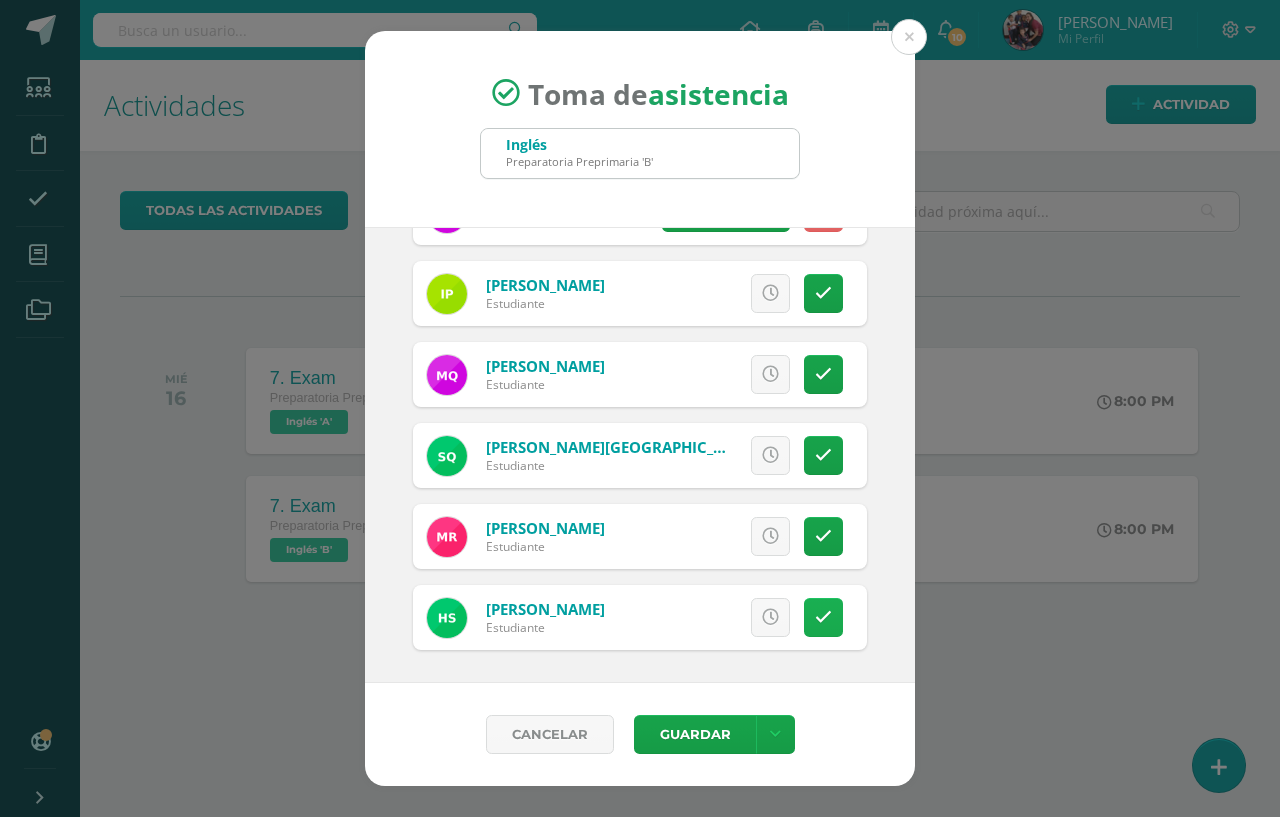 click at bounding box center [823, 617] 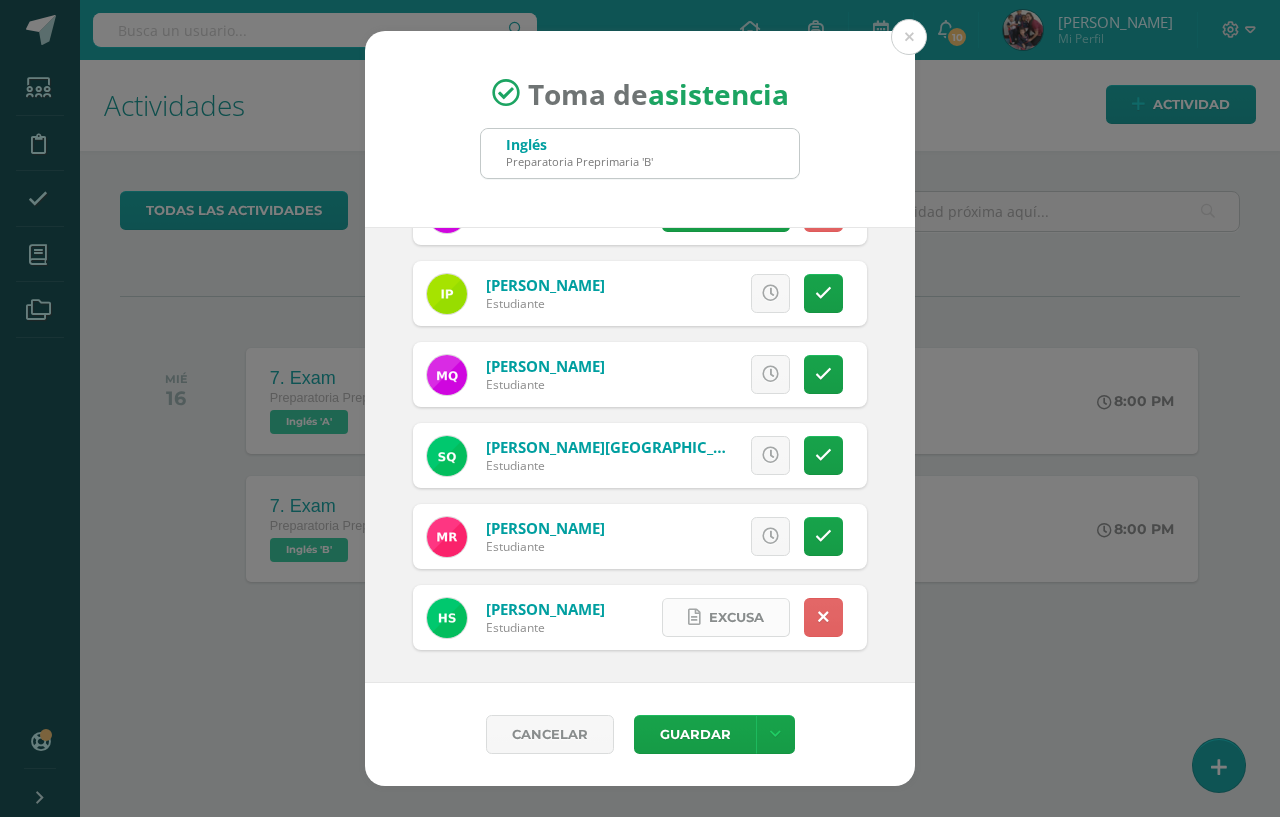 click on "Excusa" at bounding box center (736, 617) 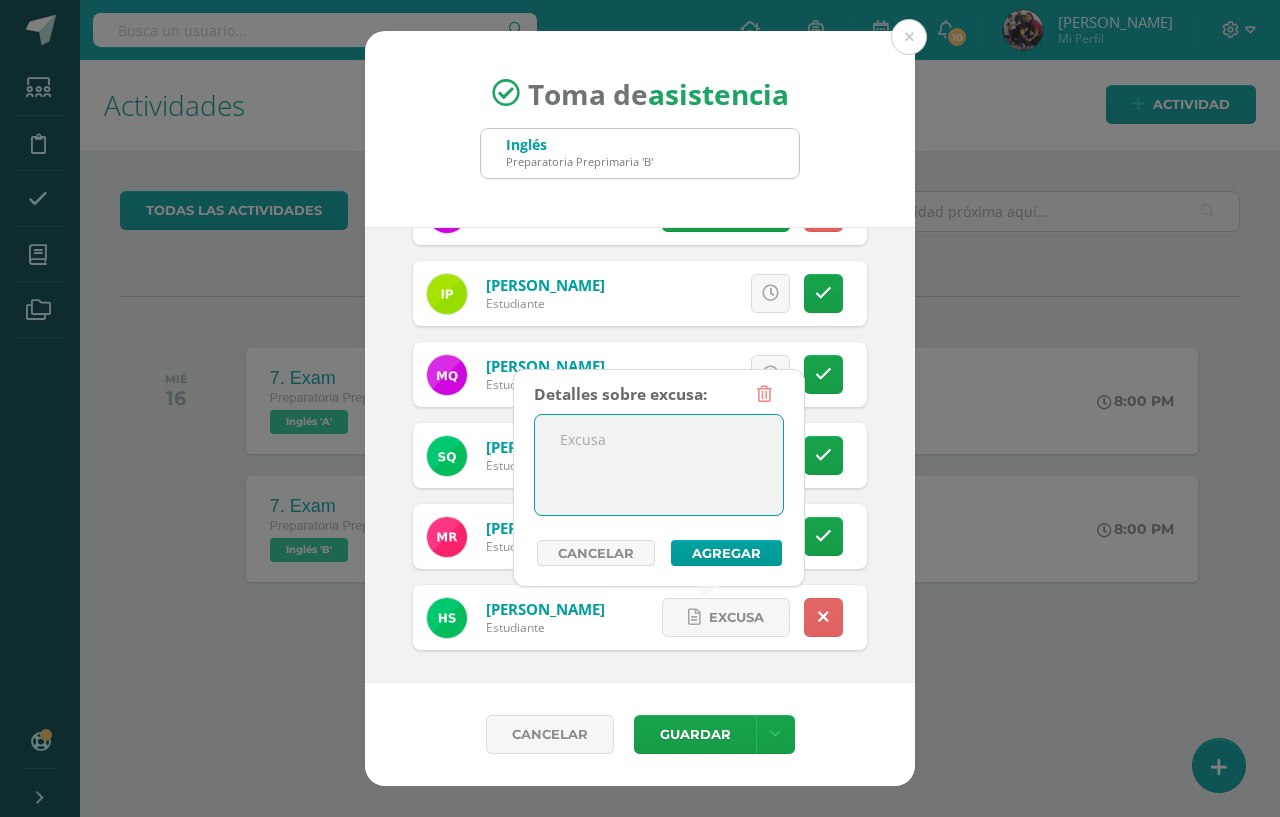 click at bounding box center (659, 465) 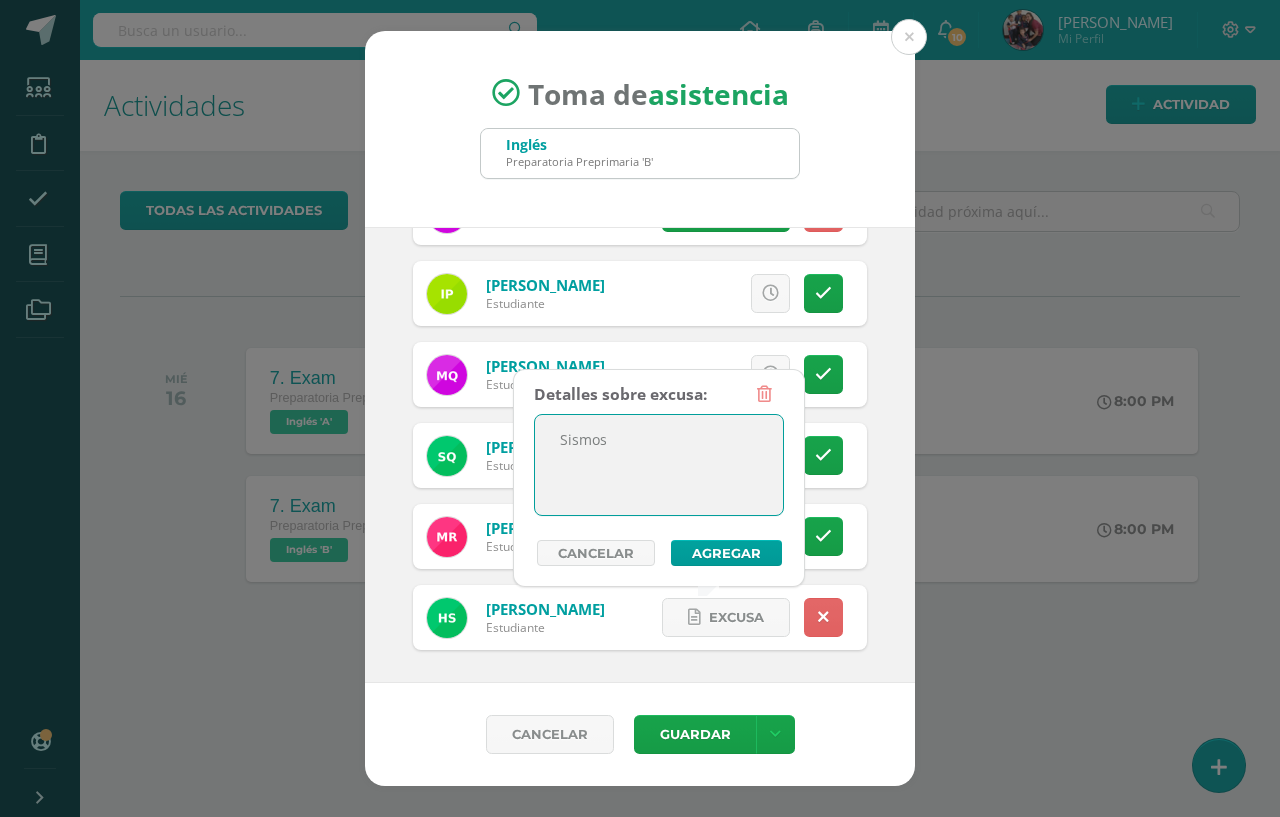 type on "Sismos" 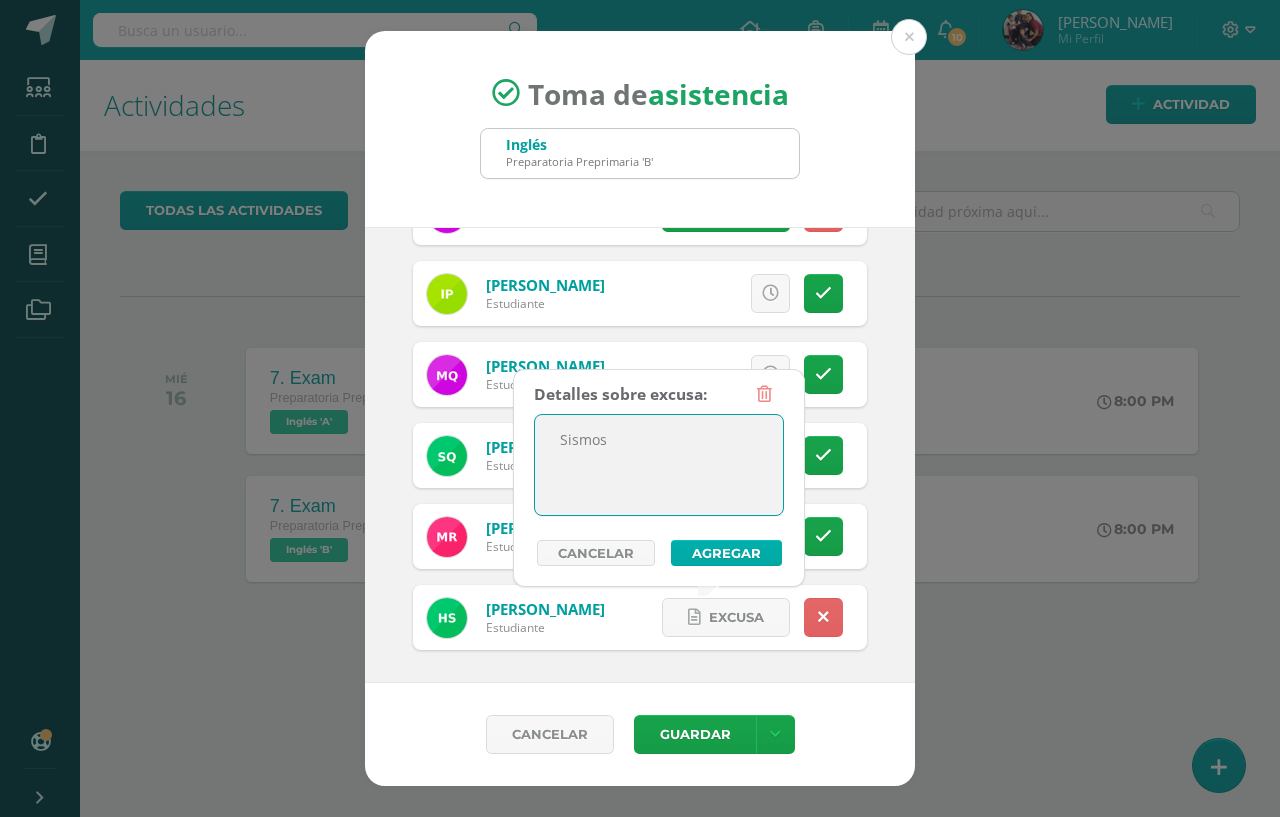 click on "Detalles sobre excusa:
Sismos
Añadir excusa a todas las inasistencias del día
Cancelar
Agregar" at bounding box center (659, 478) 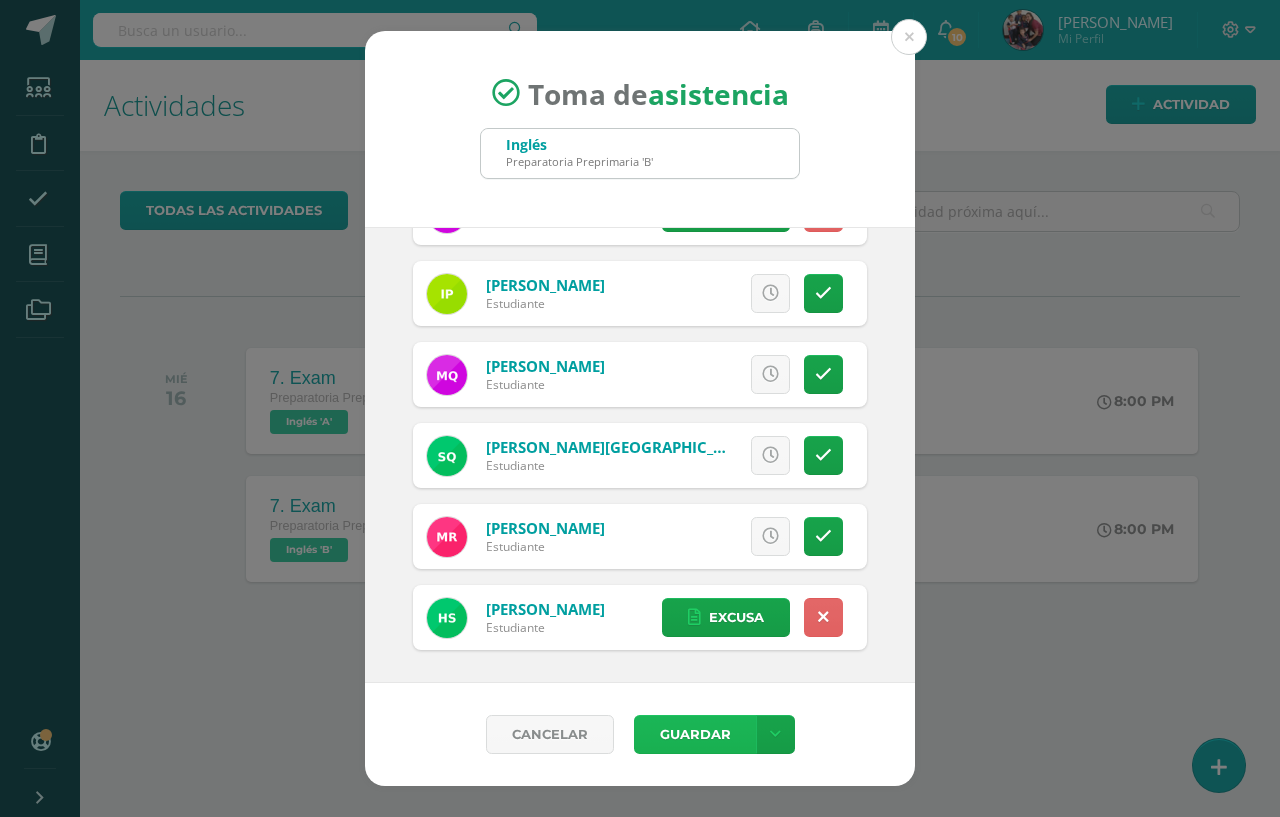 click on "Guardar" at bounding box center (695, 734) 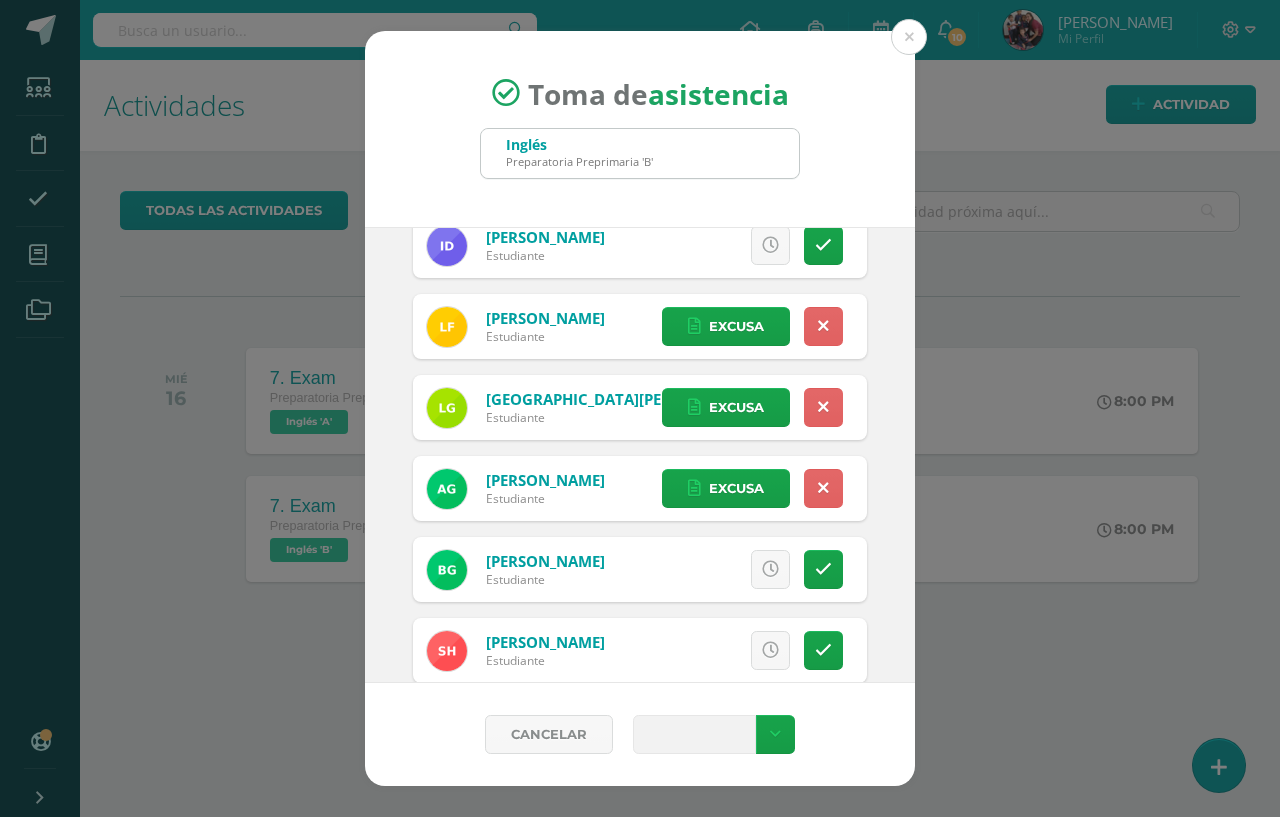 scroll, scrollTop: 727, scrollLeft: 0, axis: vertical 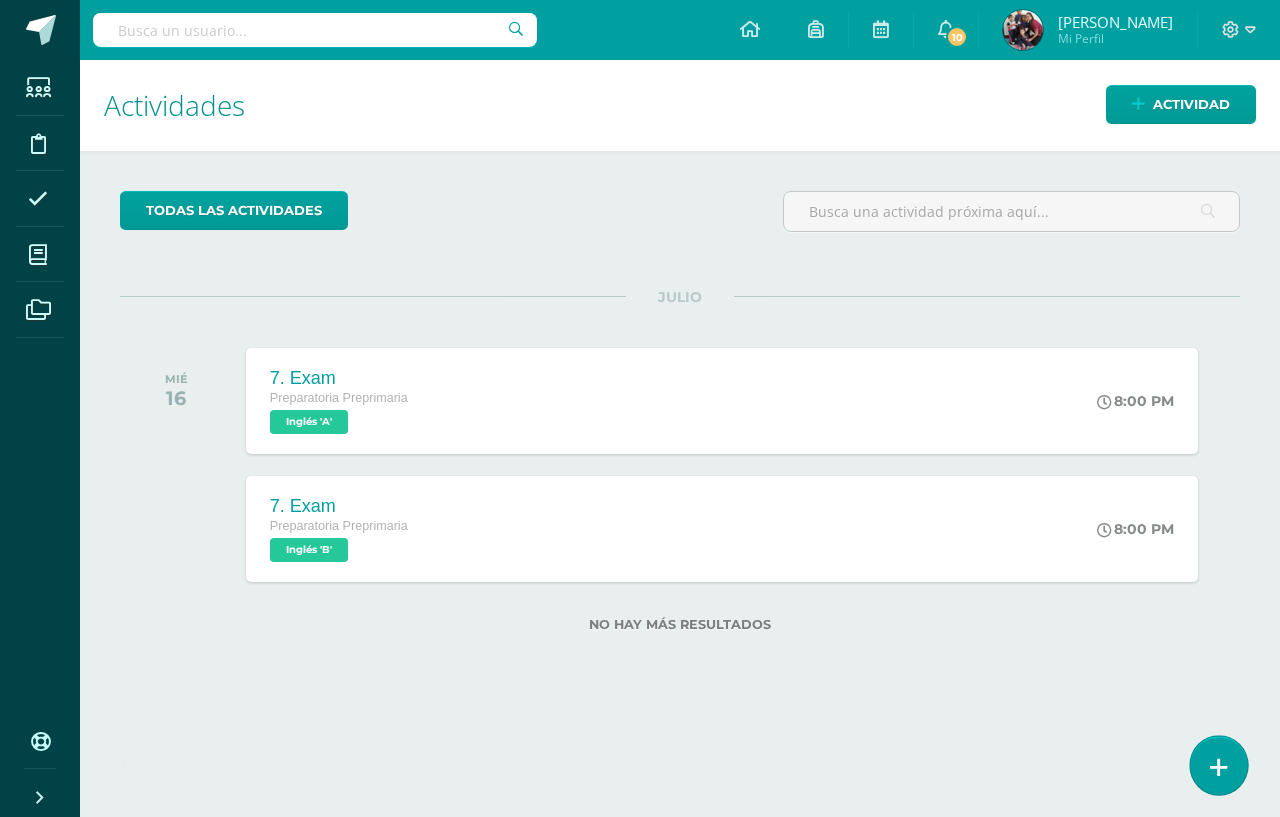 click at bounding box center (1218, 765) 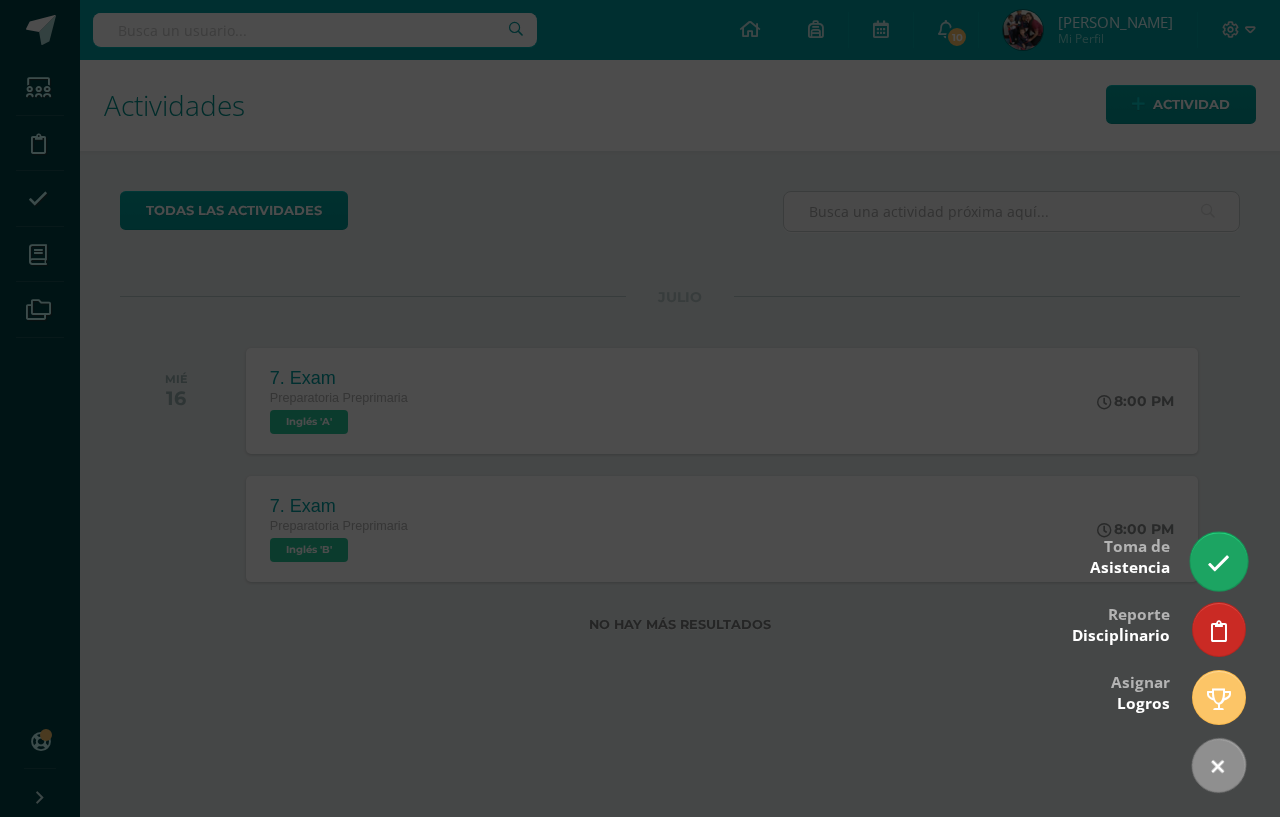 click at bounding box center [1218, 563] 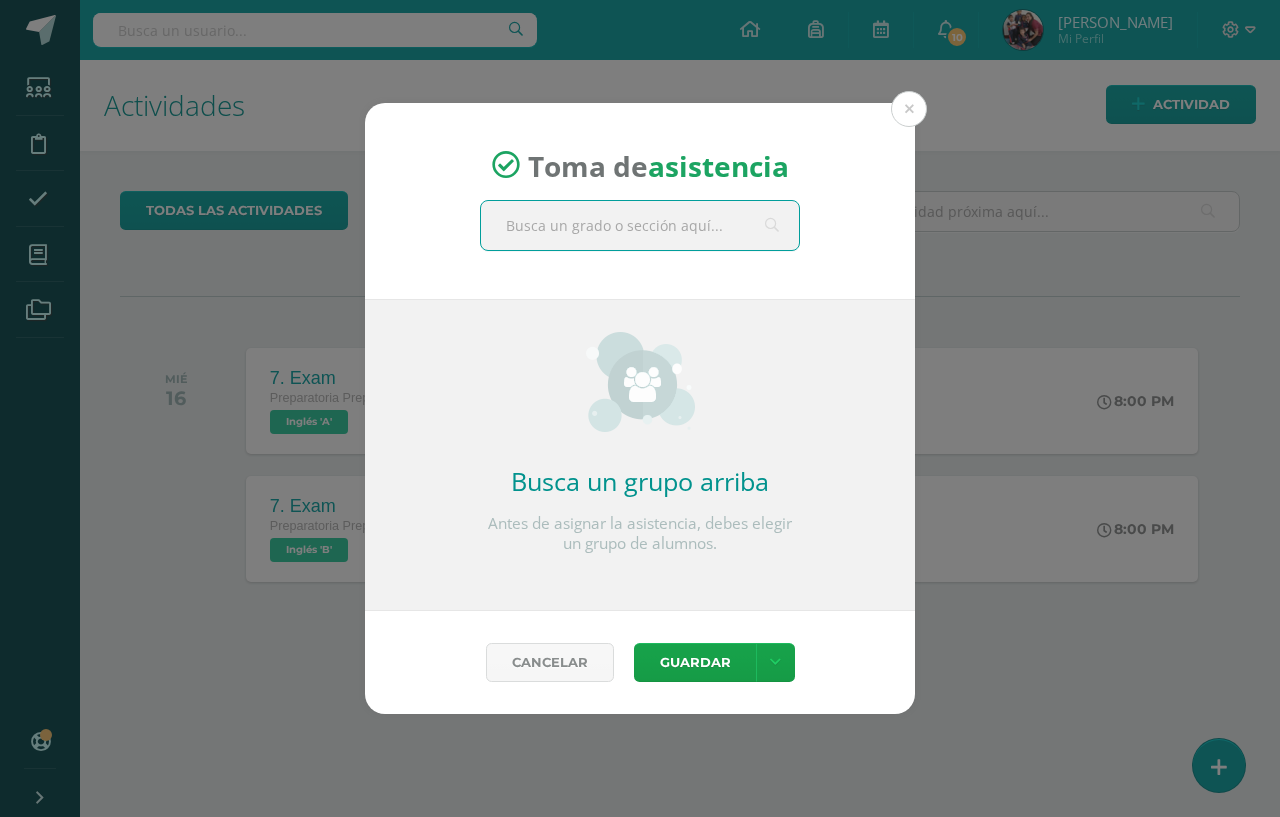 click at bounding box center (640, 225) 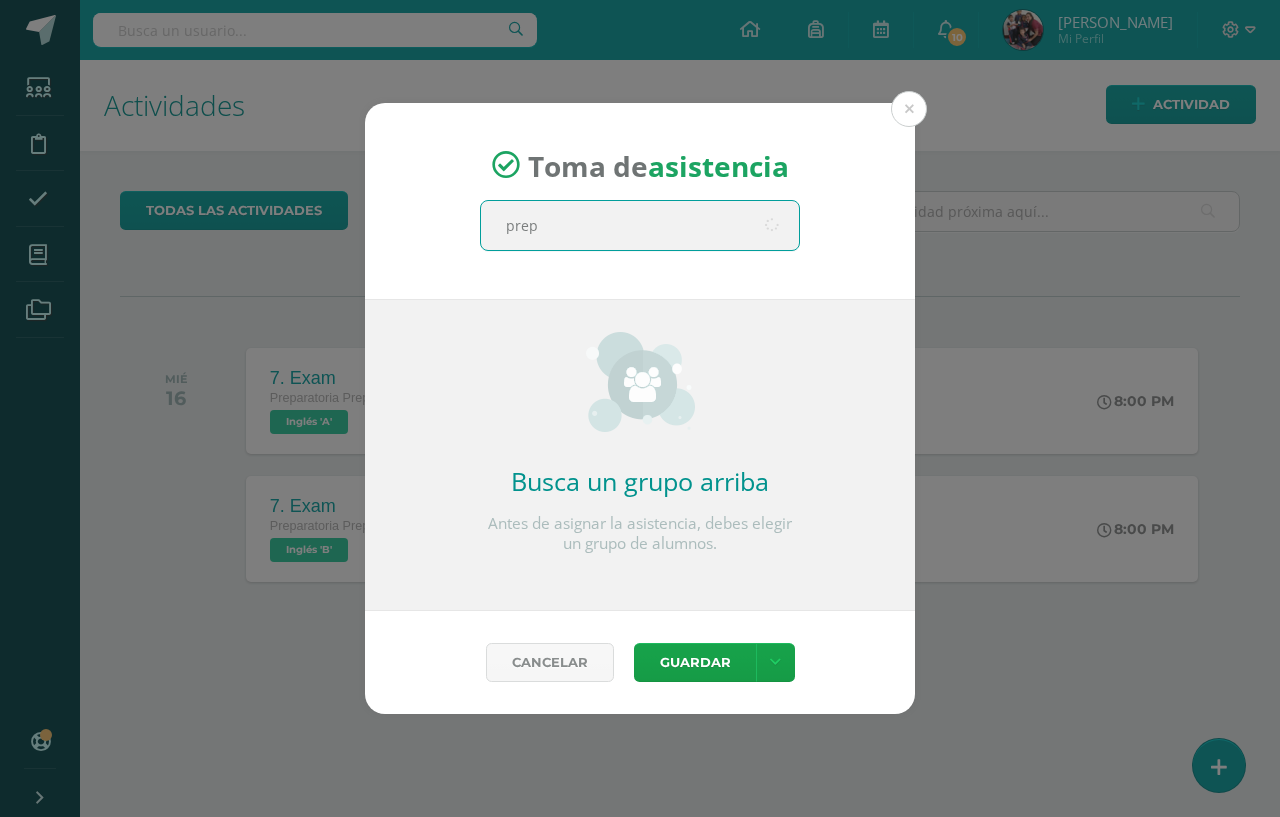 type on "prepa" 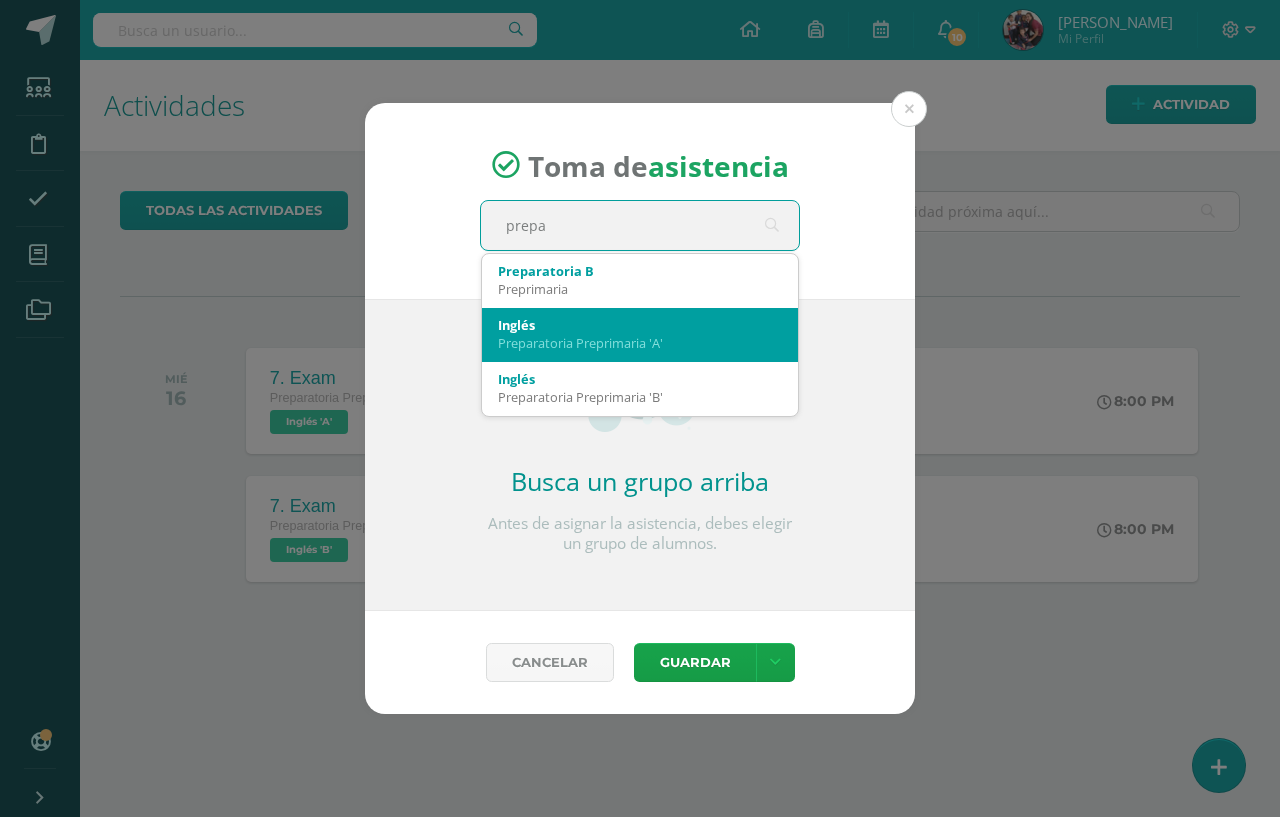 click on "Preparatoria Preprimaria 'A'" at bounding box center (640, 343) 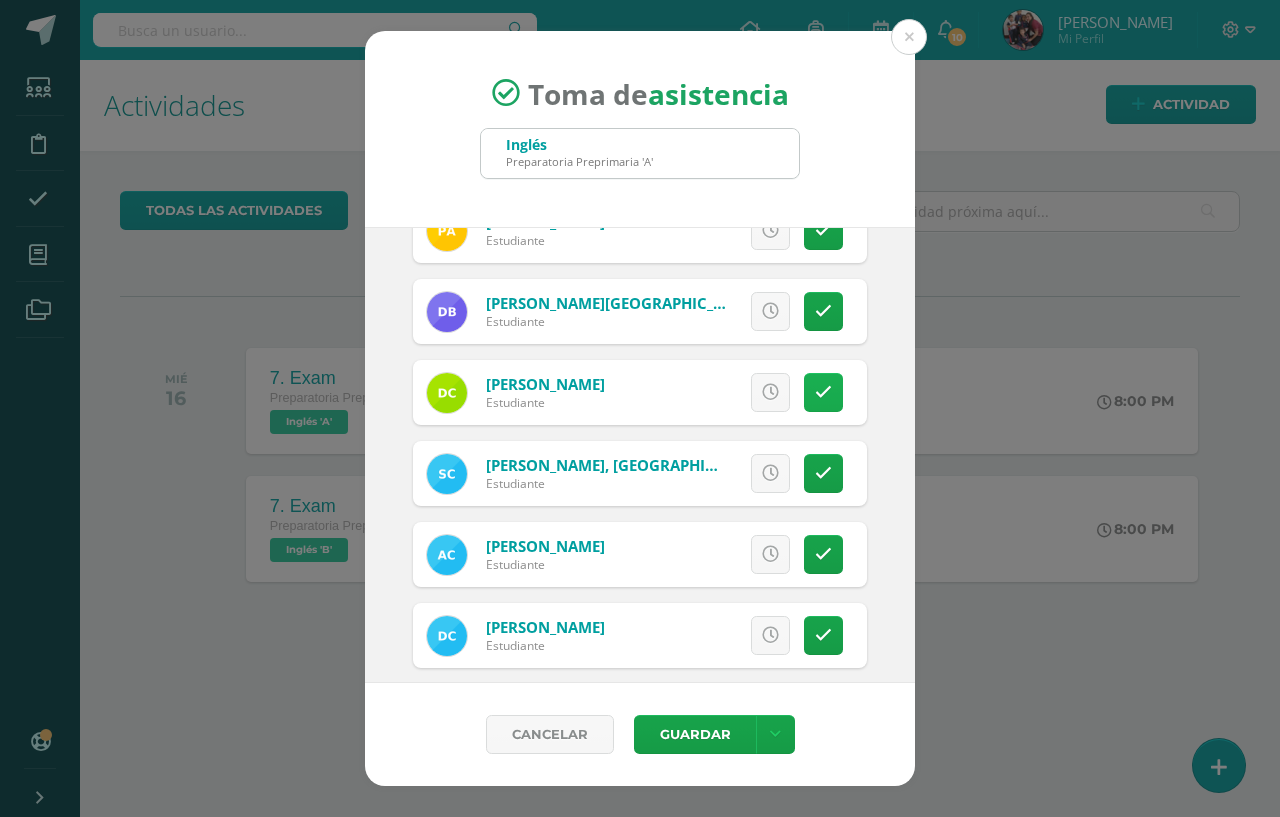 click at bounding box center (823, 392) 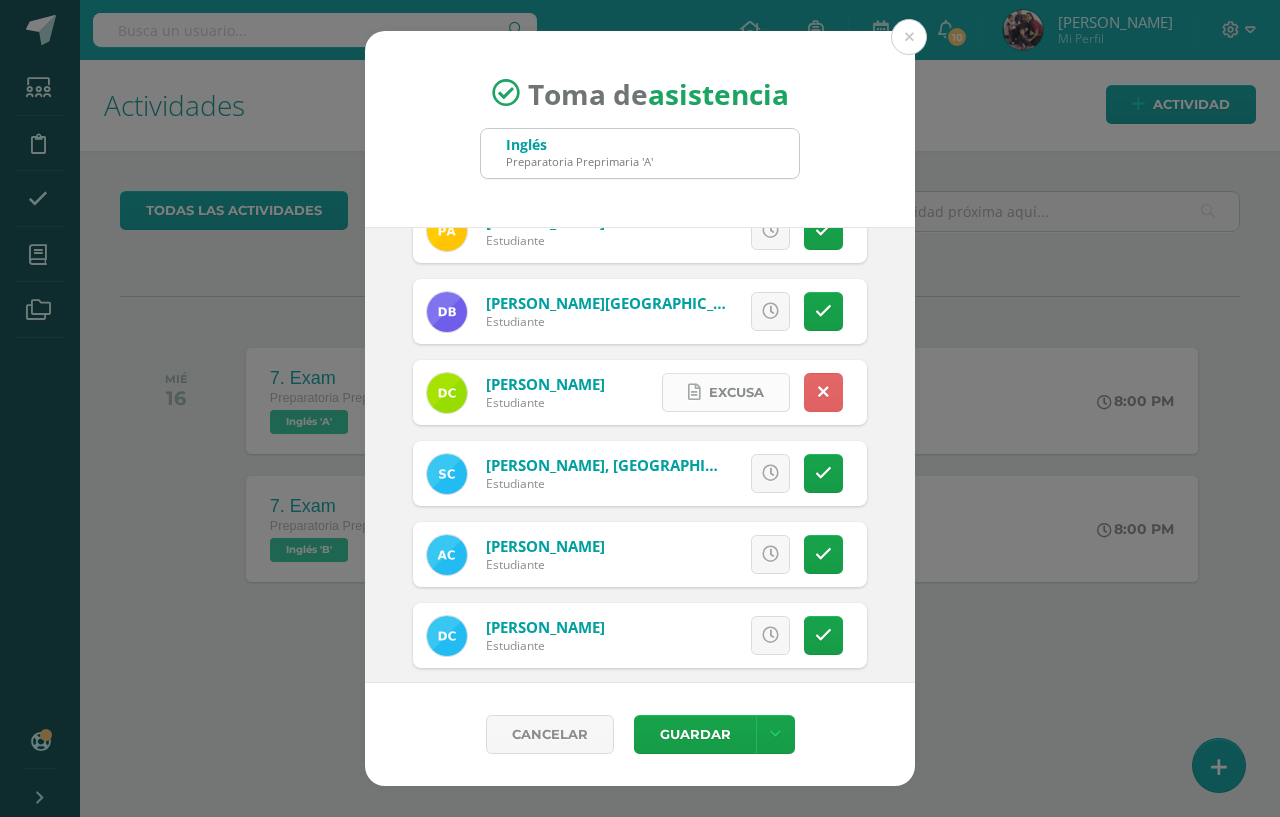 click on "Excusa" at bounding box center [736, 392] 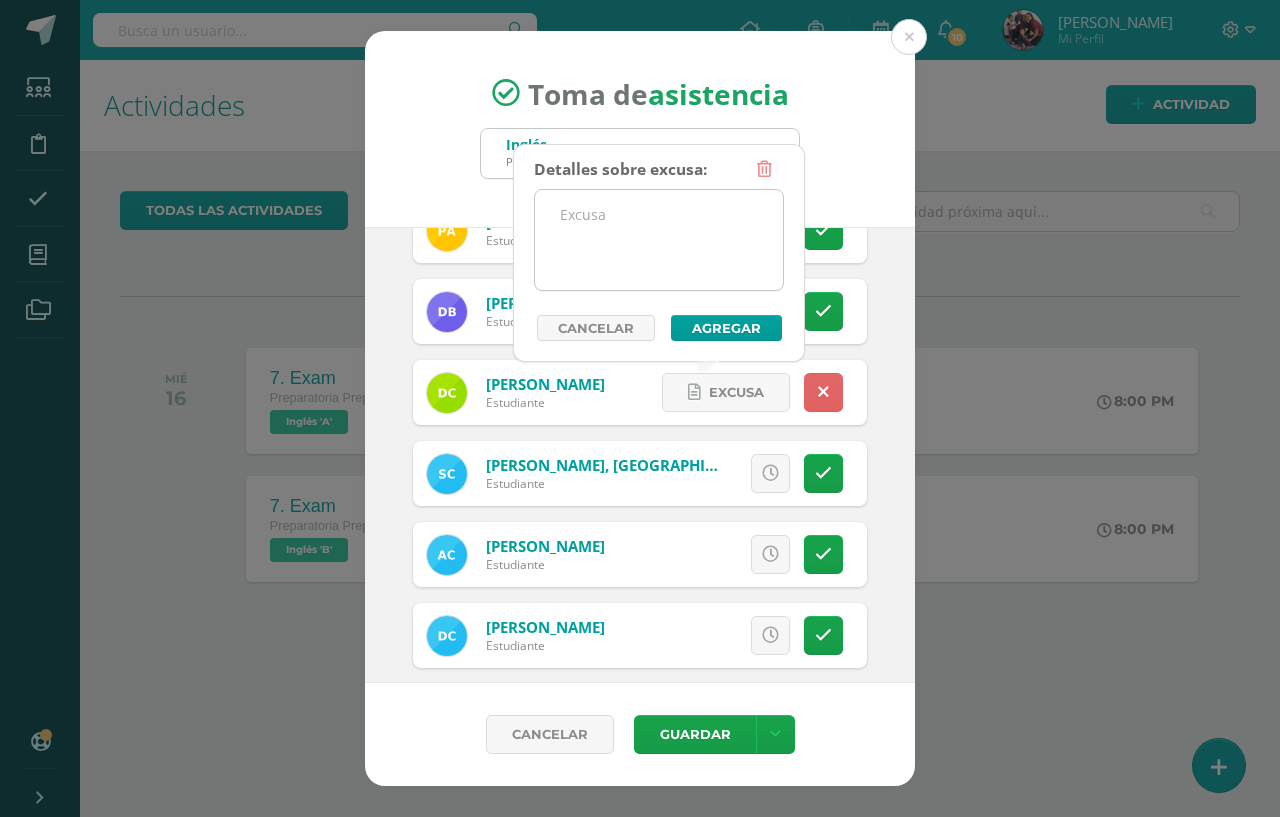 click at bounding box center [659, 240] 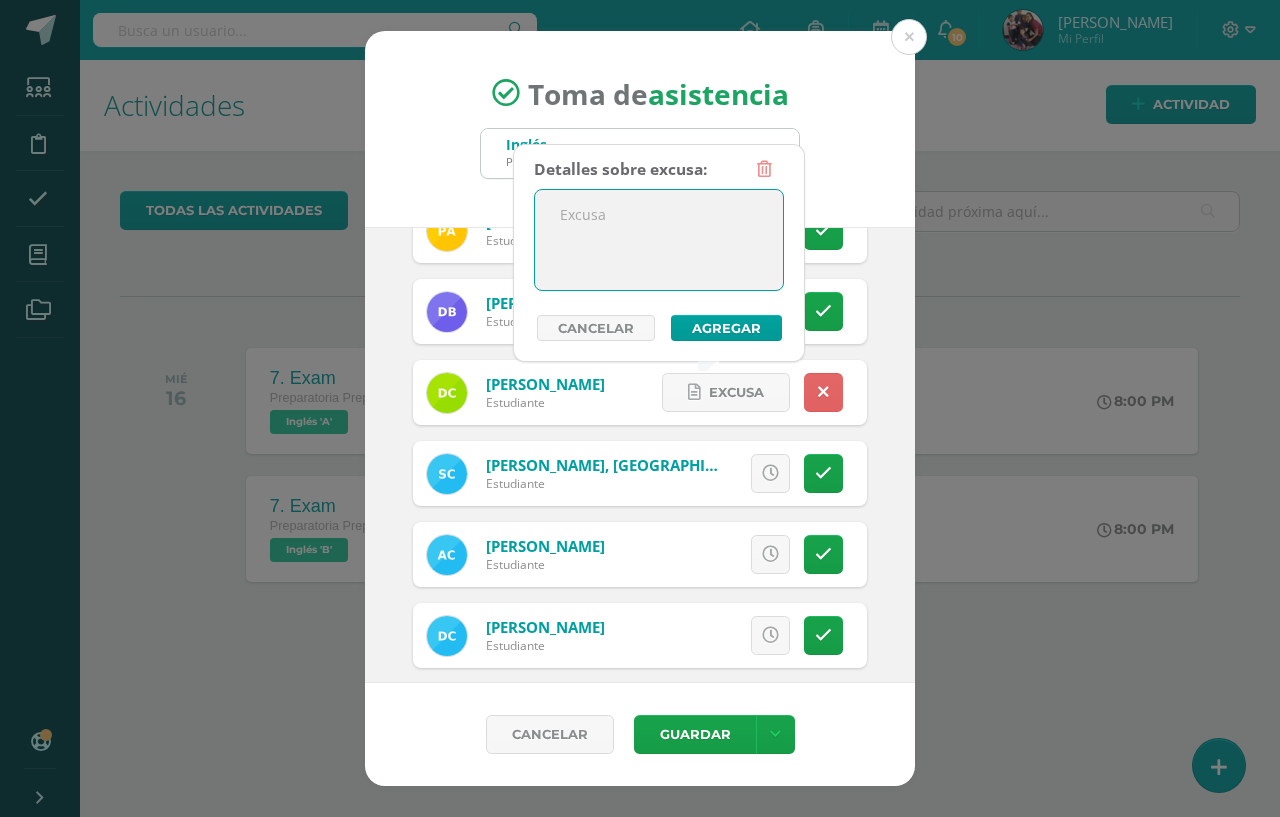 paste on "Sismos" 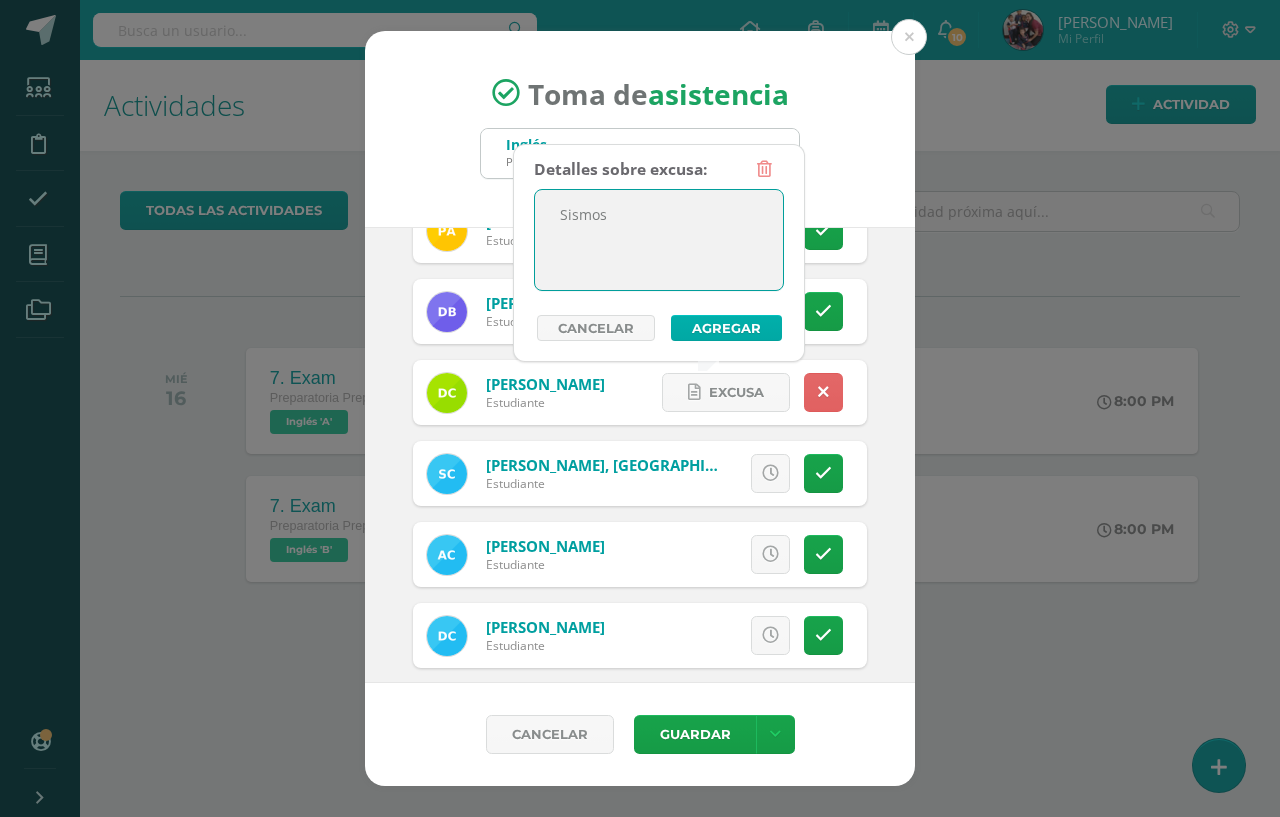 type on "Sismos" 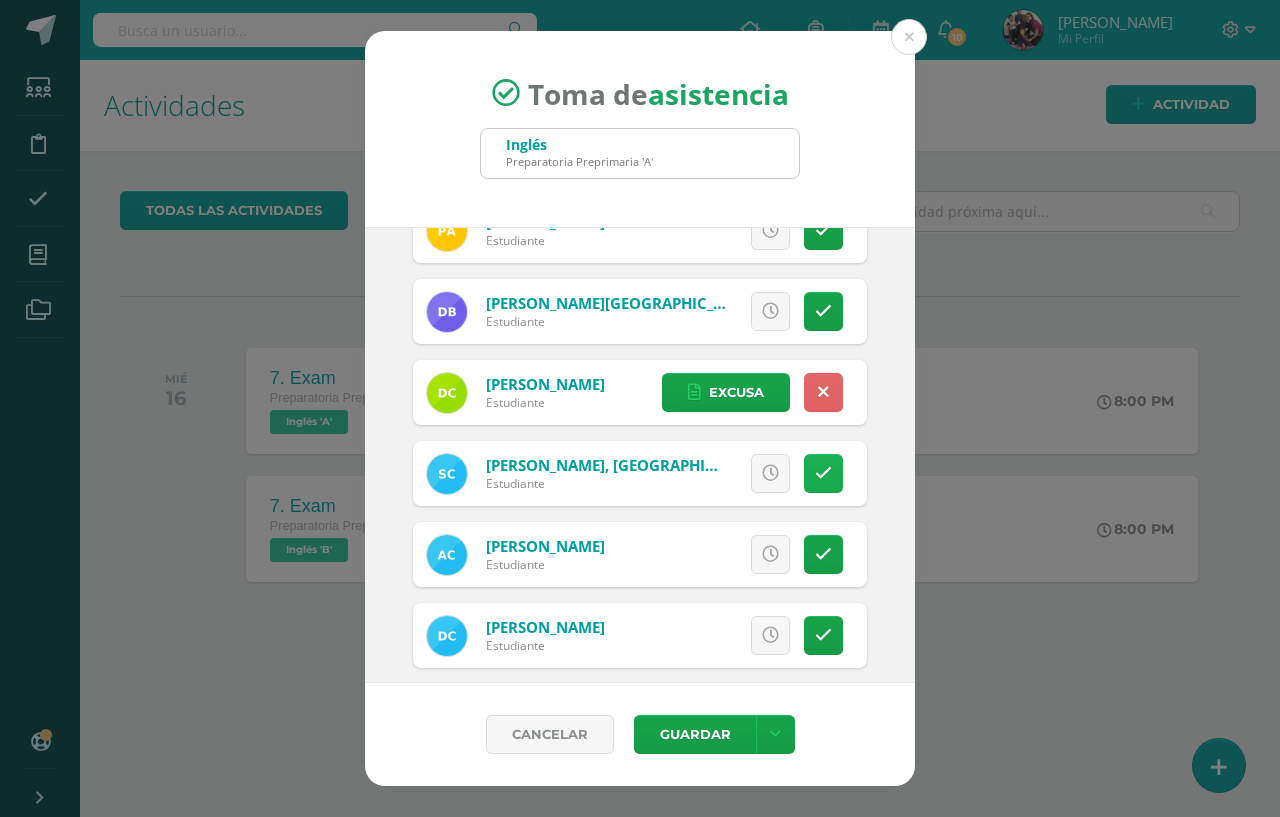 click at bounding box center (823, 473) 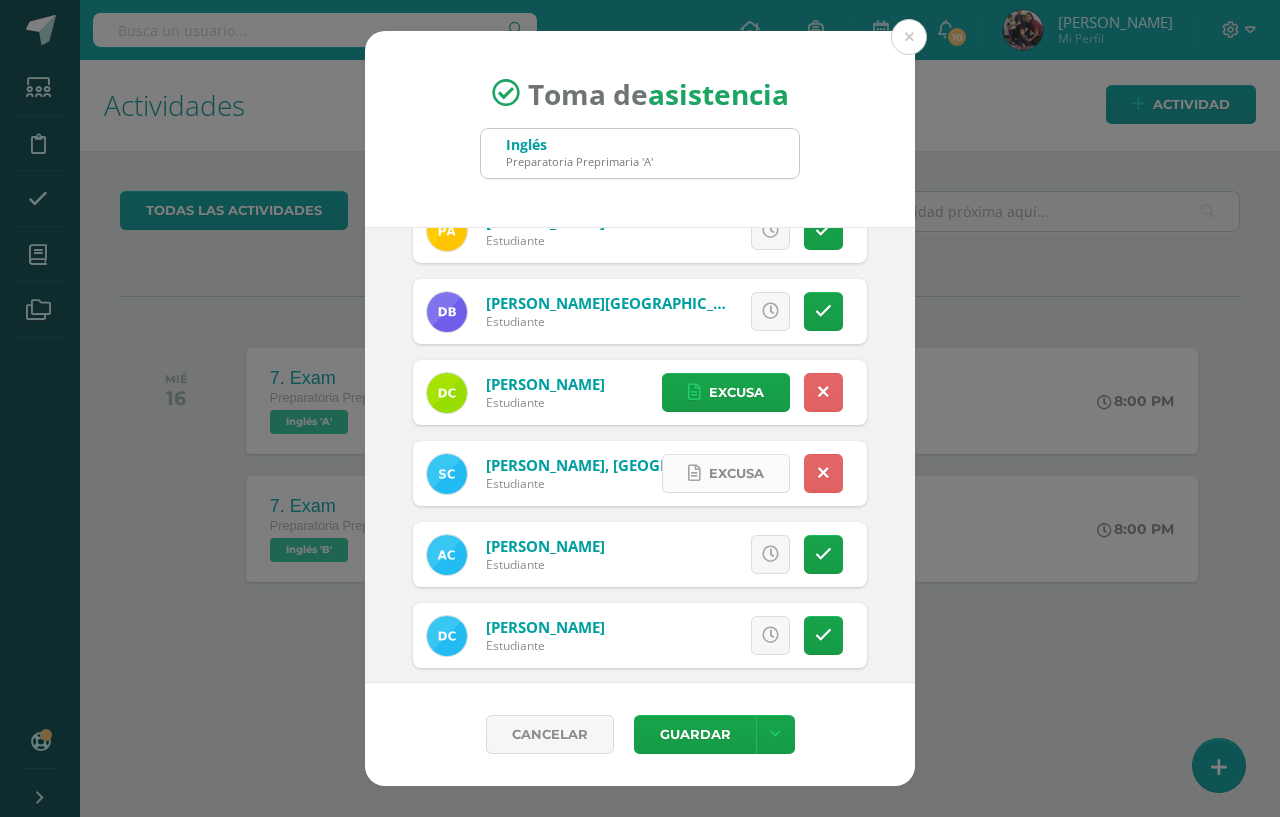 click on "Excusa" at bounding box center (736, 473) 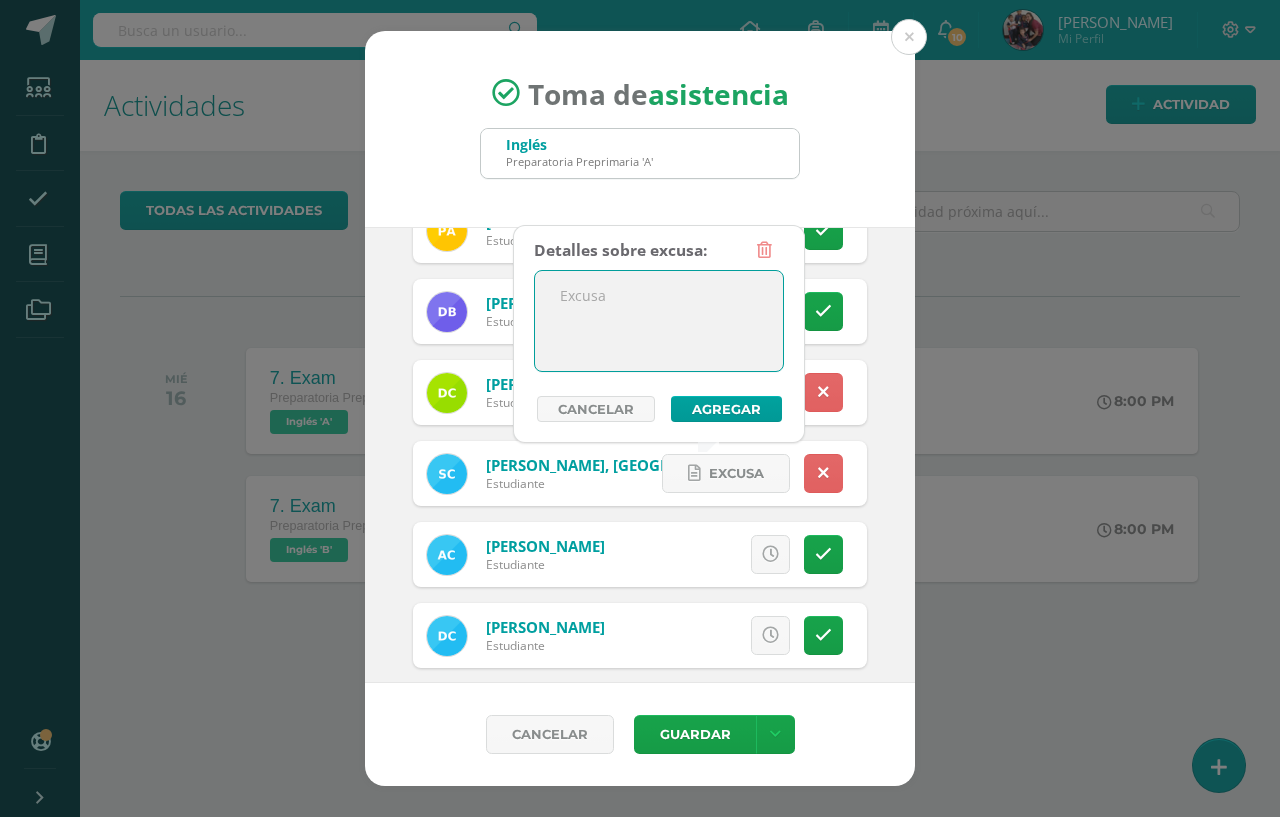 click at bounding box center [659, 321] 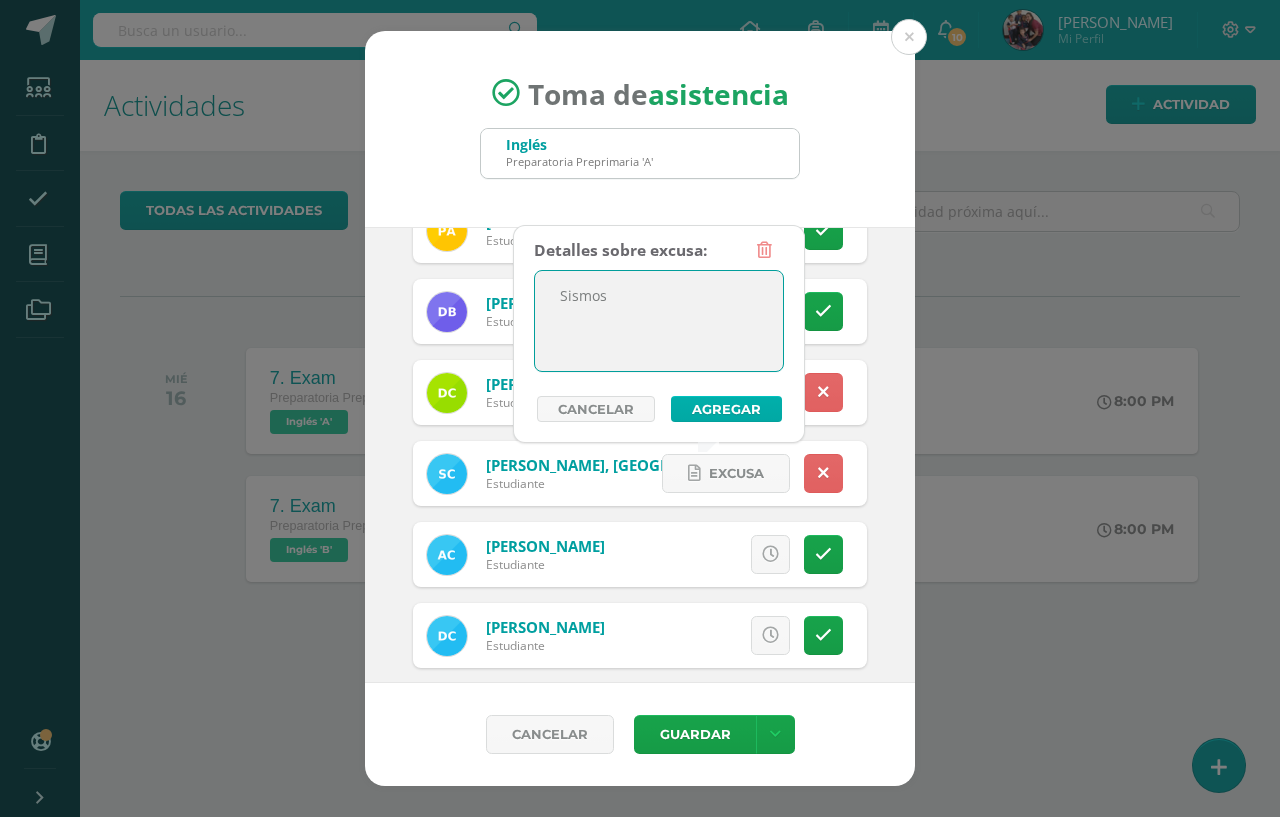 type on "Sismos" 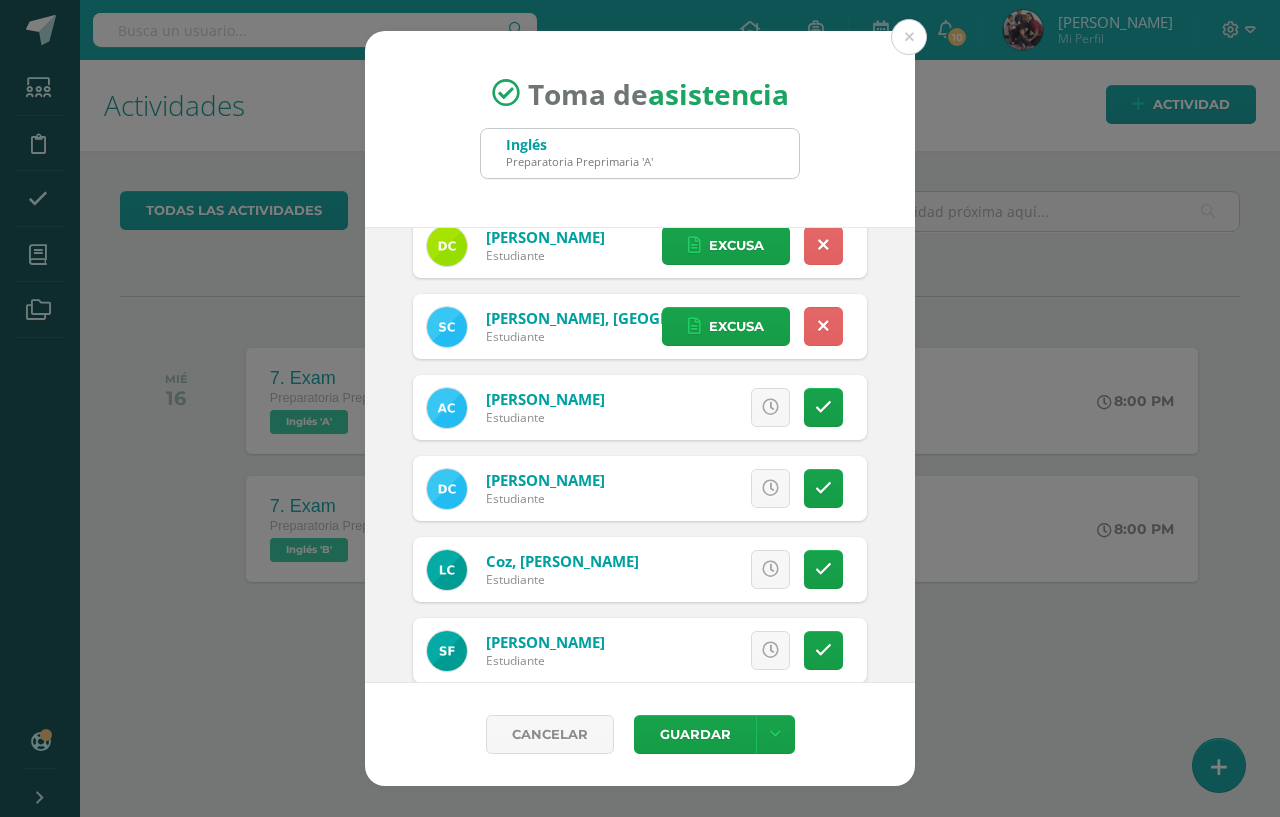 scroll, scrollTop: 500, scrollLeft: 0, axis: vertical 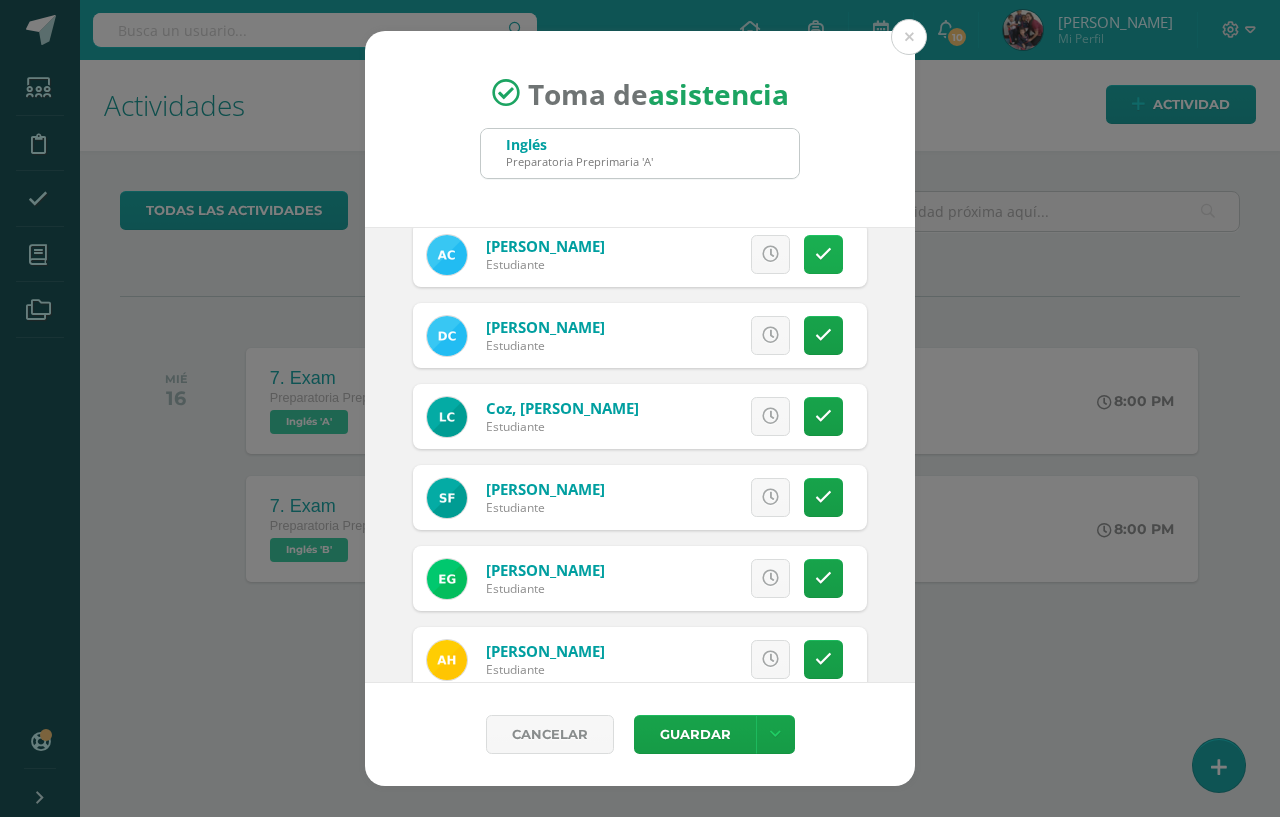 click at bounding box center [823, 254] 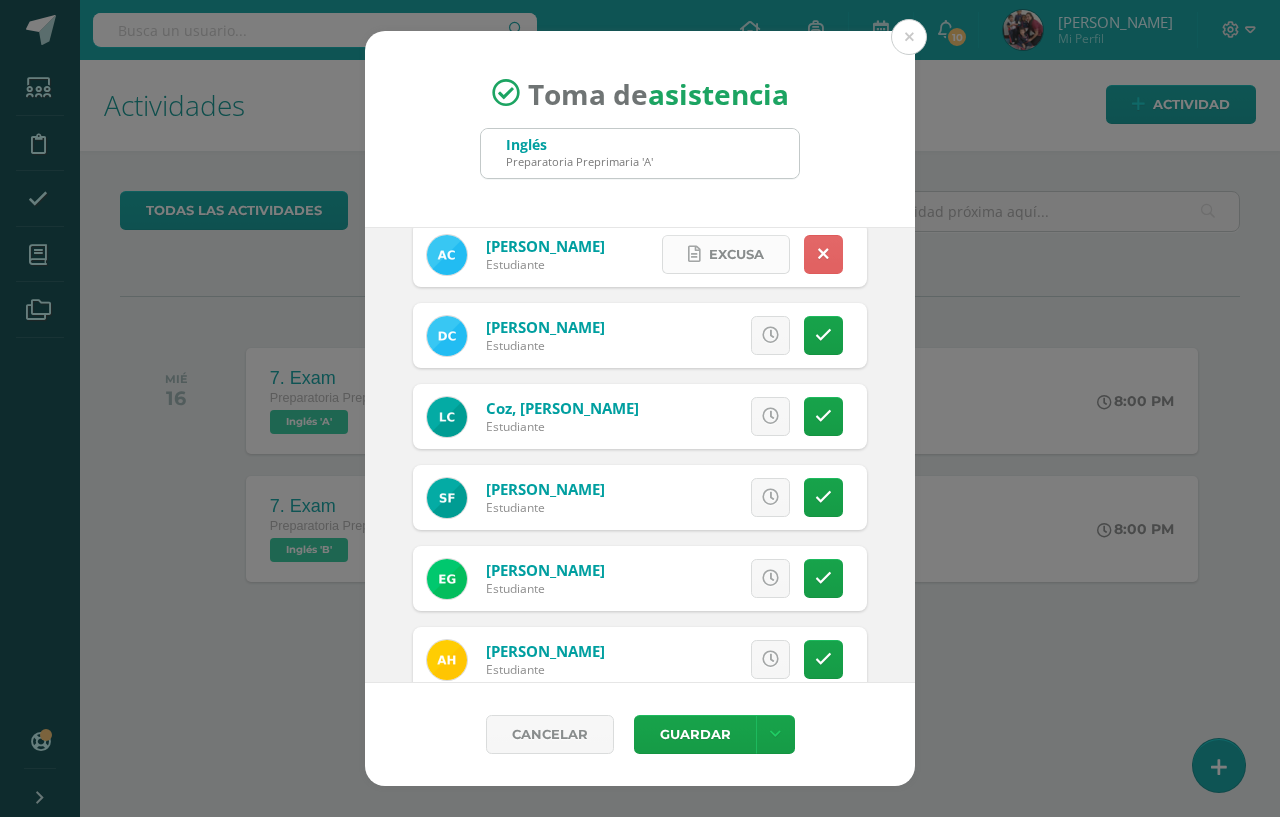 click on "Excusa" at bounding box center (736, 254) 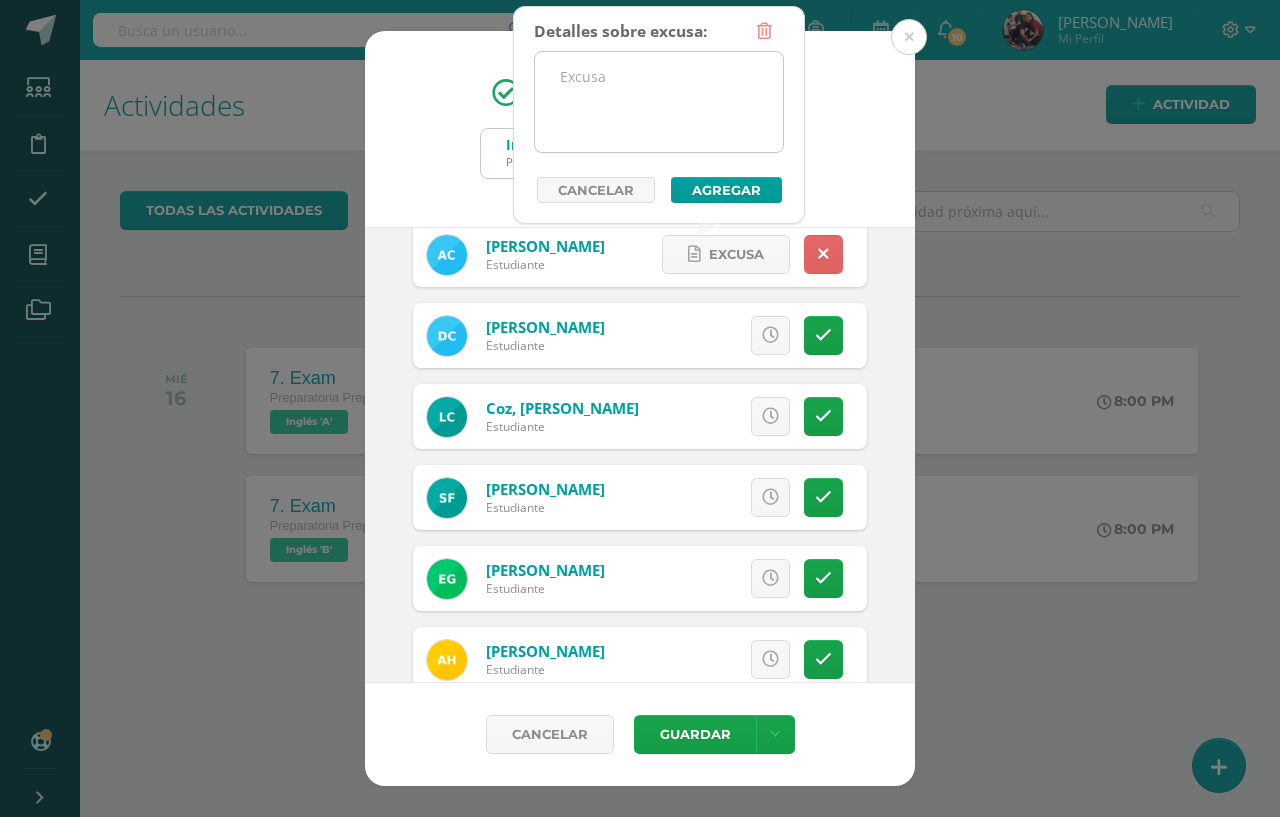 click at bounding box center [659, 102] 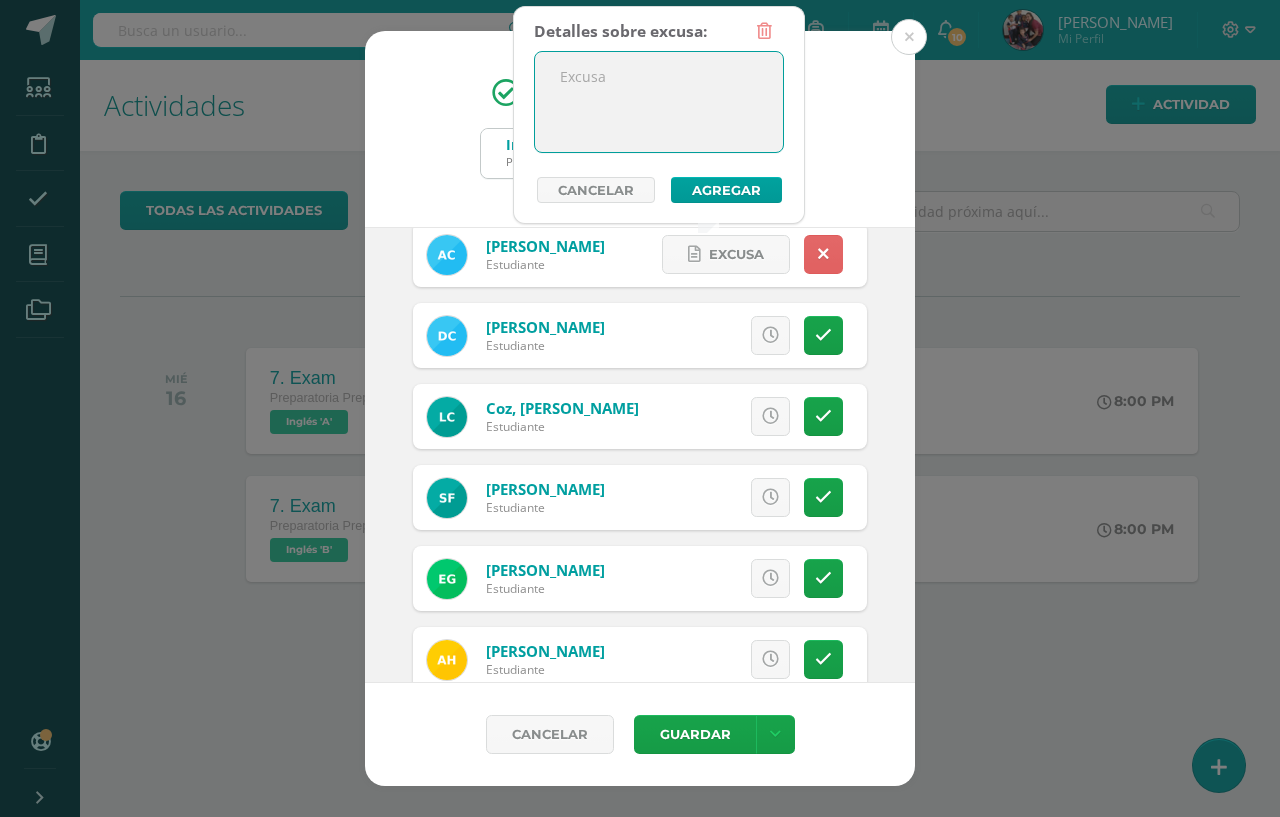 paste on "Sismos" 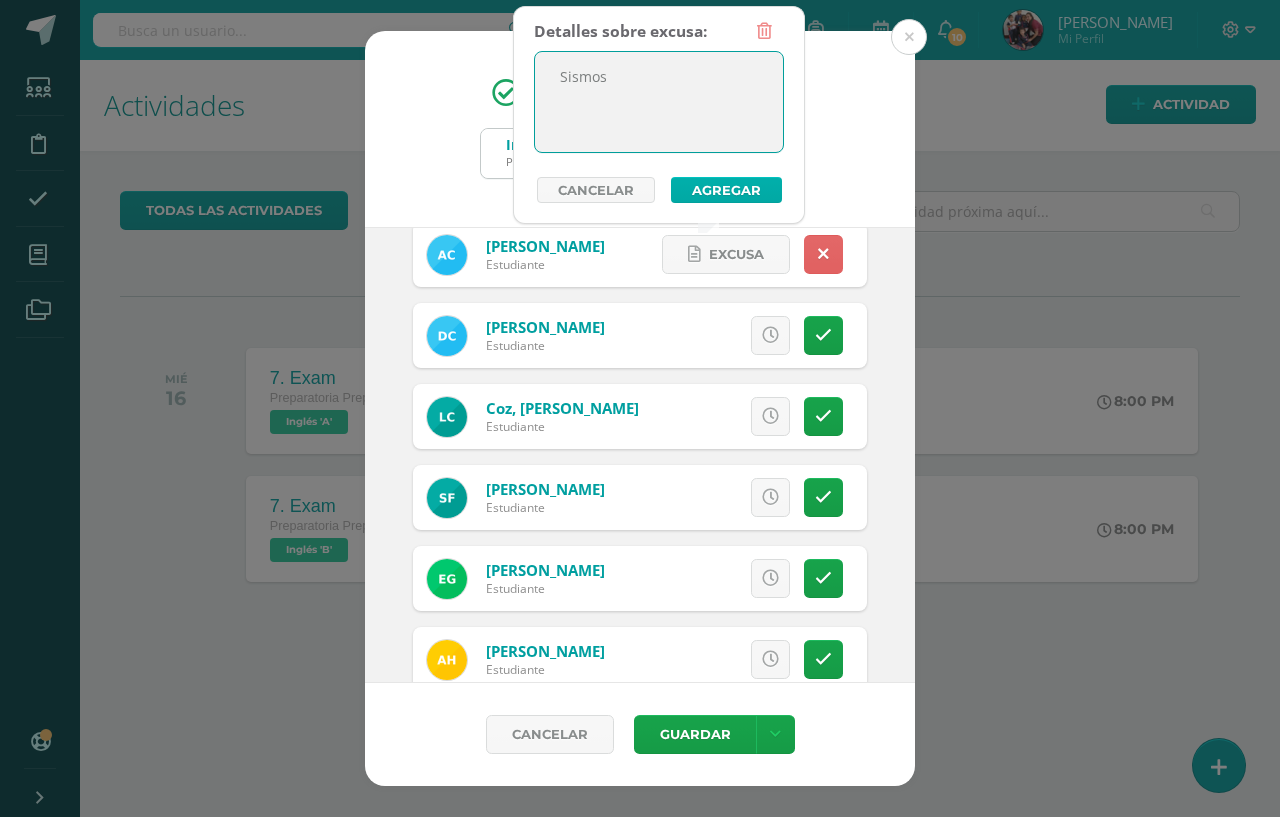type on "Sismos" 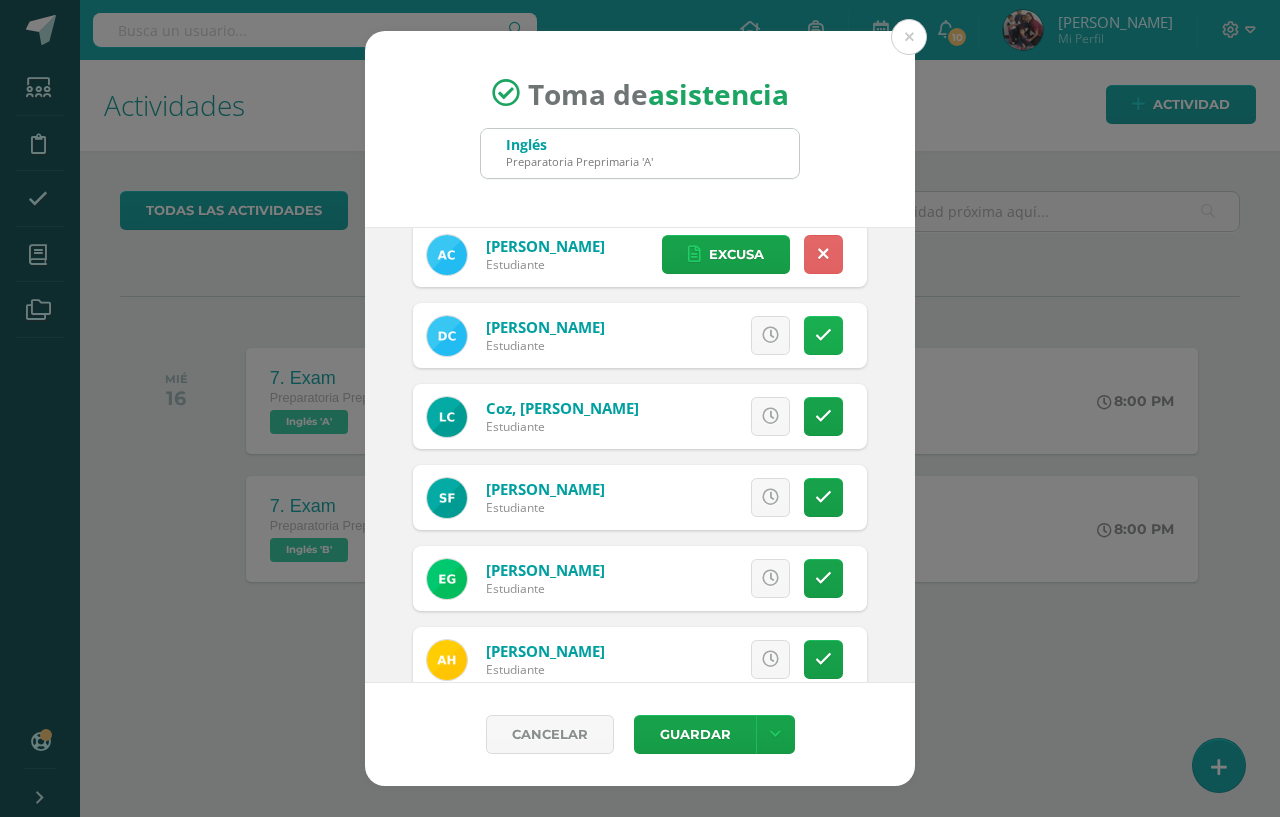 scroll, scrollTop: 600, scrollLeft: 0, axis: vertical 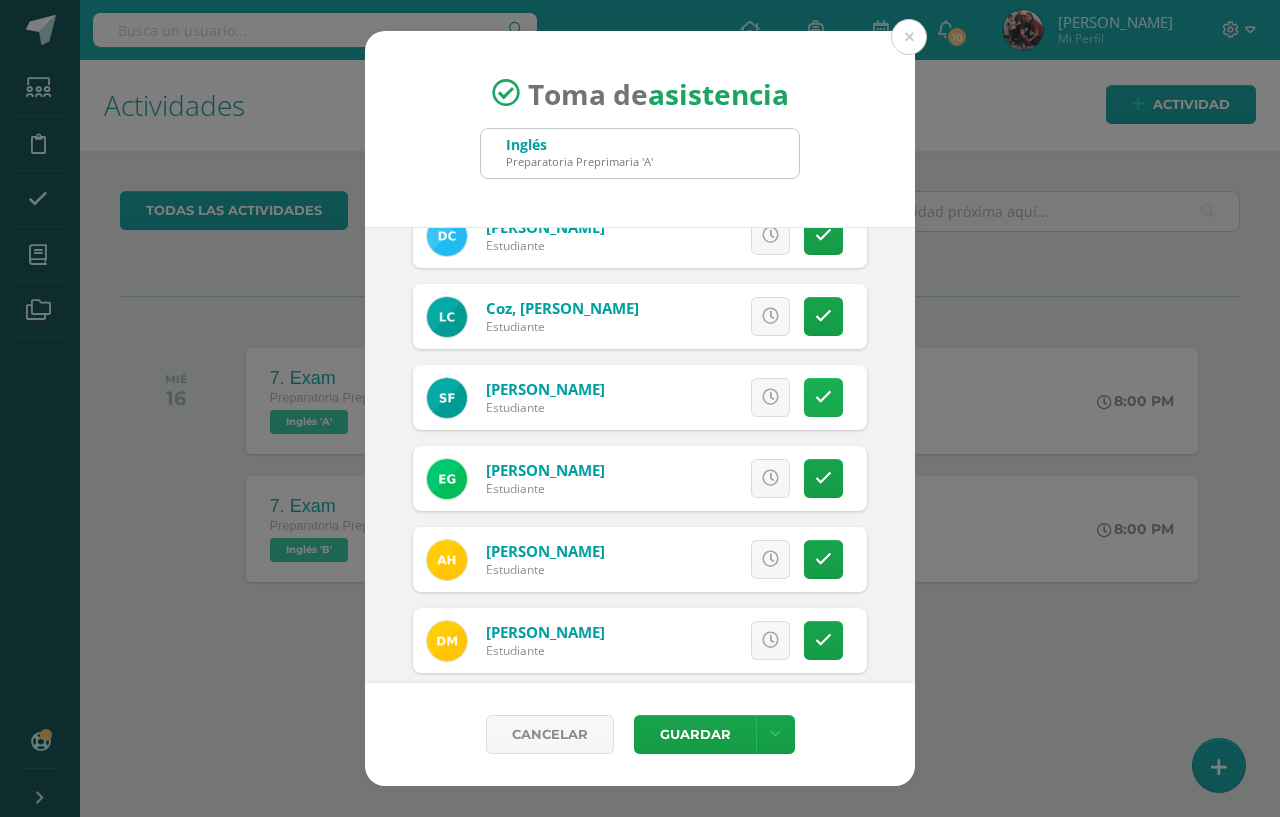 click at bounding box center (823, 397) 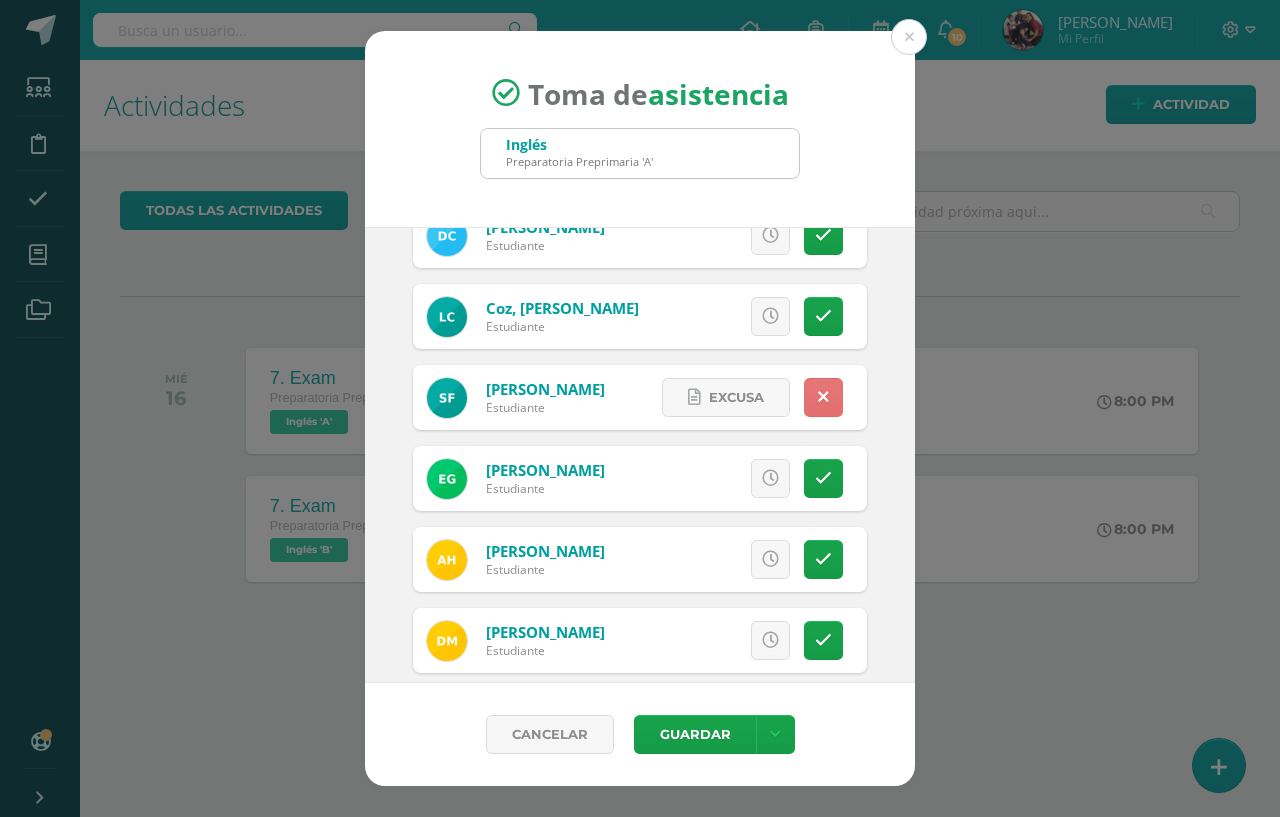 click at bounding box center [823, 397] 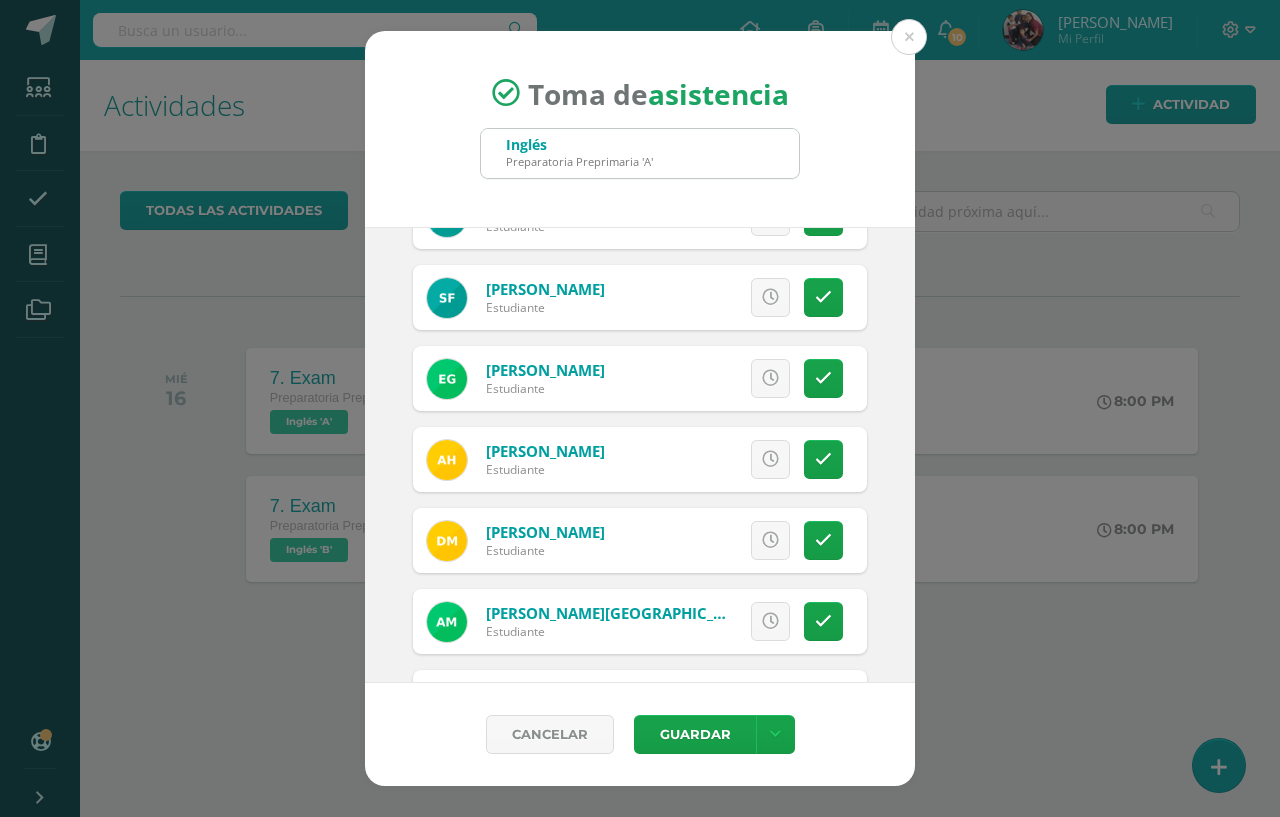scroll, scrollTop: 800, scrollLeft: 0, axis: vertical 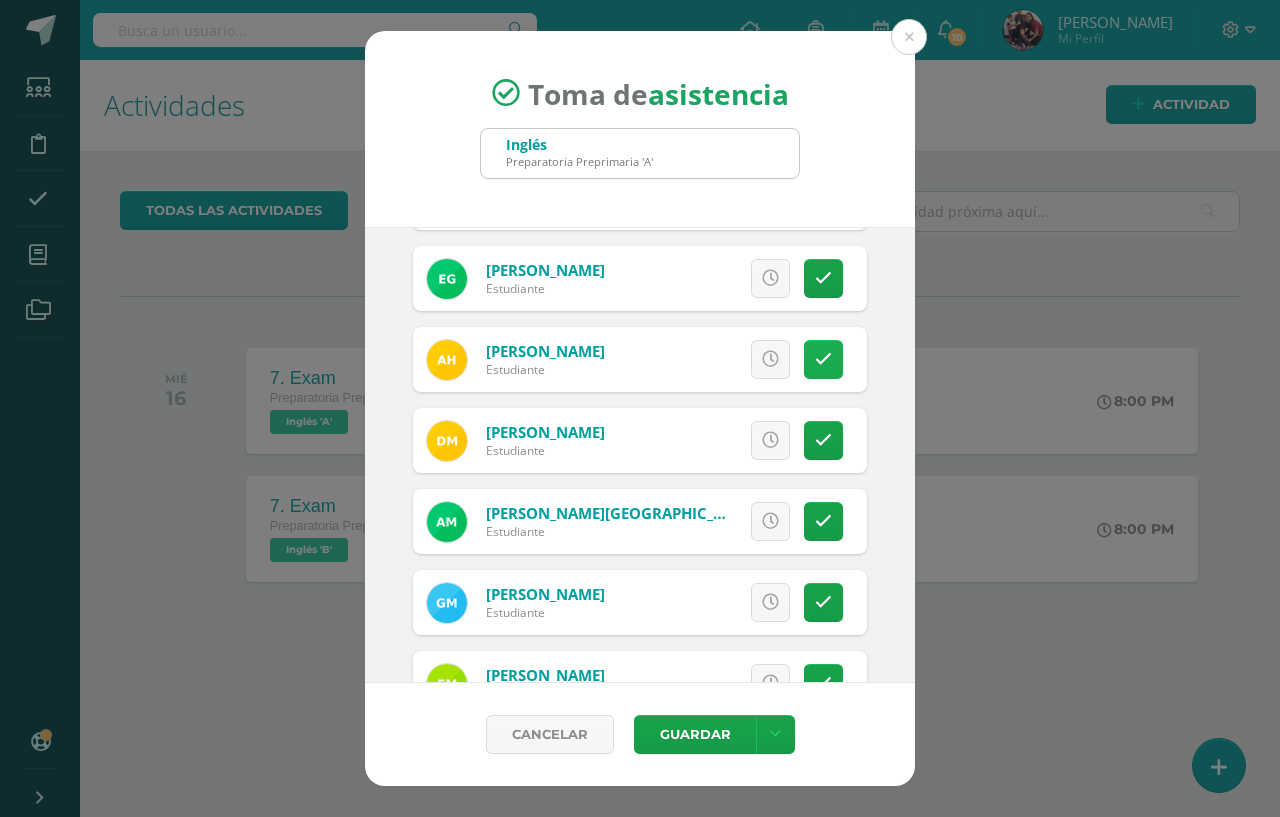 click at bounding box center (823, 359) 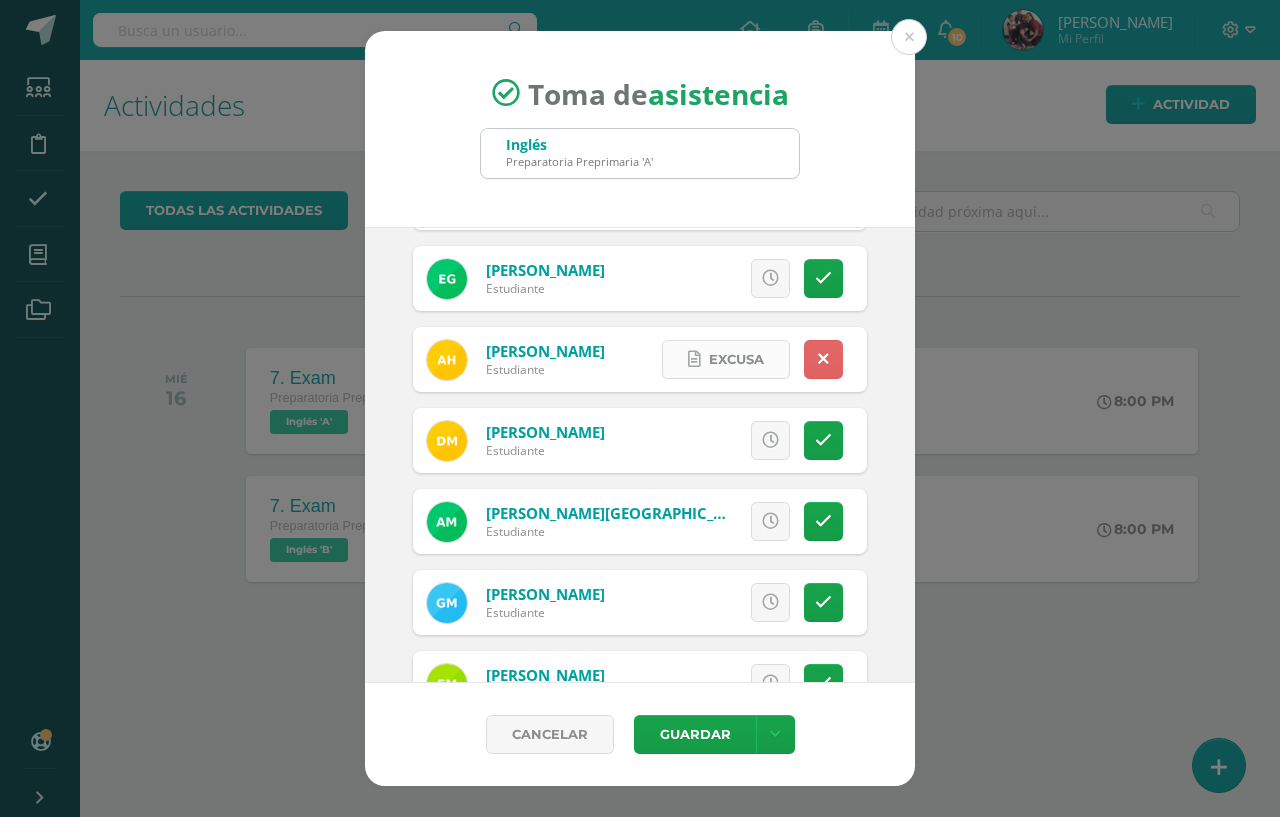 click at bounding box center (694, 359) 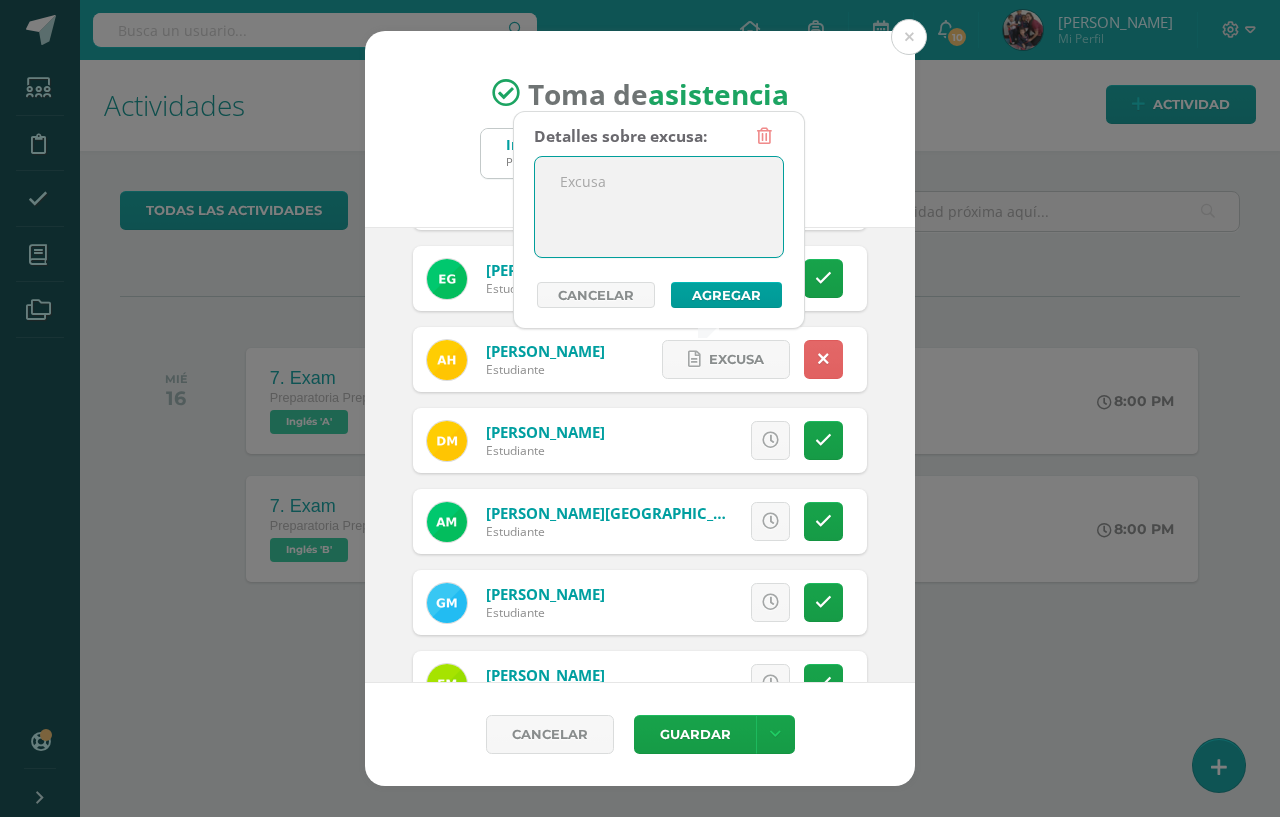 click at bounding box center [659, 207] 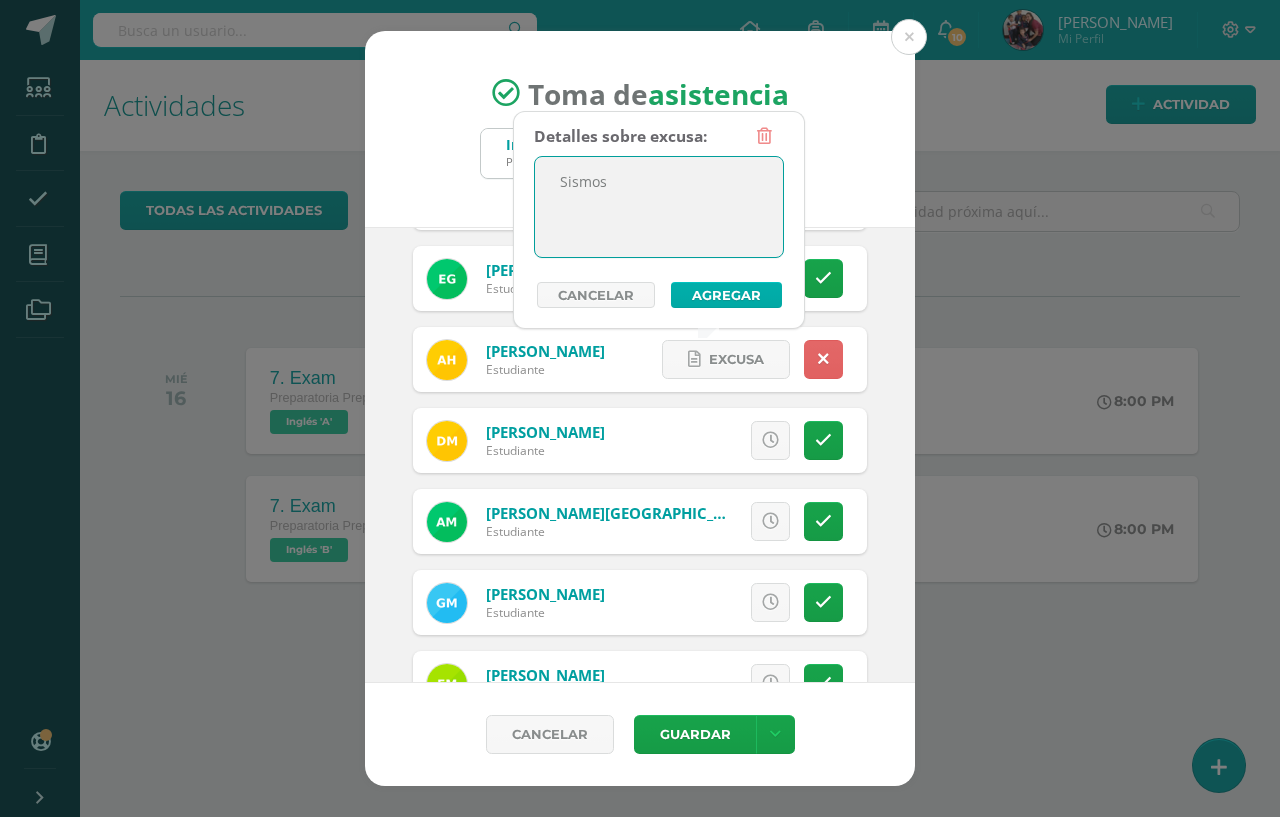 type on "Sismos" 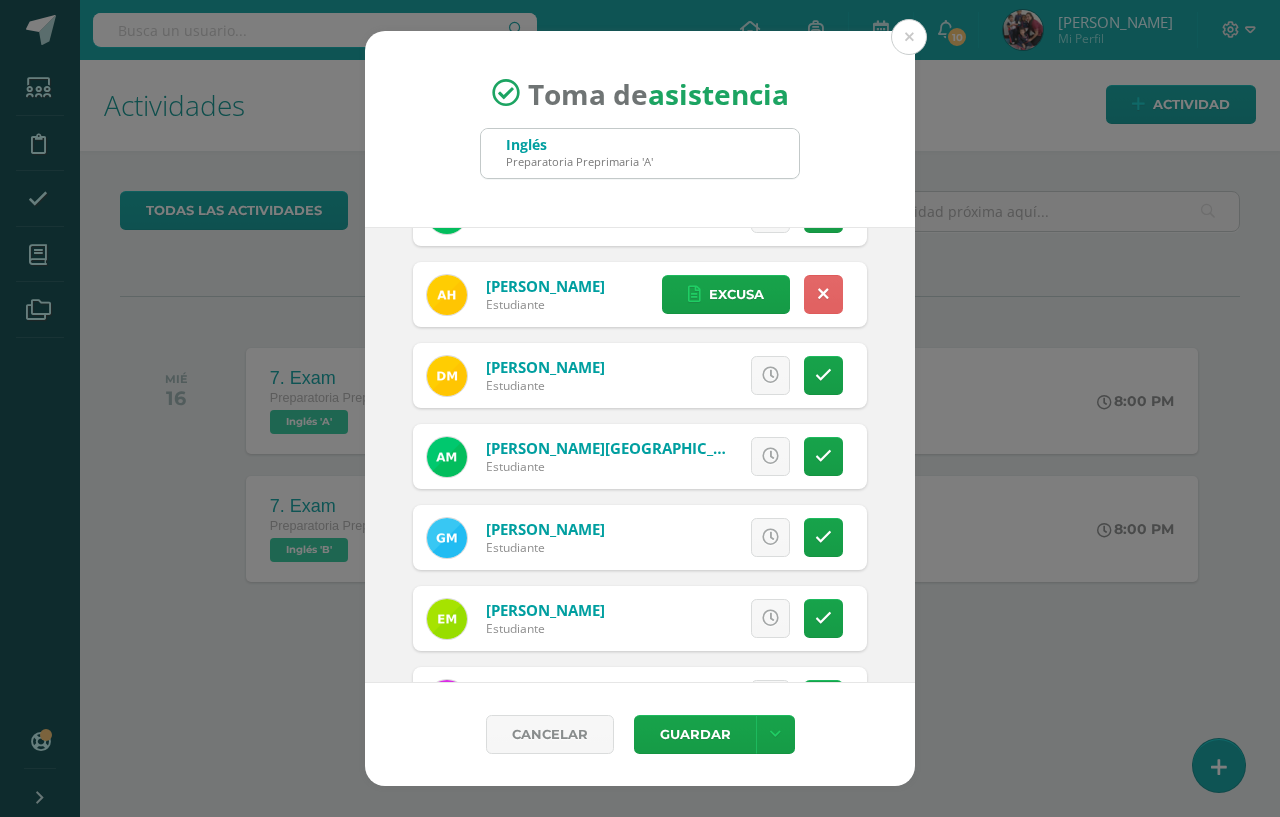 scroll, scrollTop: 900, scrollLeft: 0, axis: vertical 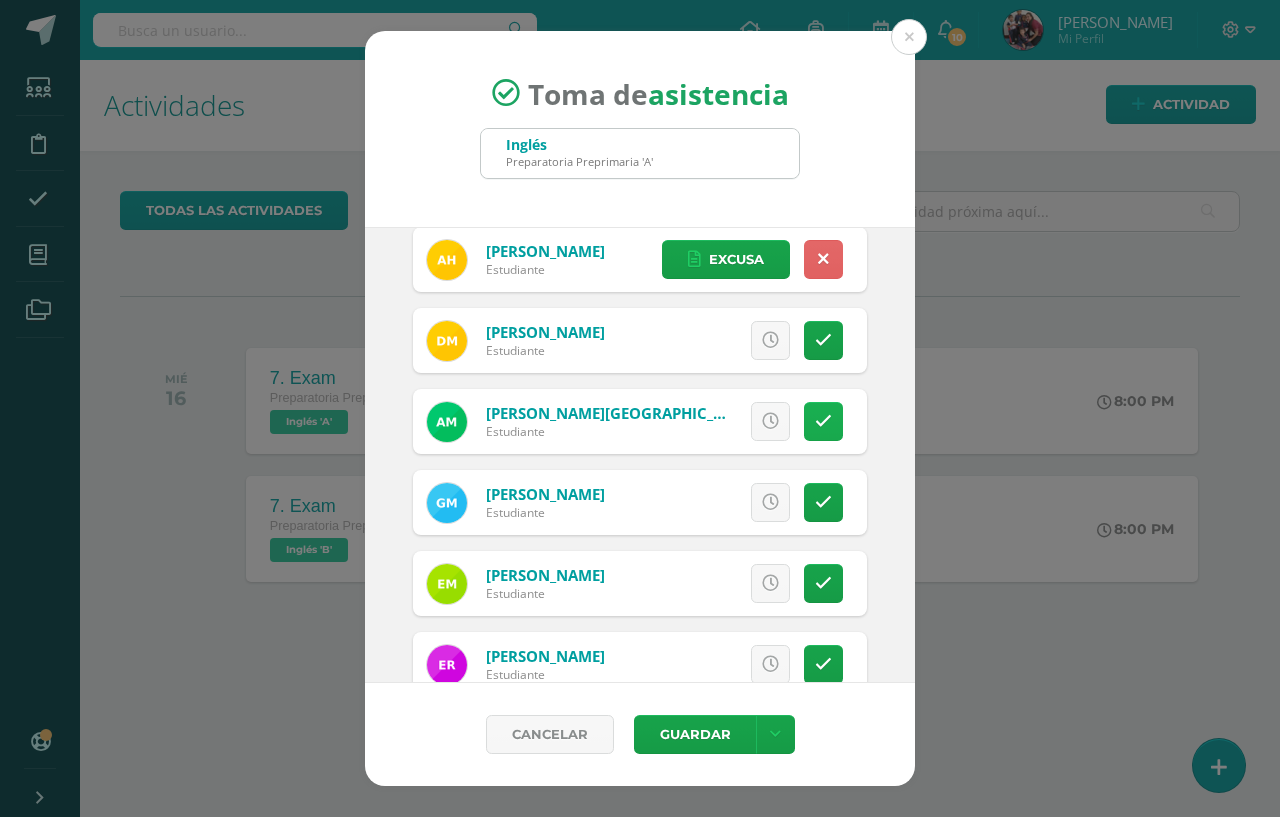 click at bounding box center (823, 421) 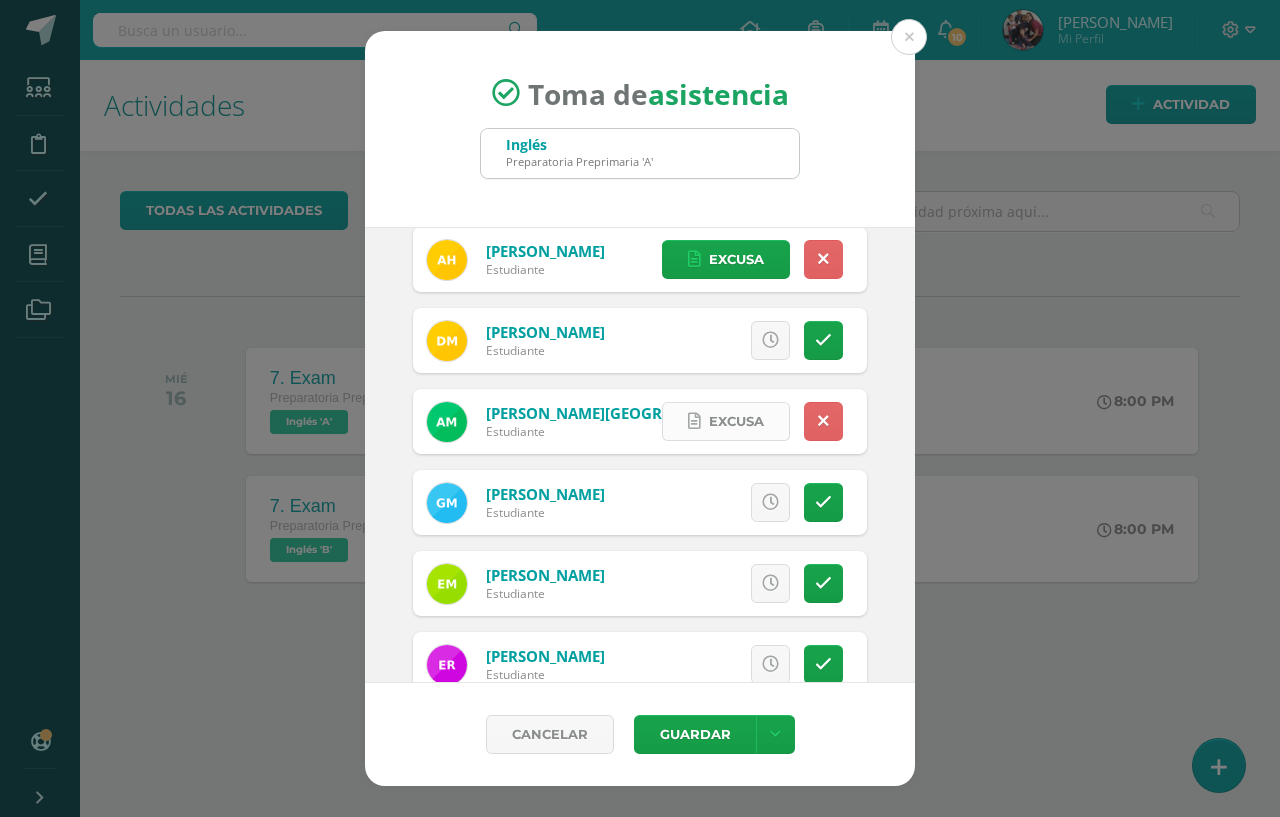 click on "Excusa" at bounding box center [736, 421] 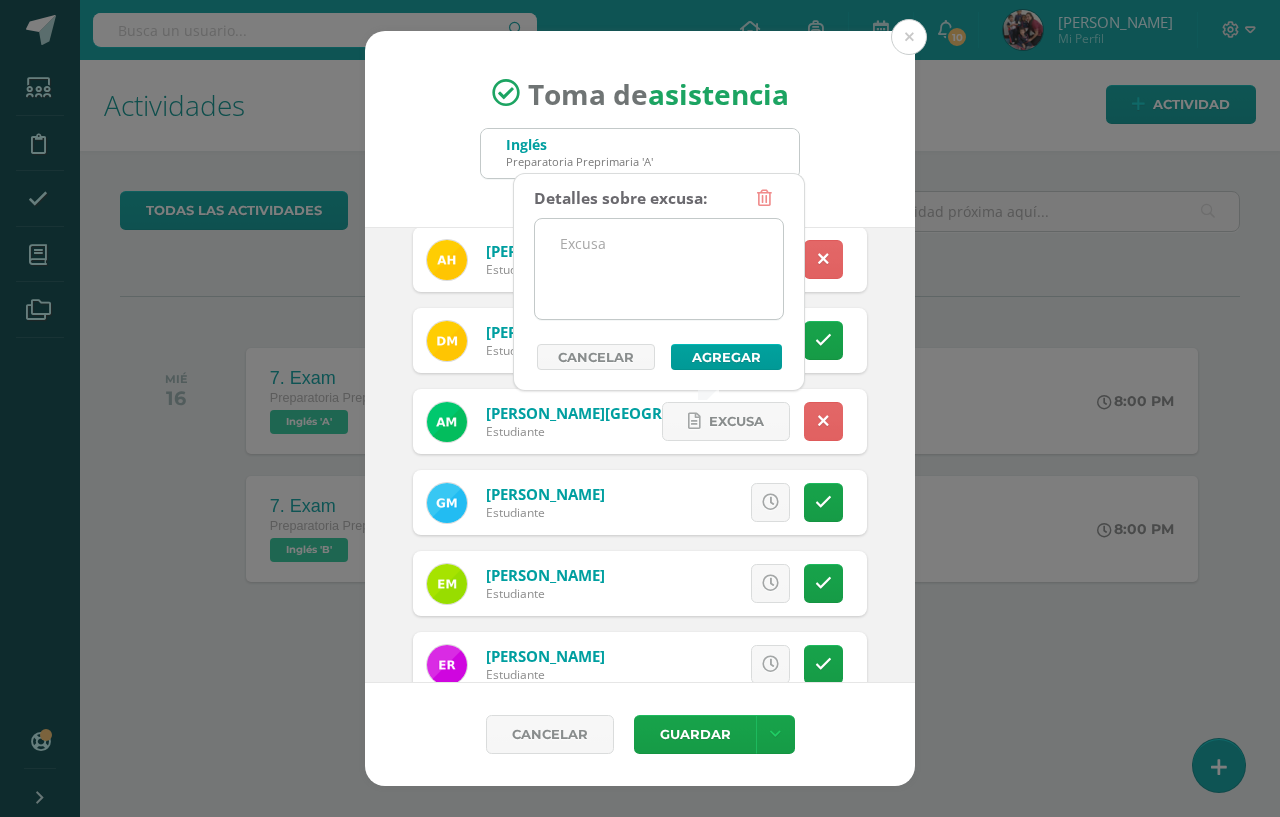 click at bounding box center [659, 269] 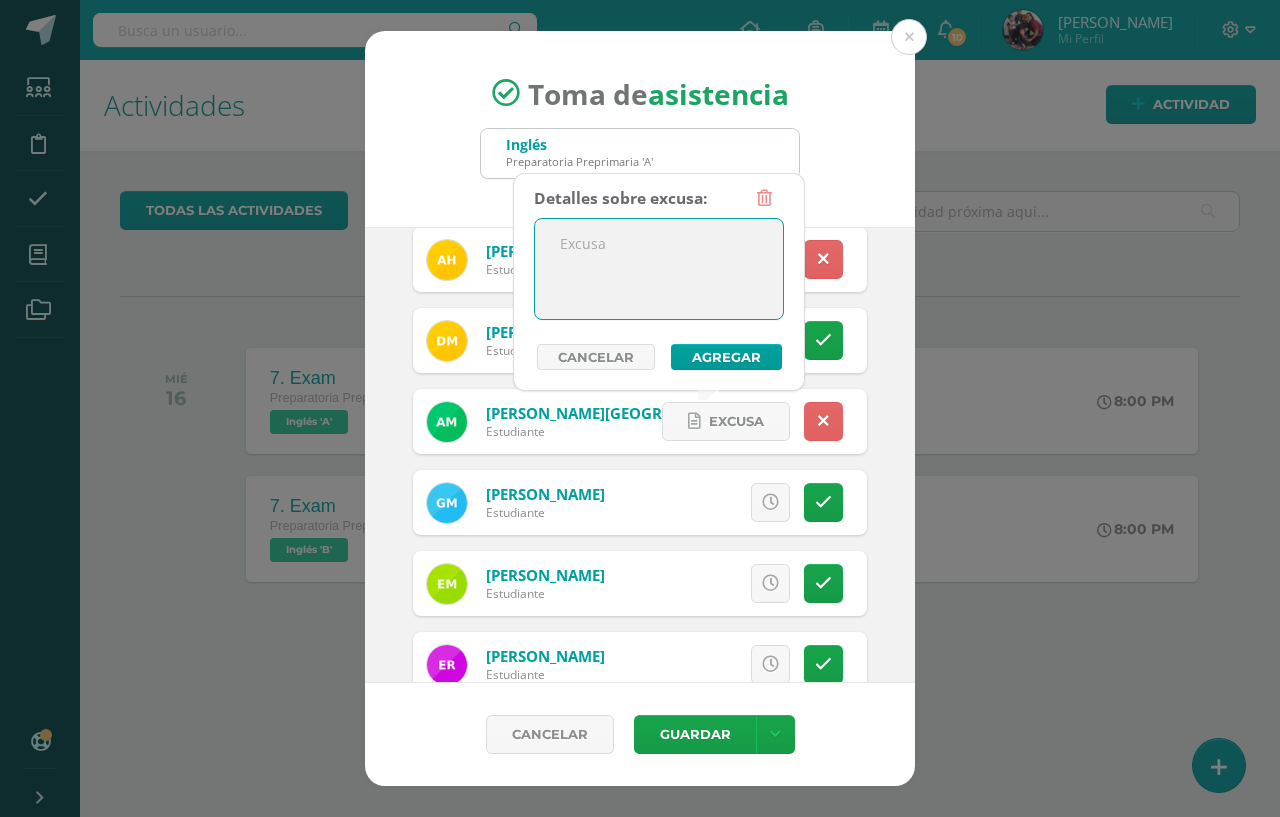 paste on "Sismos" 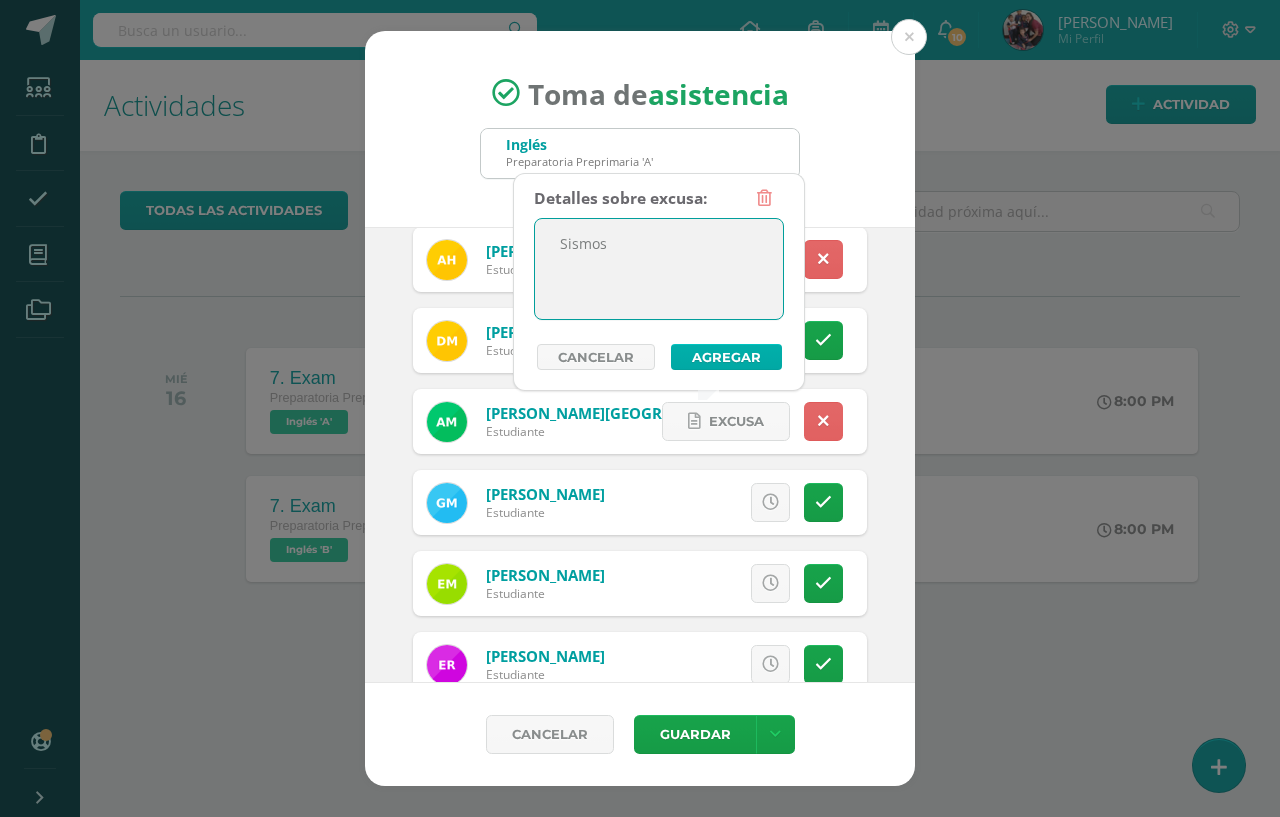 type on "Sismos" 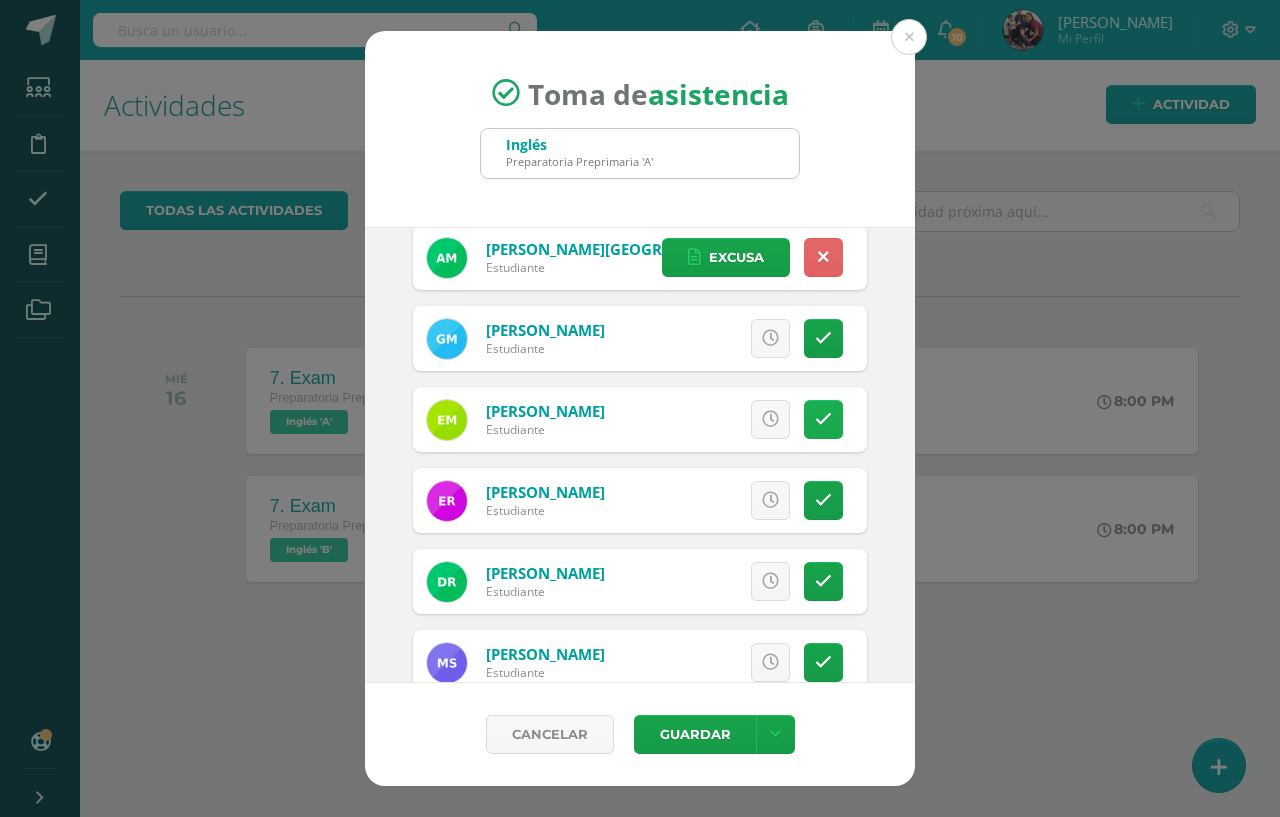 scroll, scrollTop: 1100, scrollLeft: 0, axis: vertical 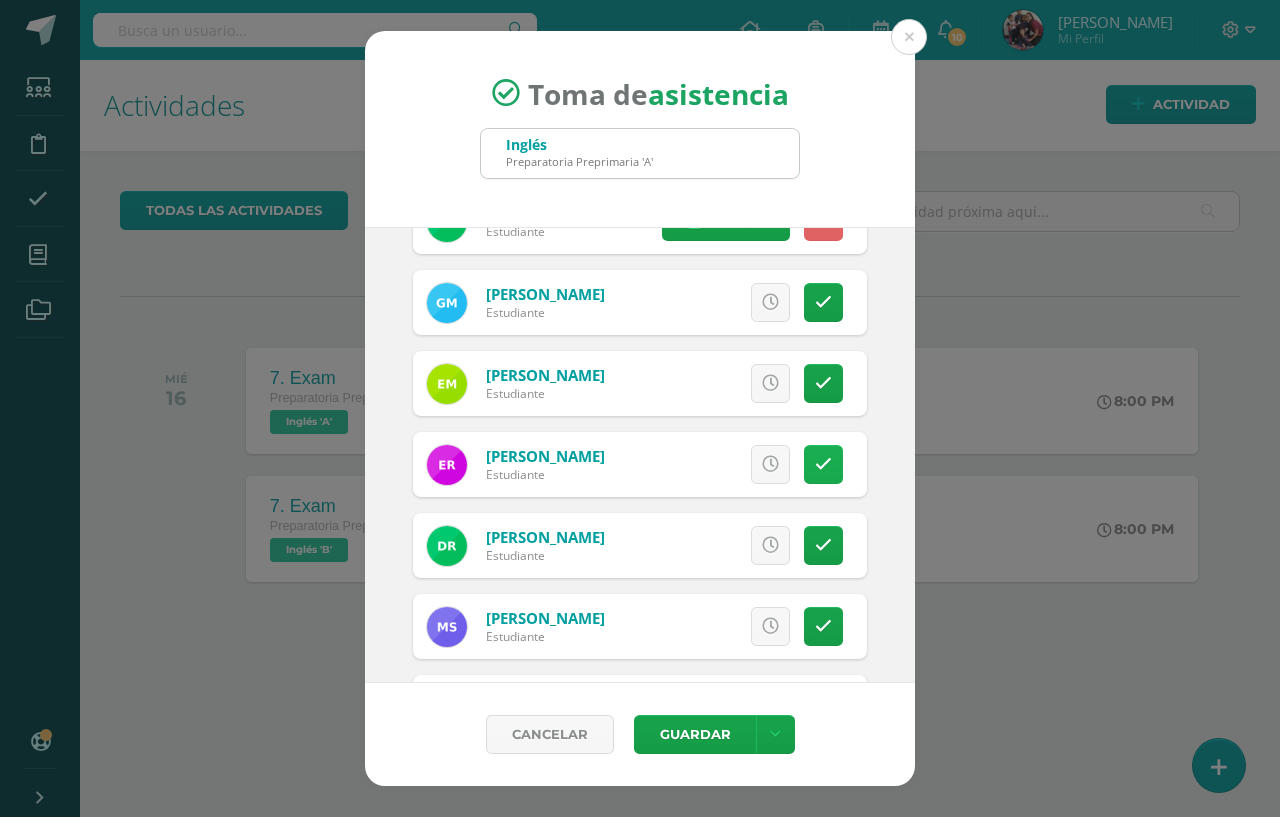 click at bounding box center (823, 464) 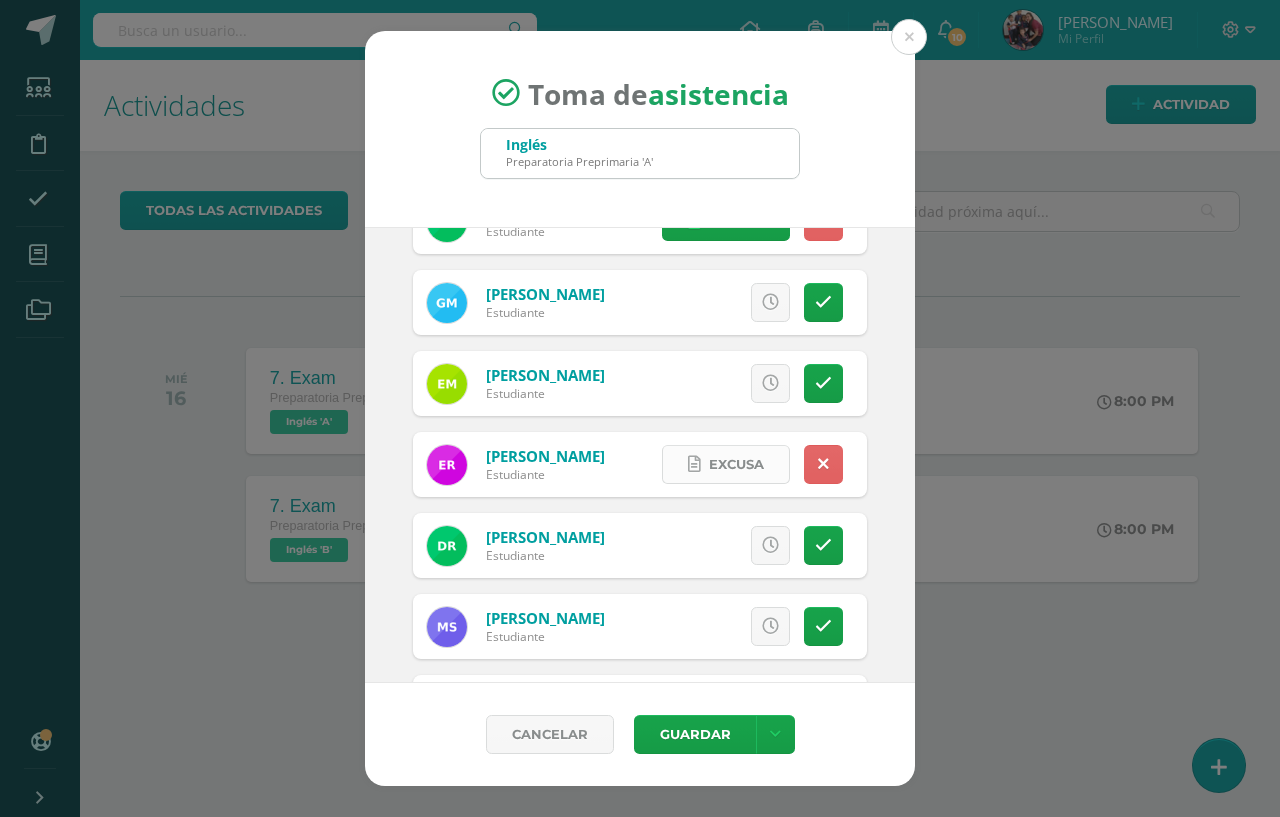 click on "Excusa" at bounding box center (736, 464) 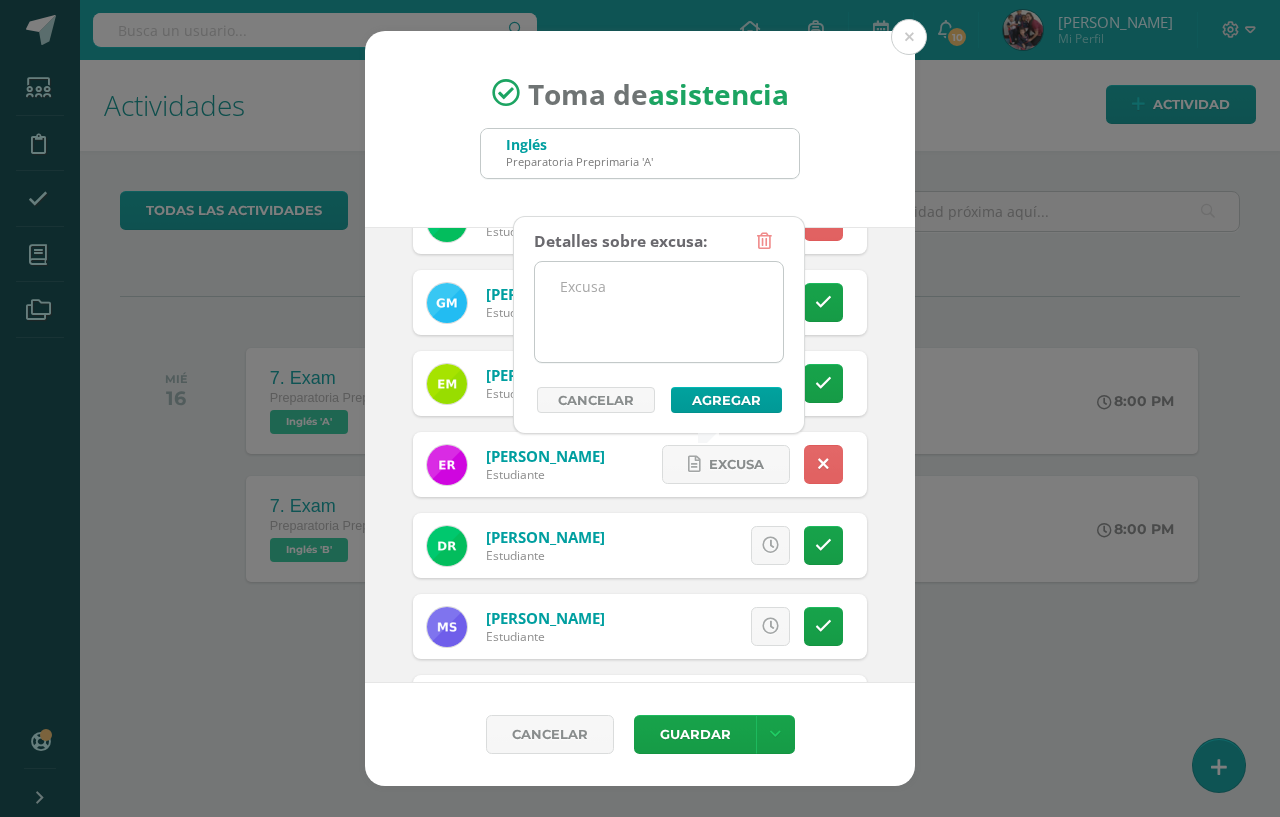 click at bounding box center (659, 312) 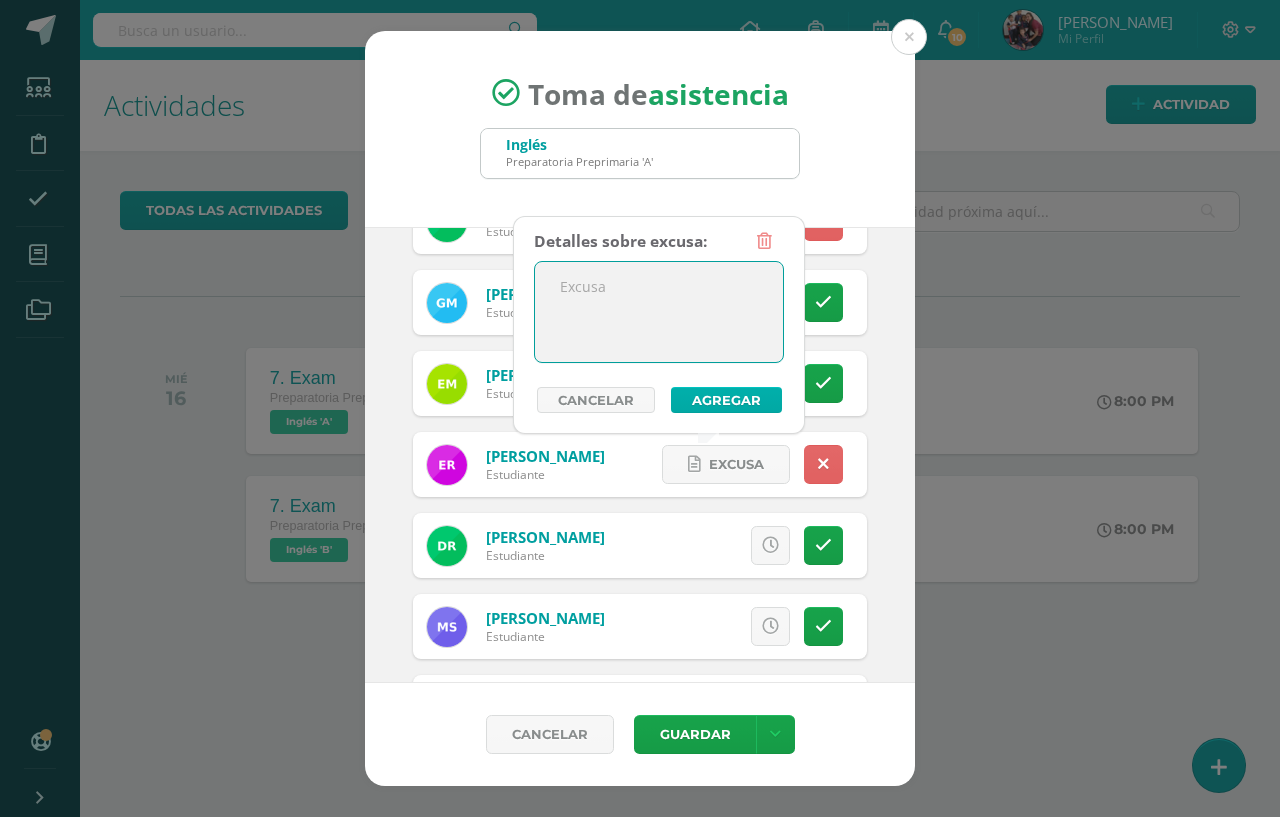 paste on "Sismos" 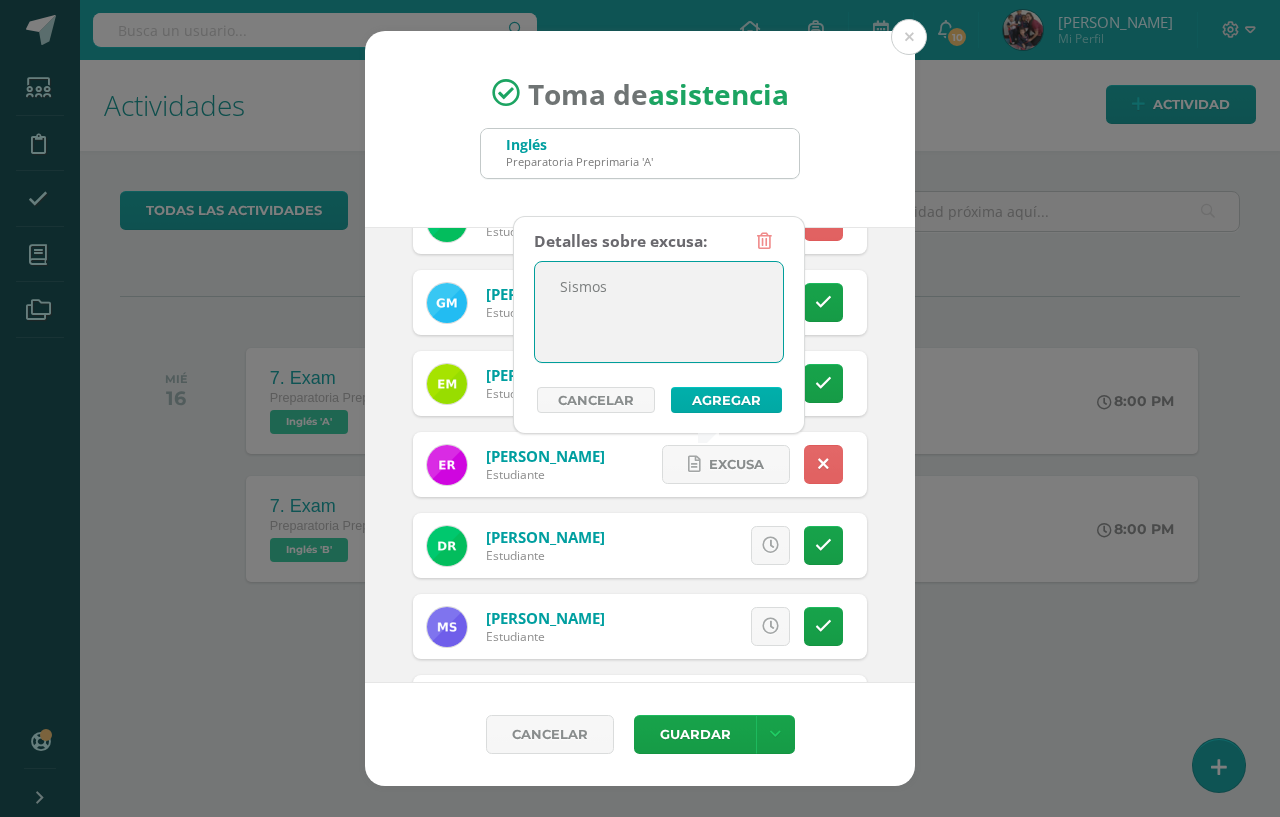type on "Sismos" 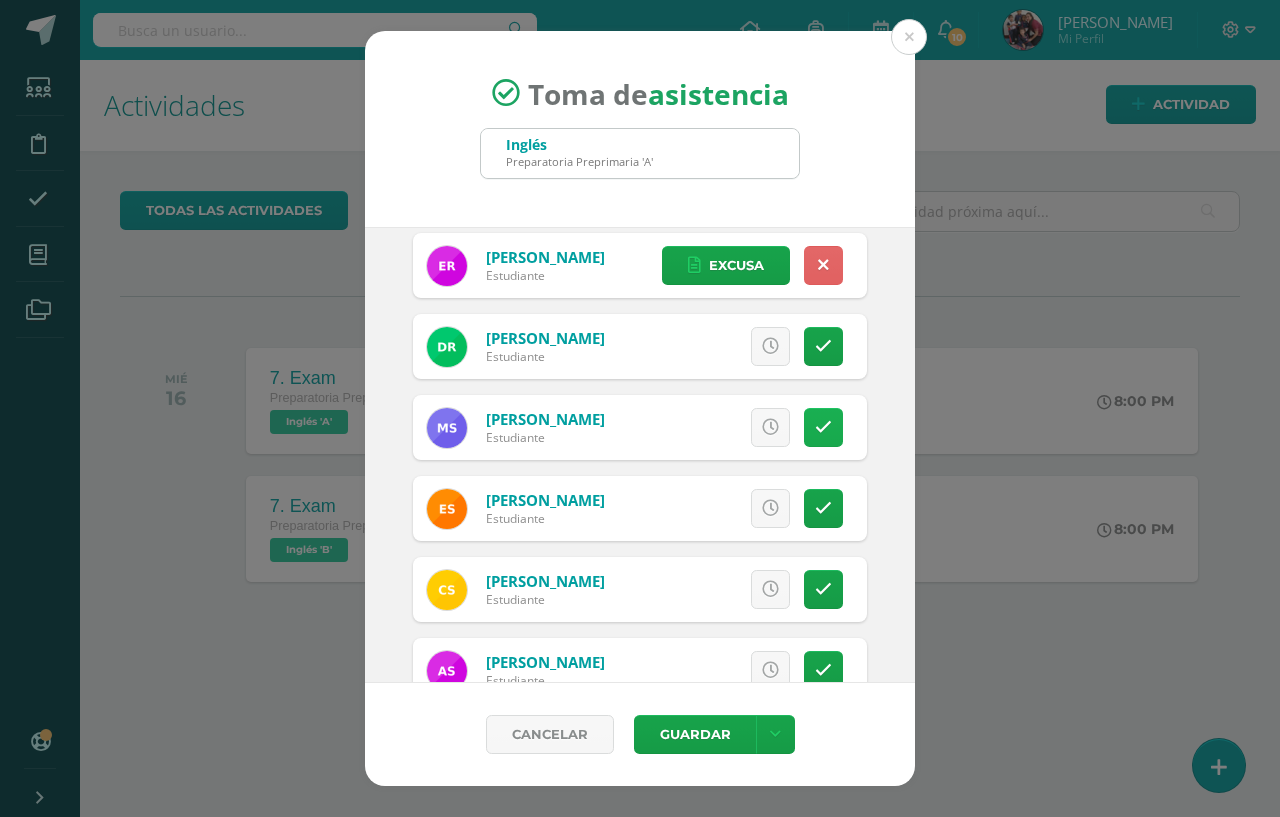 scroll, scrollTop: 1300, scrollLeft: 0, axis: vertical 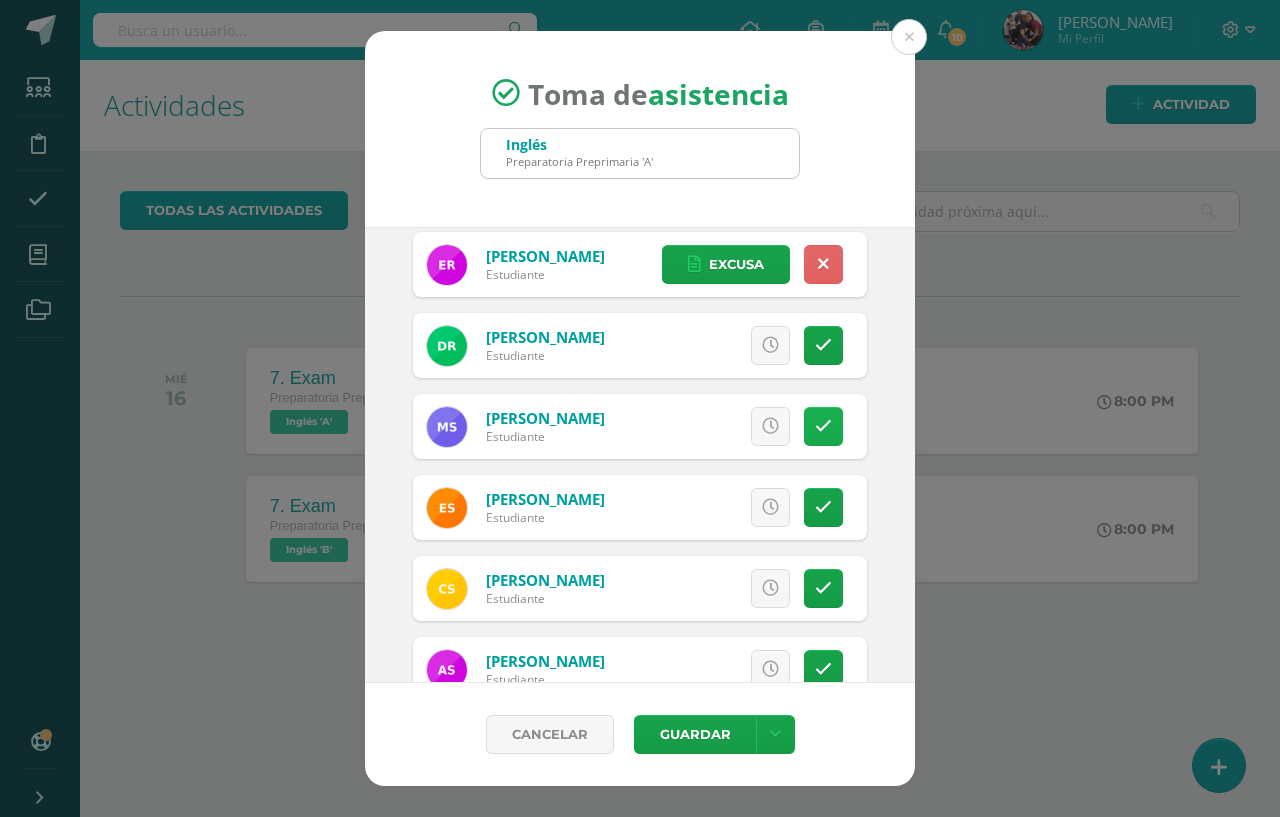 click at bounding box center (823, 426) 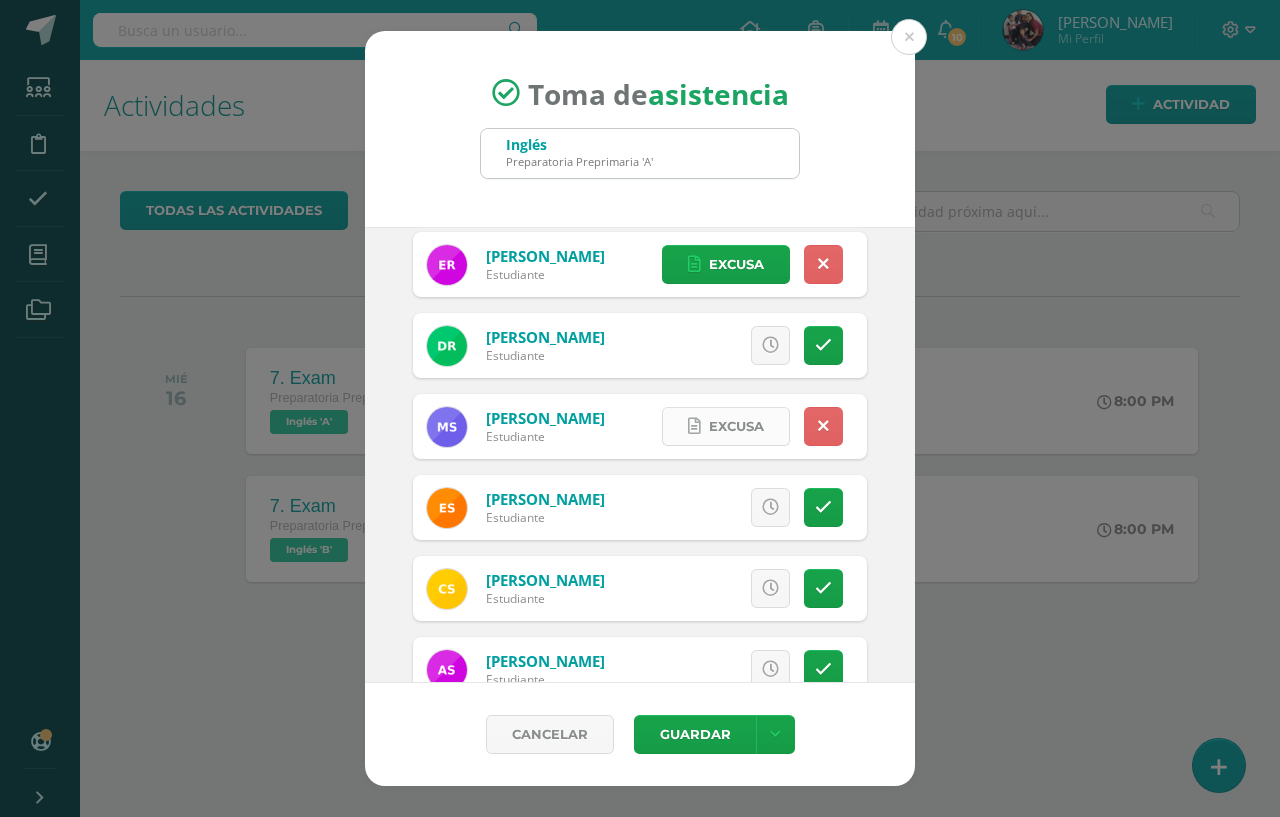 click on "Excusa" at bounding box center [736, 426] 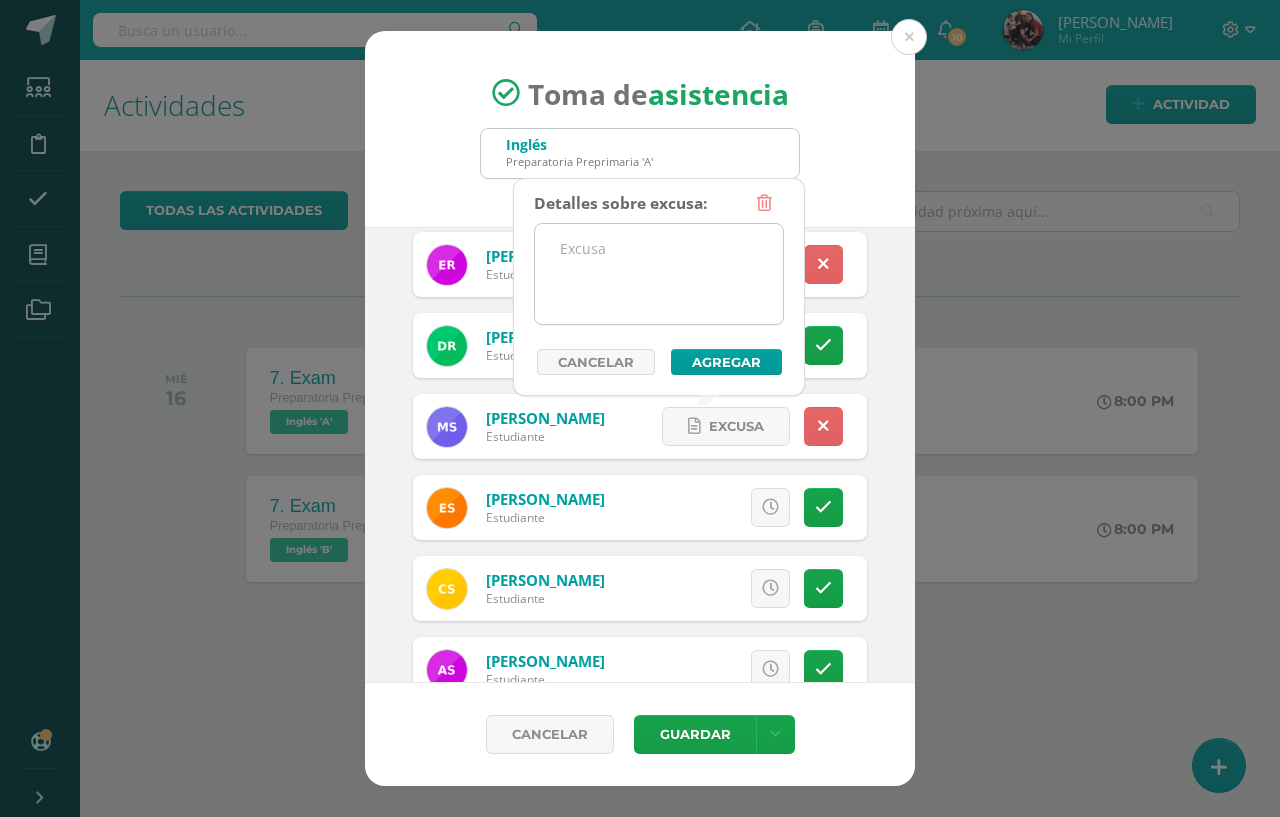 click at bounding box center (659, 274) 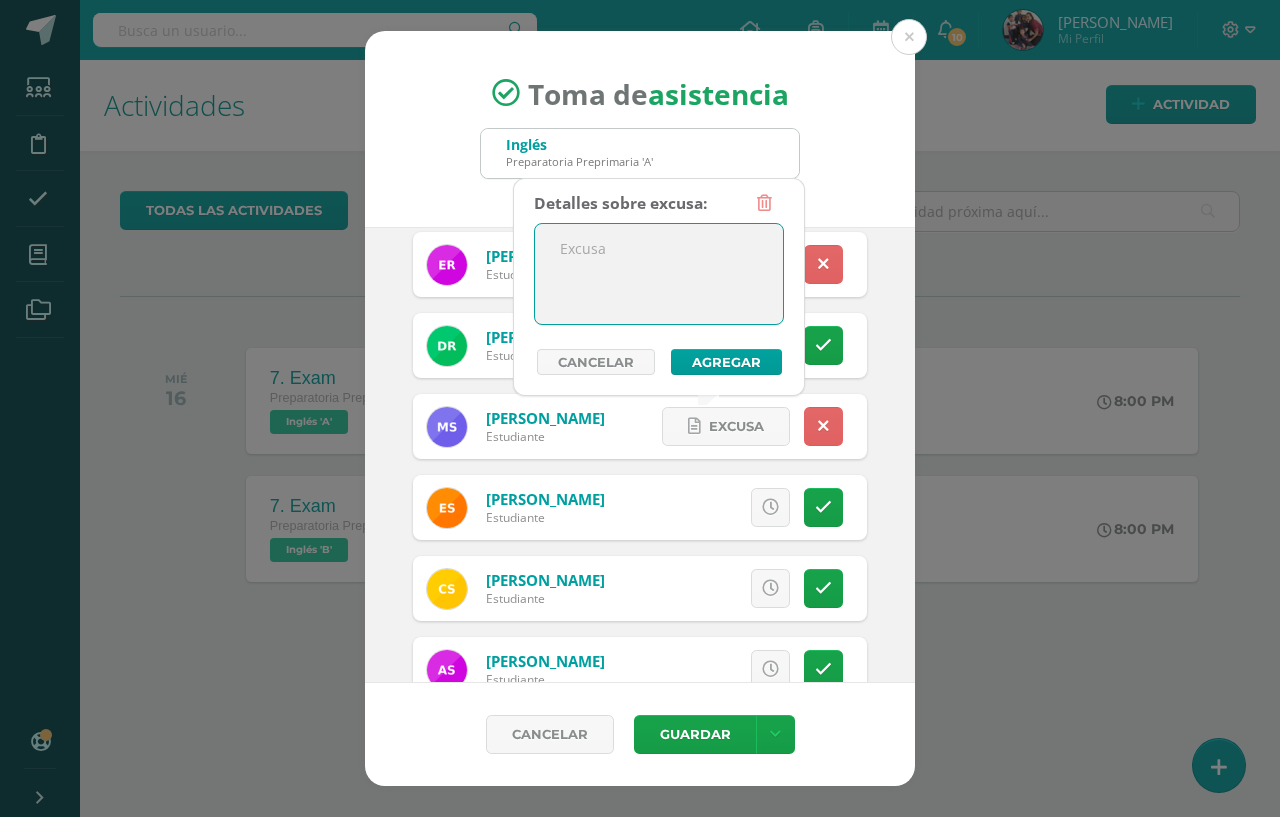 paste on "Sismos" 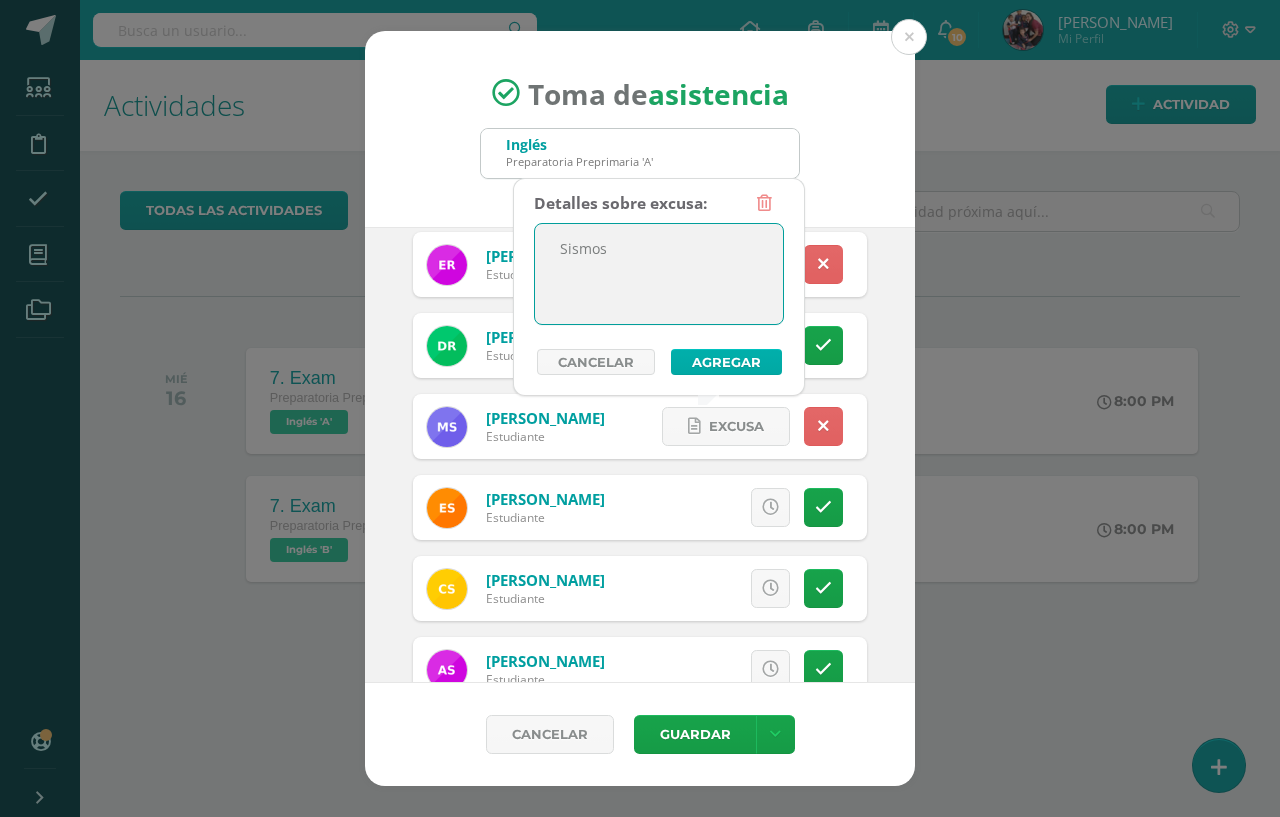 type on "Sismos" 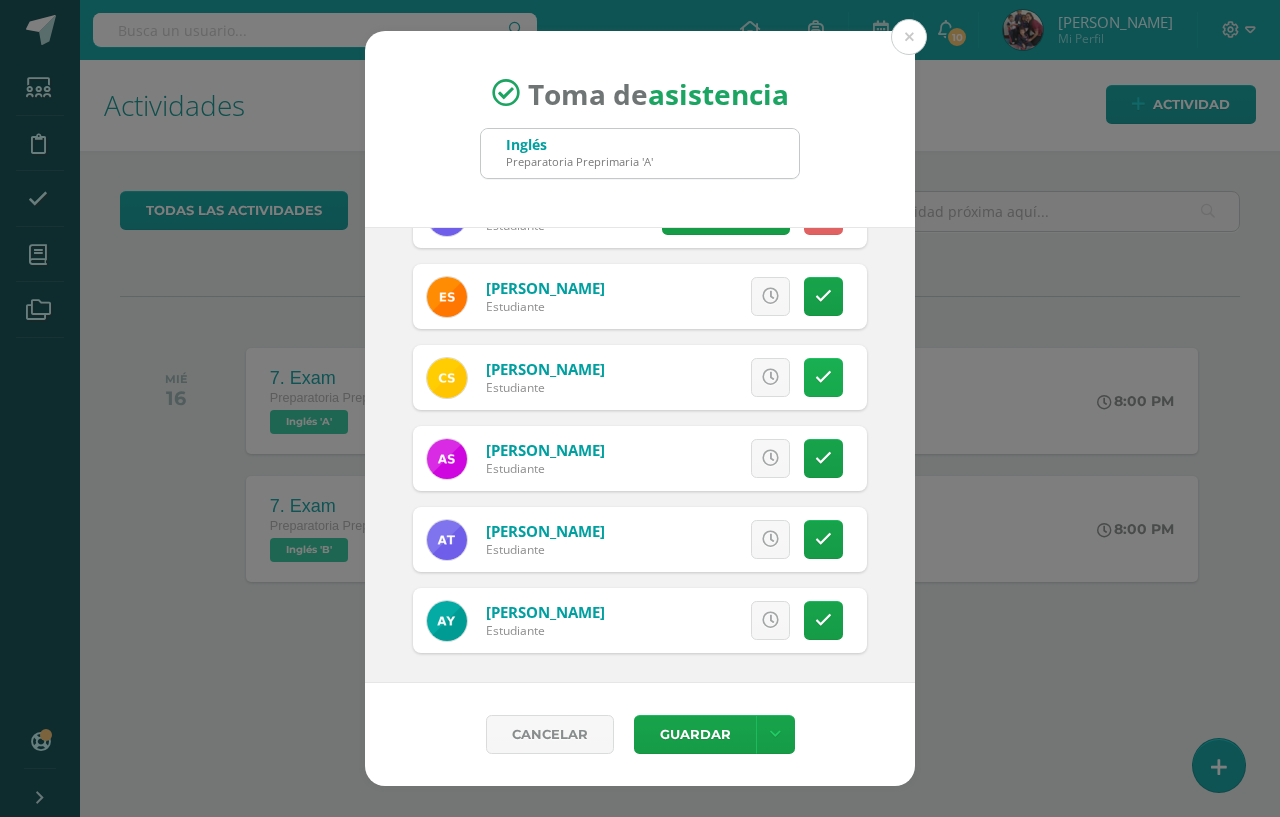 scroll, scrollTop: 1514, scrollLeft: 0, axis: vertical 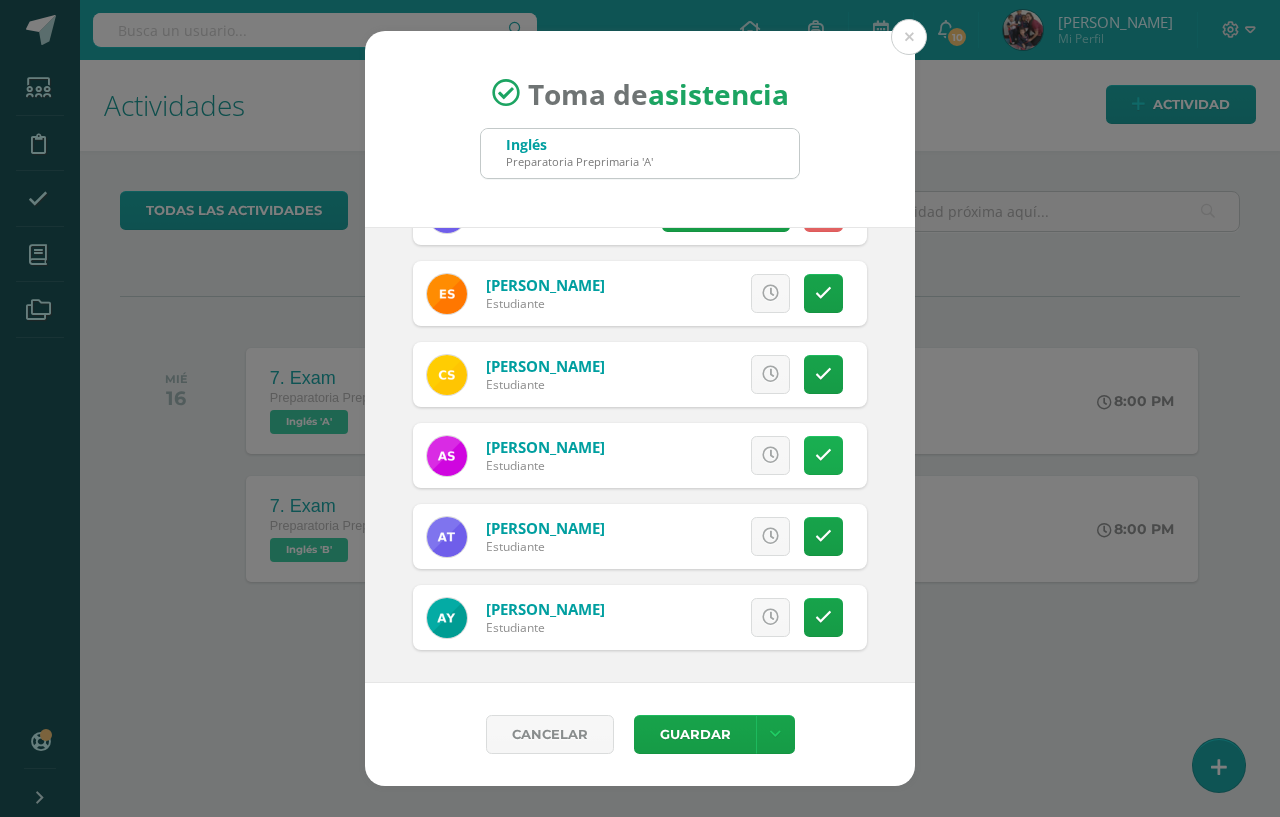 click at bounding box center [823, 455] 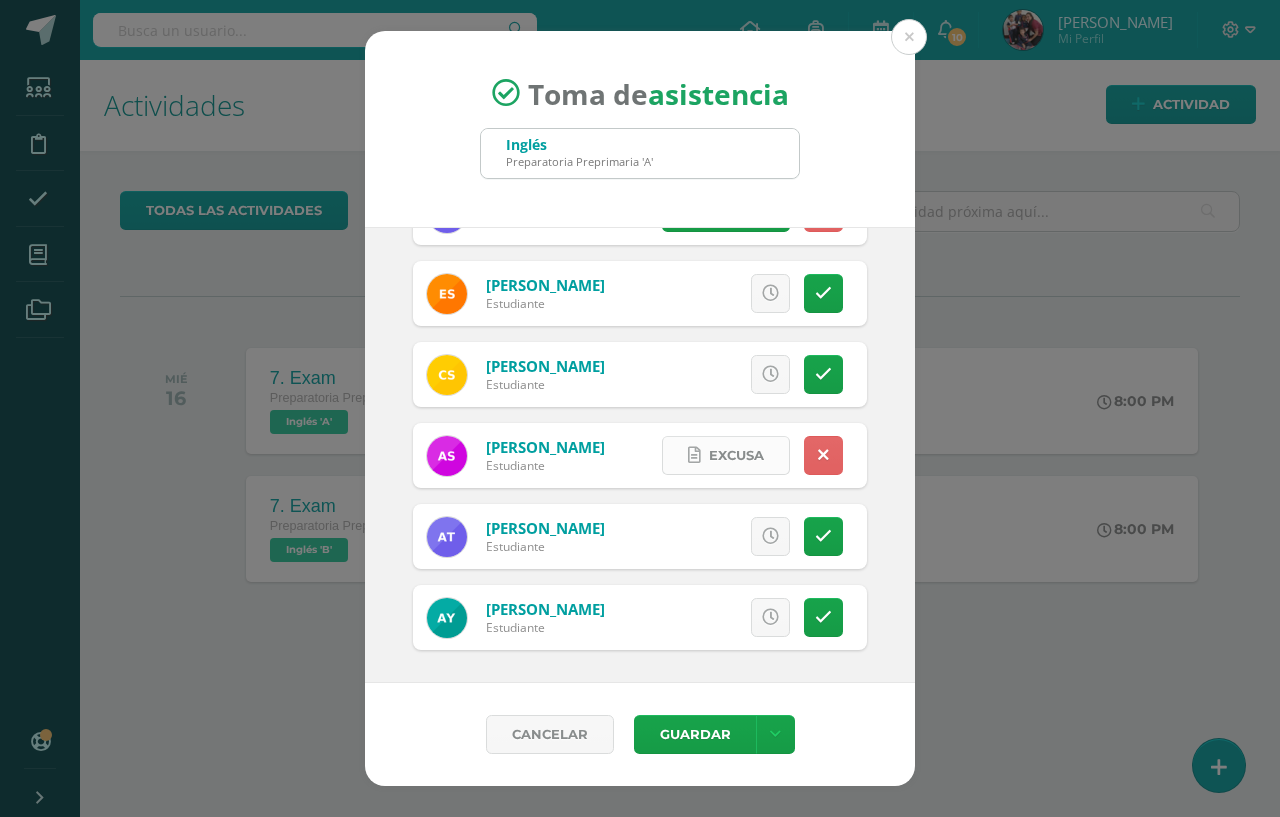 click on "Excusa" at bounding box center [736, 455] 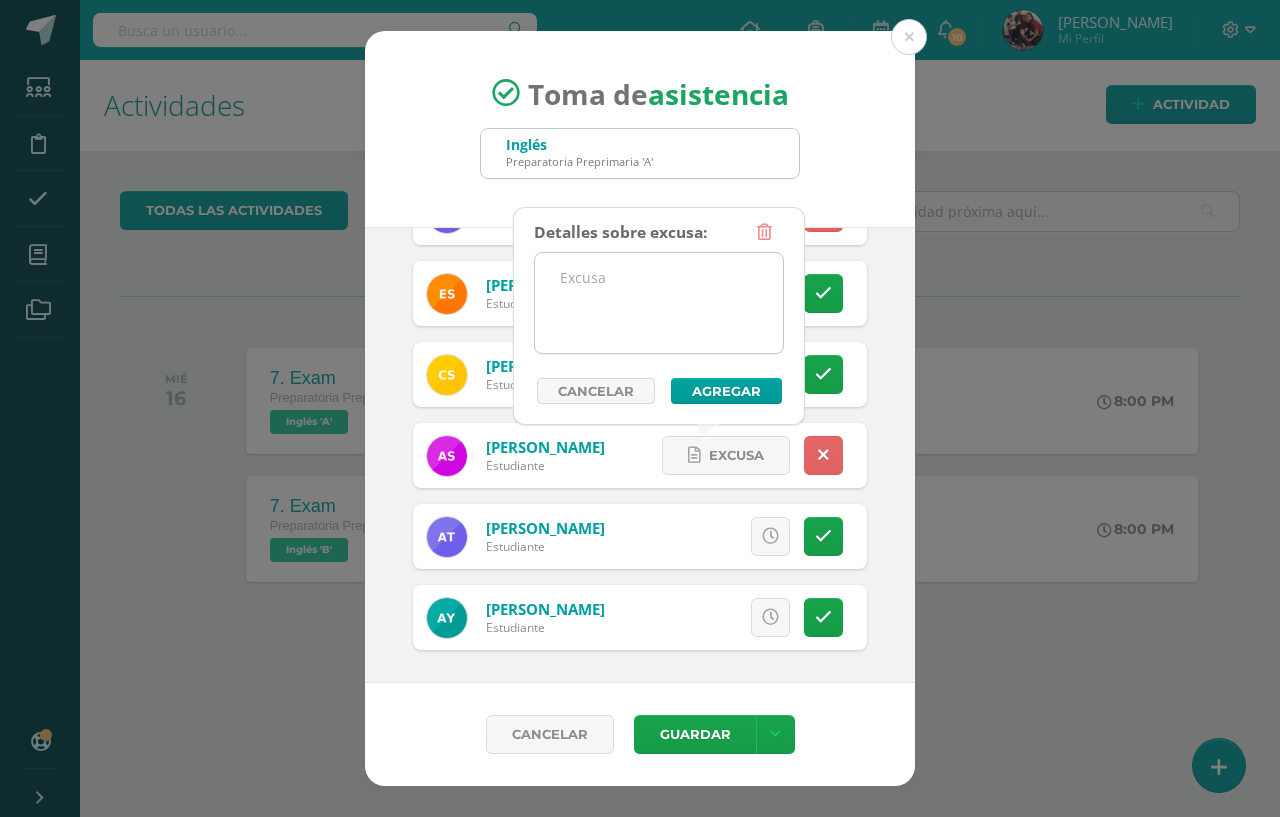 click at bounding box center (659, 303) 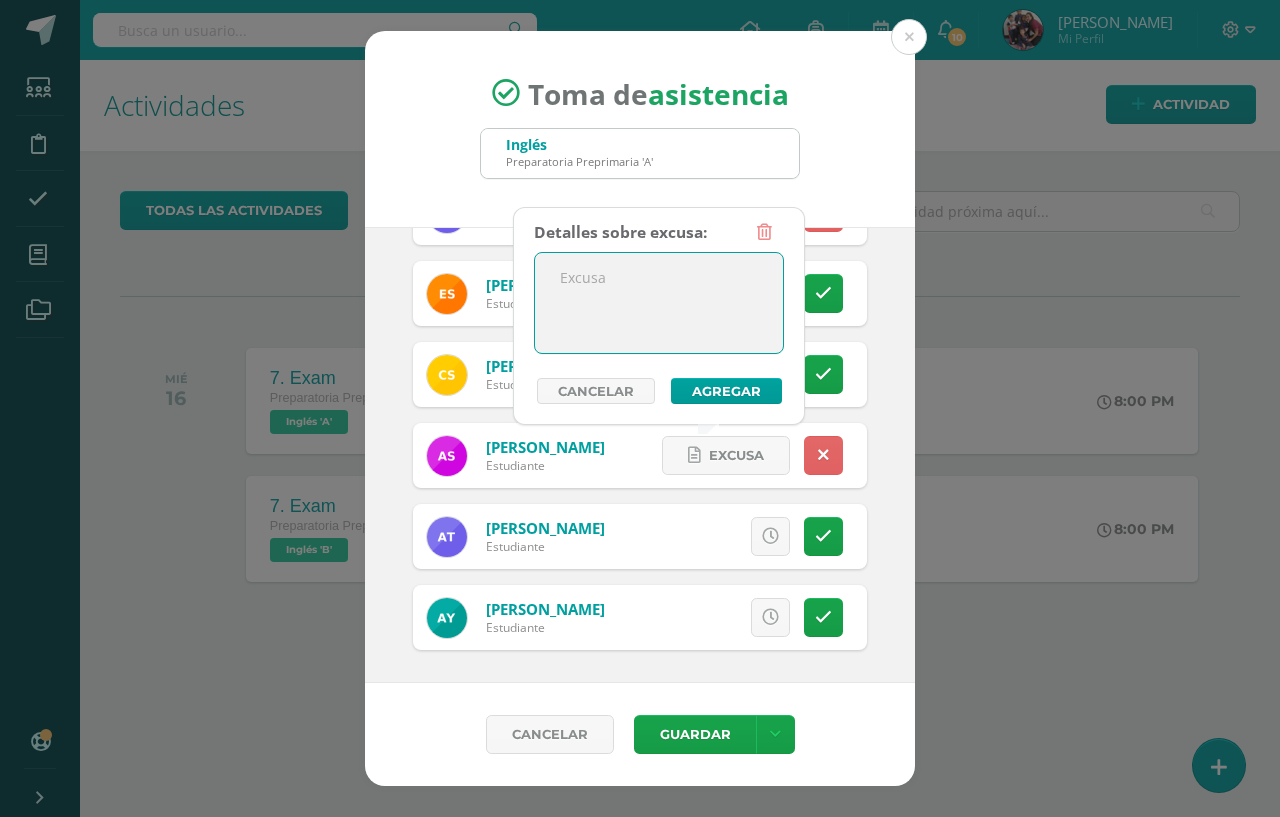 paste on "Sismos" 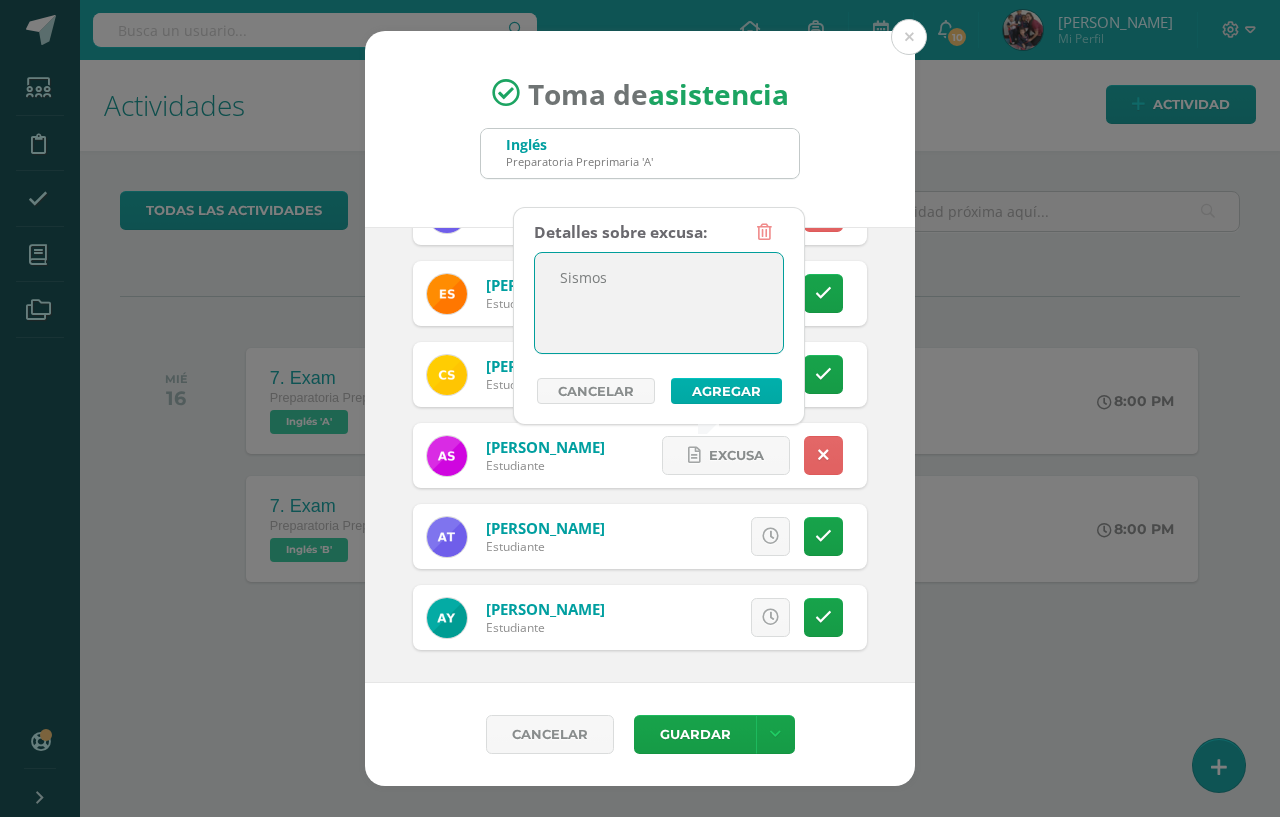 type on "Sismos" 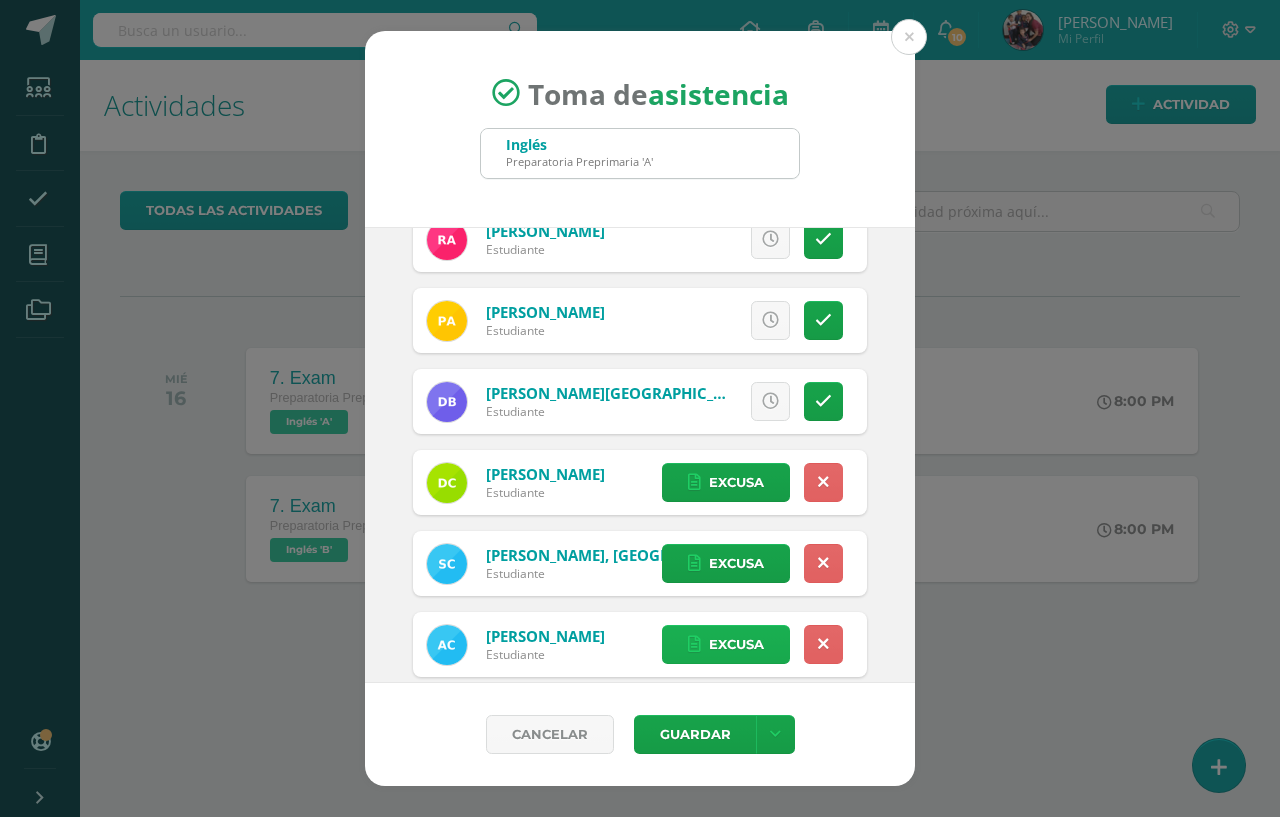 scroll, scrollTop: 0, scrollLeft: 0, axis: both 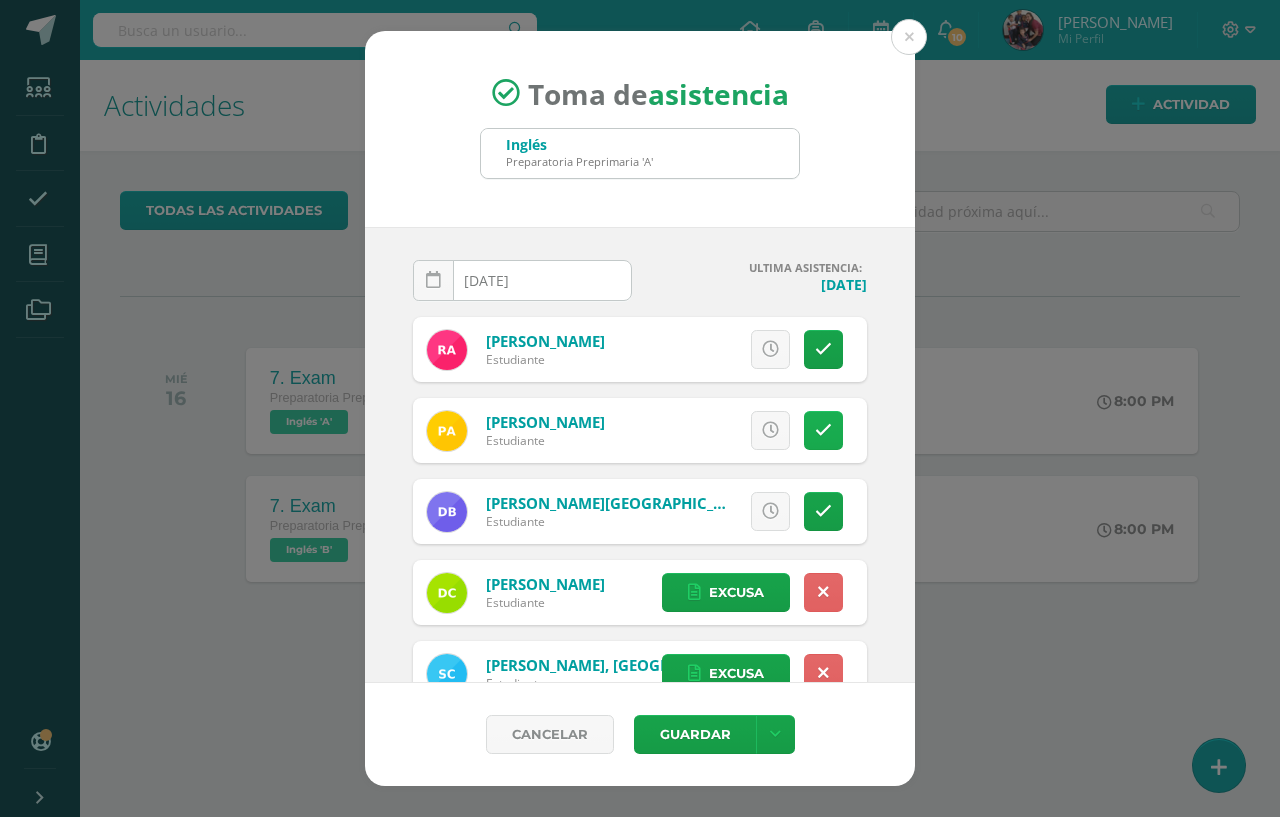 click at bounding box center [823, 430] 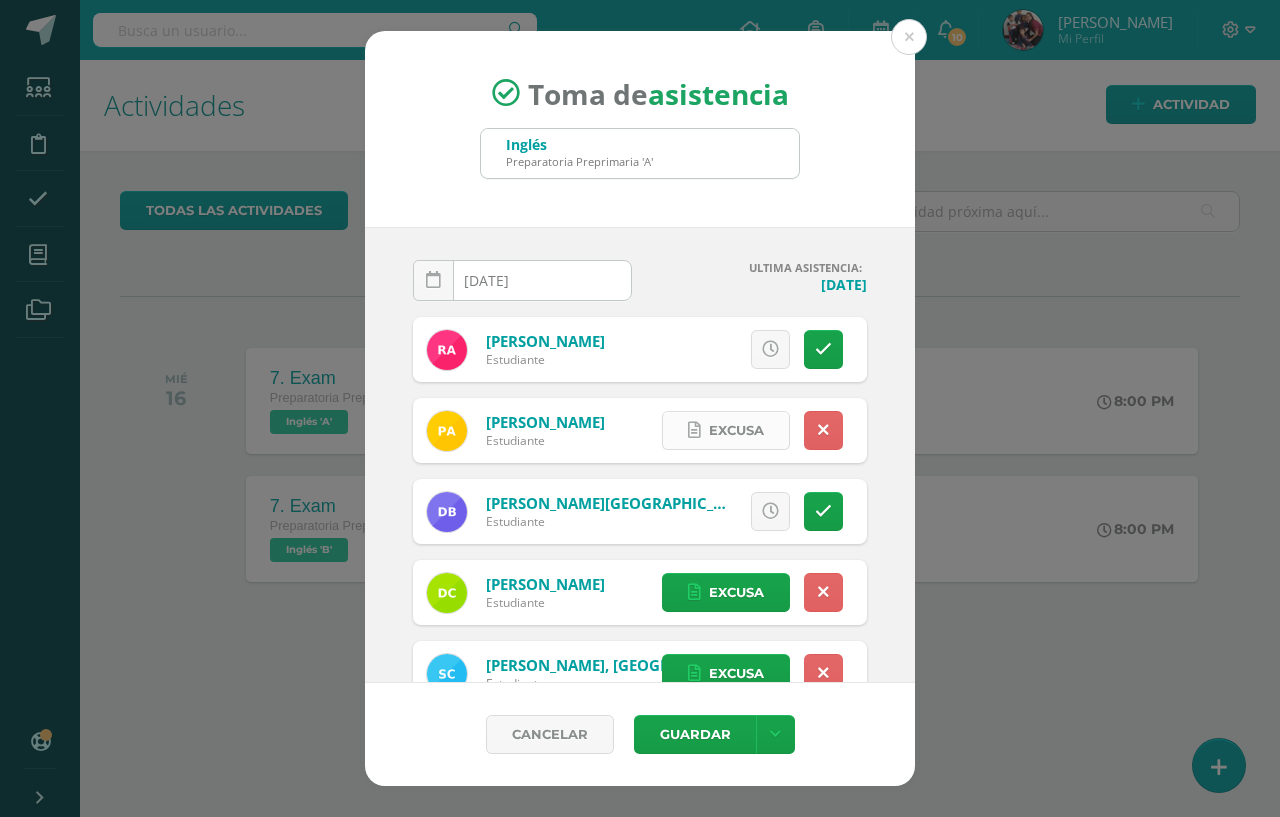 click on "Excusa" at bounding box center (736, 430) 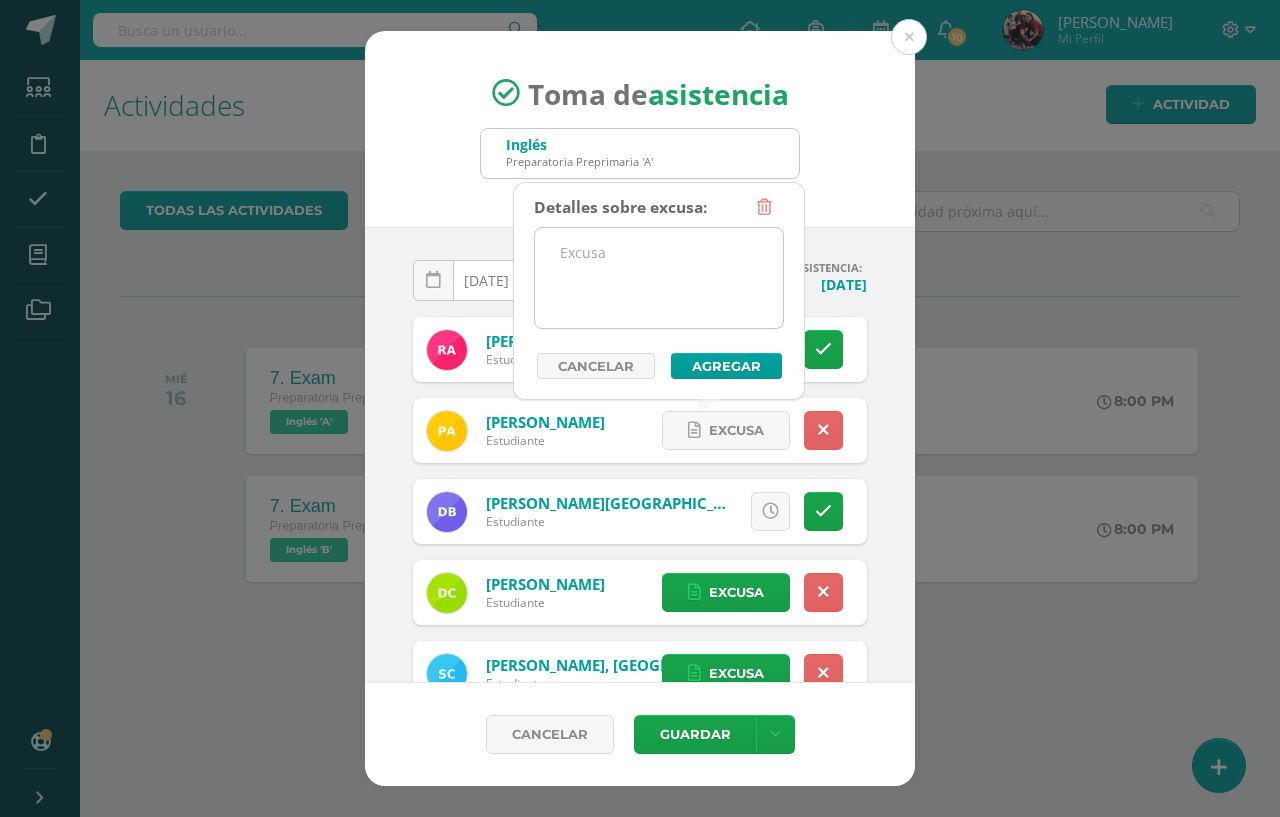 click at bounding box center (659, 278) 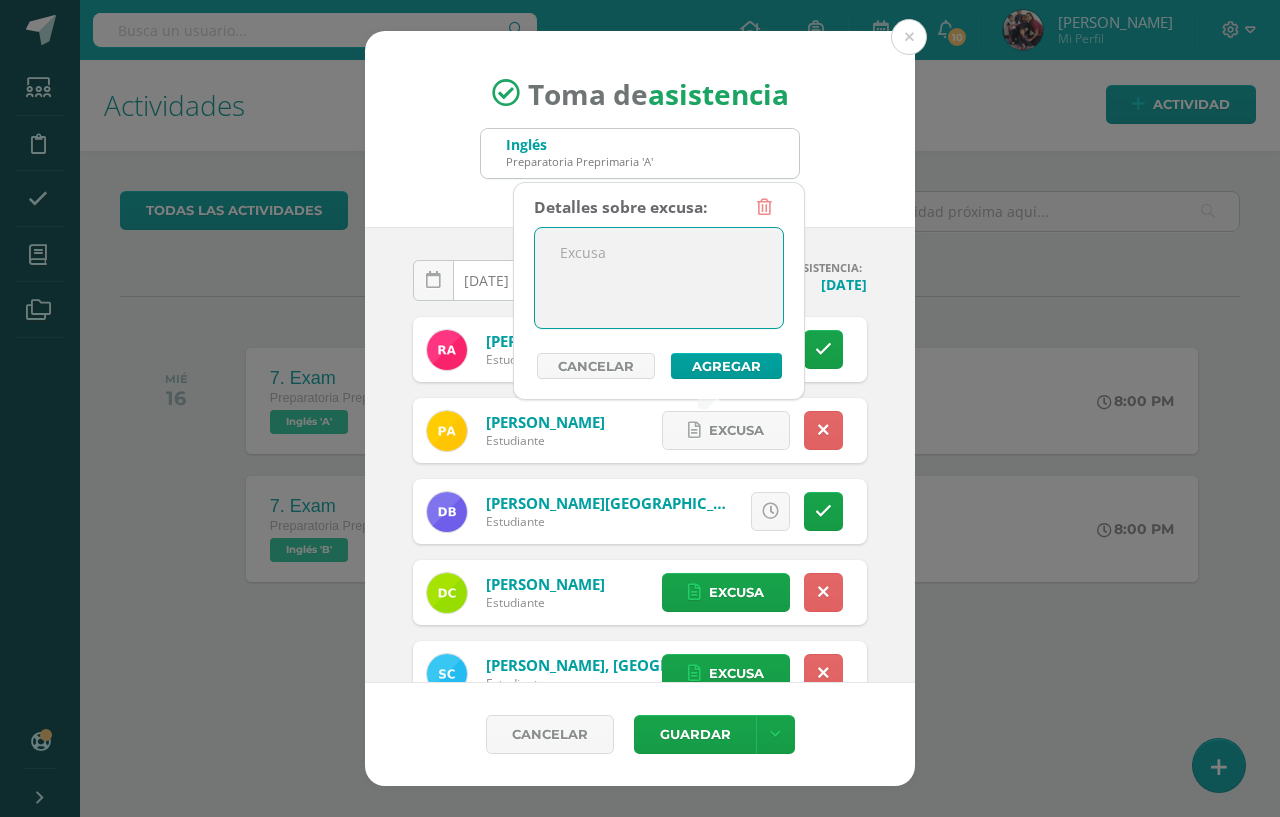 paste on "Sismos" 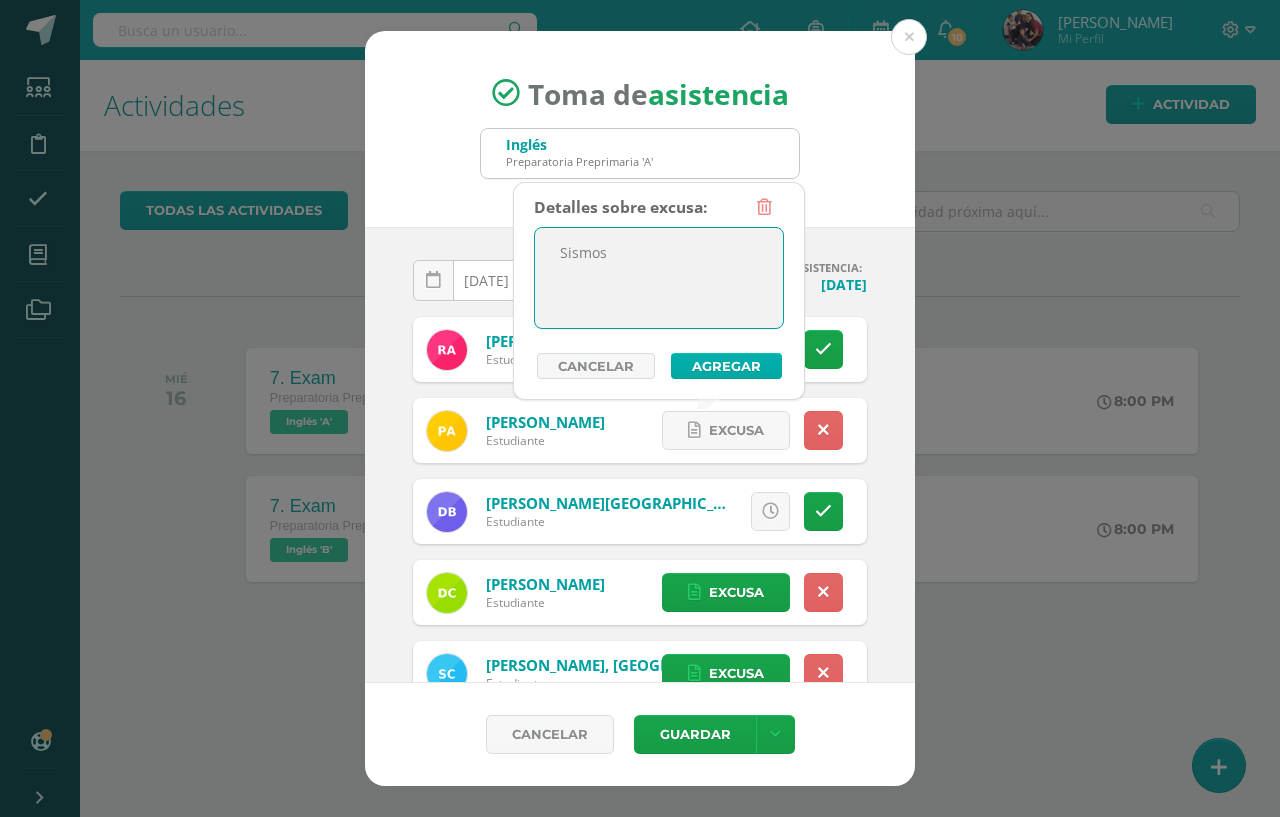 type on "Sismos" 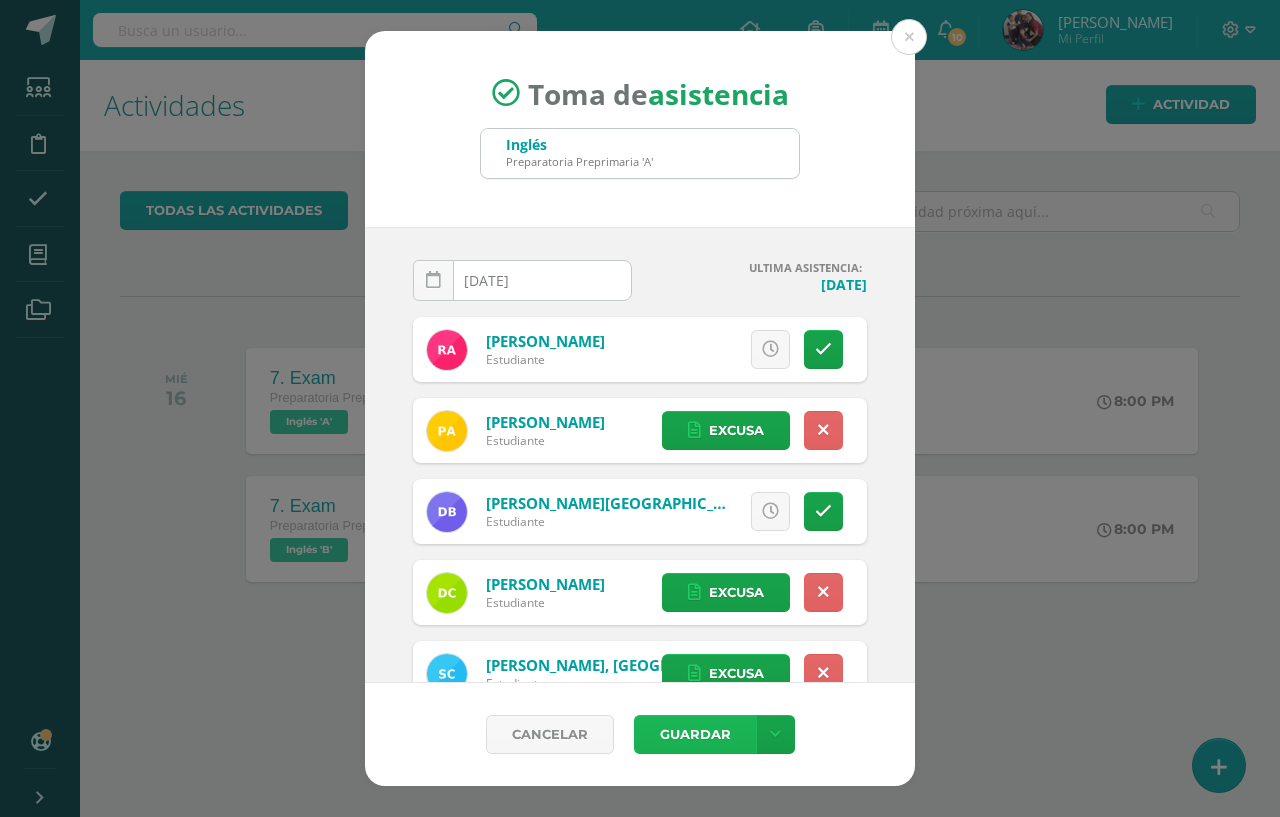 click on "Guardar" at bounding box center (695, 734) 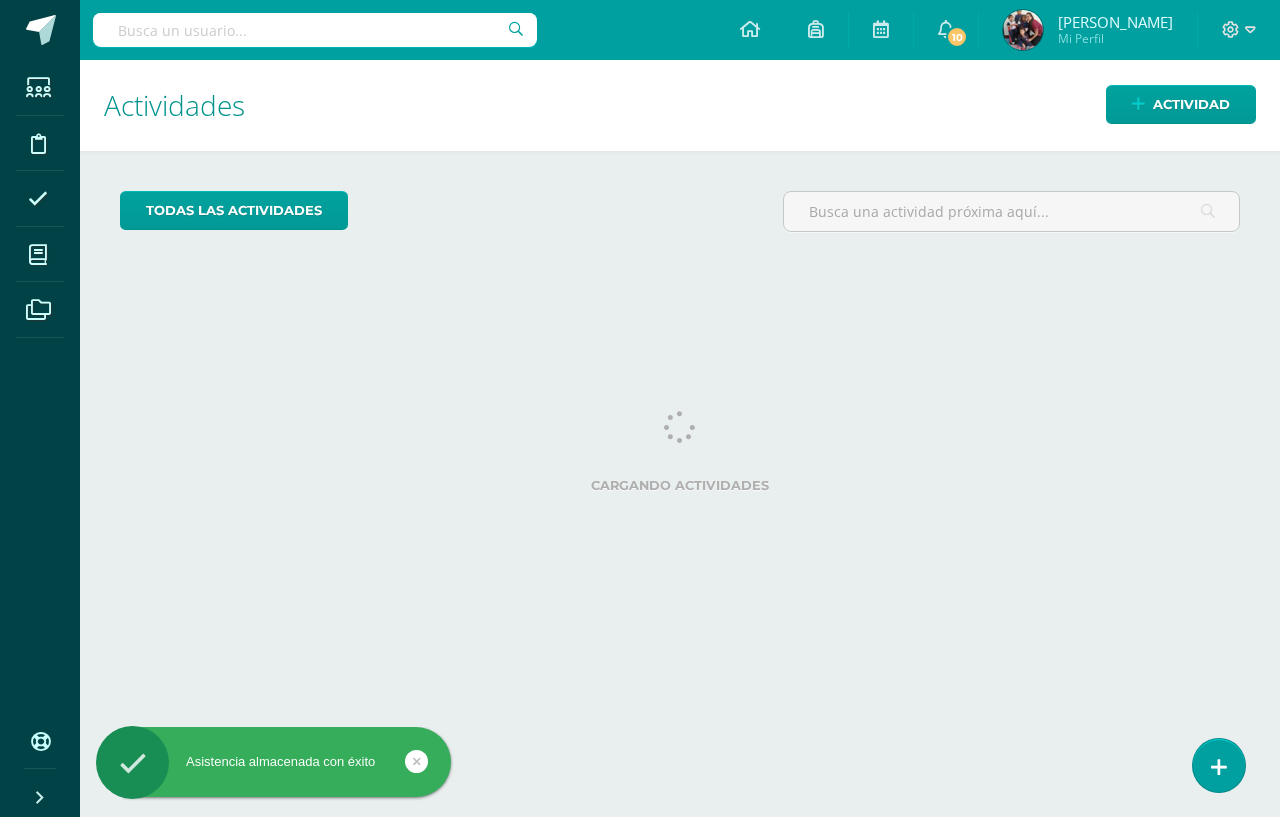 scroll, scrollTop: 0, scrollLeft: 0, axis: both 